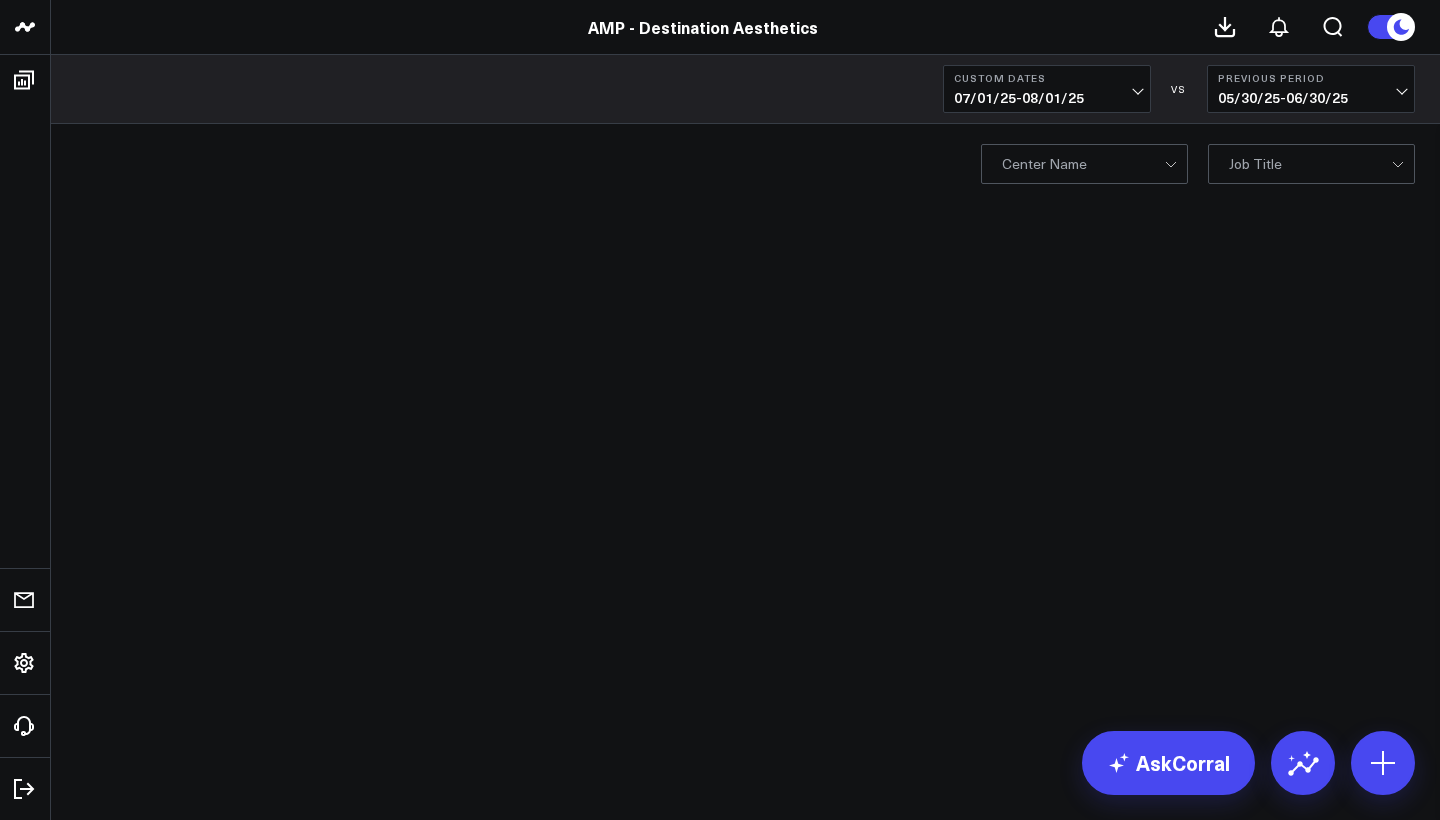 scroll, scrollTop: 0, scrollLeft: 0, axis: both 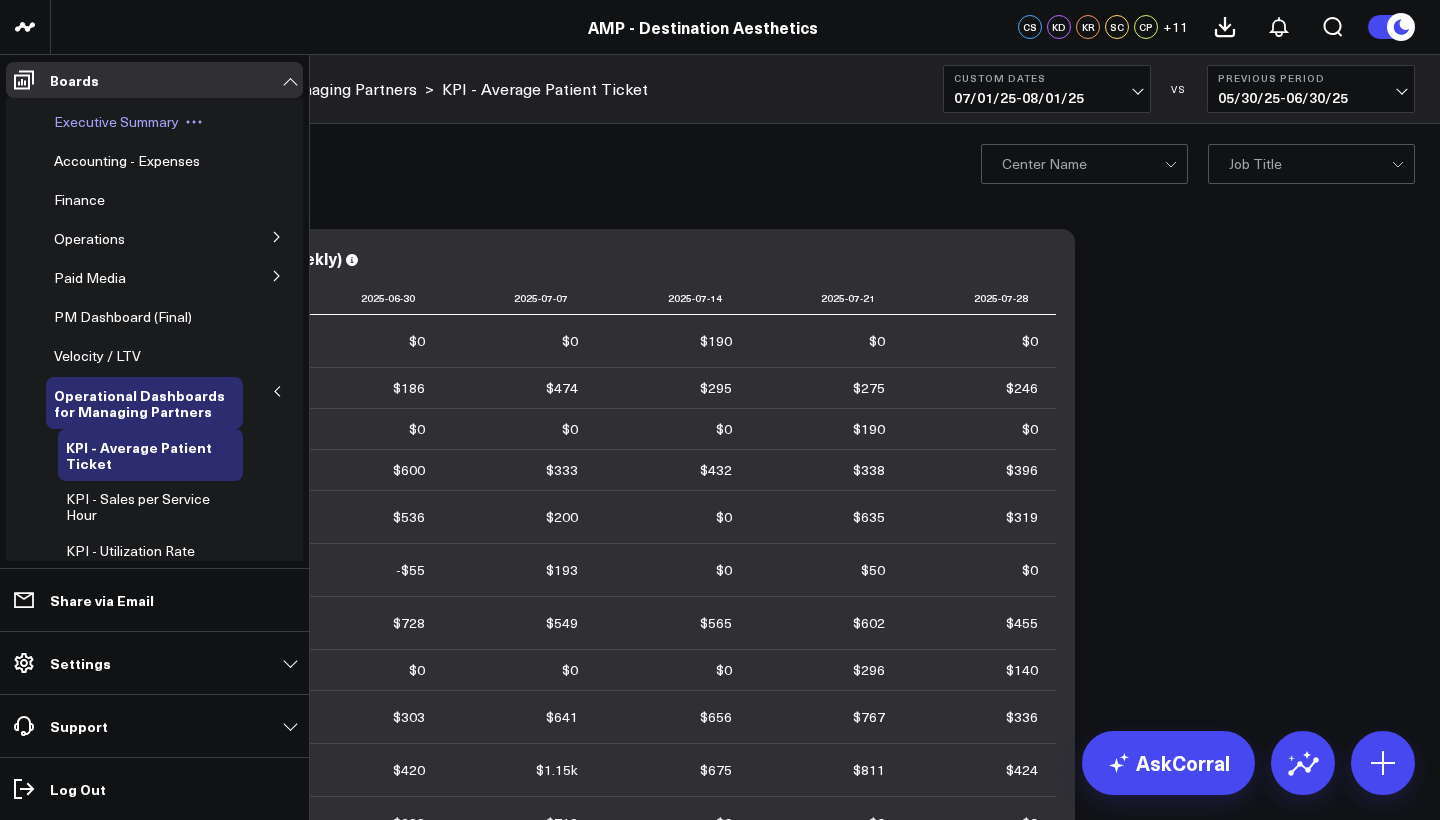 click on "Executive Summary" at bounding box center (116, 121) 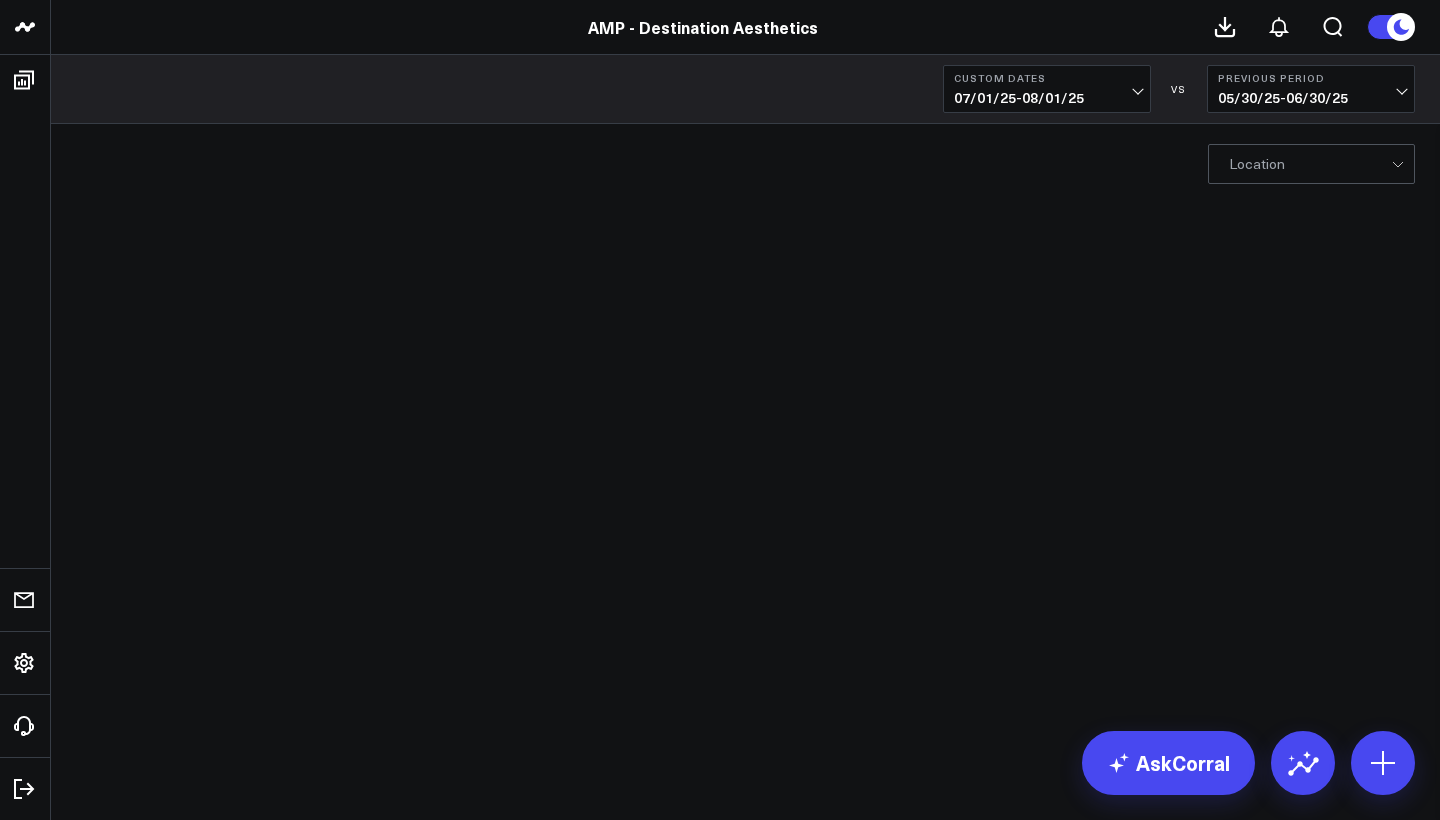 scroll, scrollTop: 0, scrollLeft: 0, axis: both 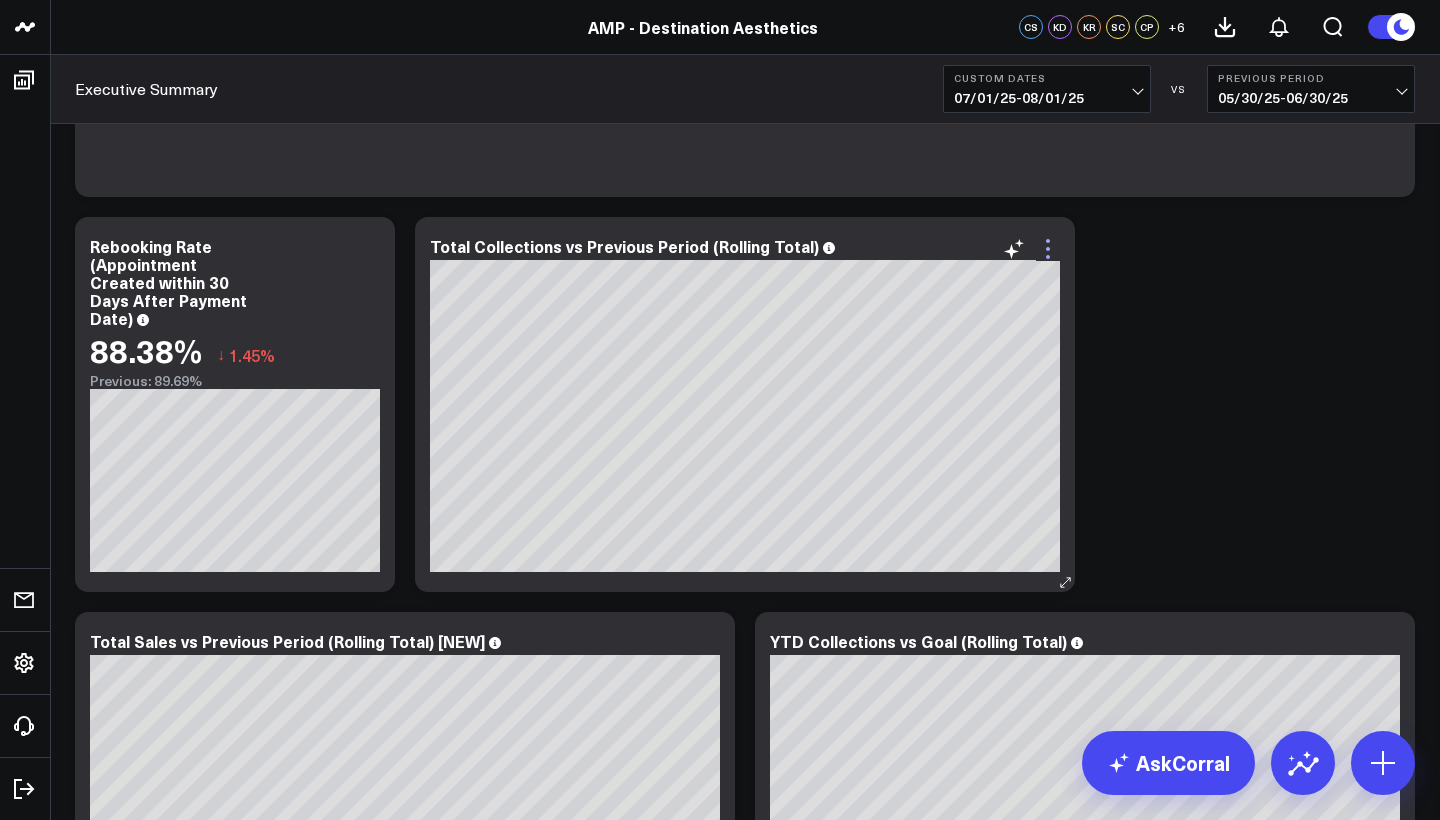 click 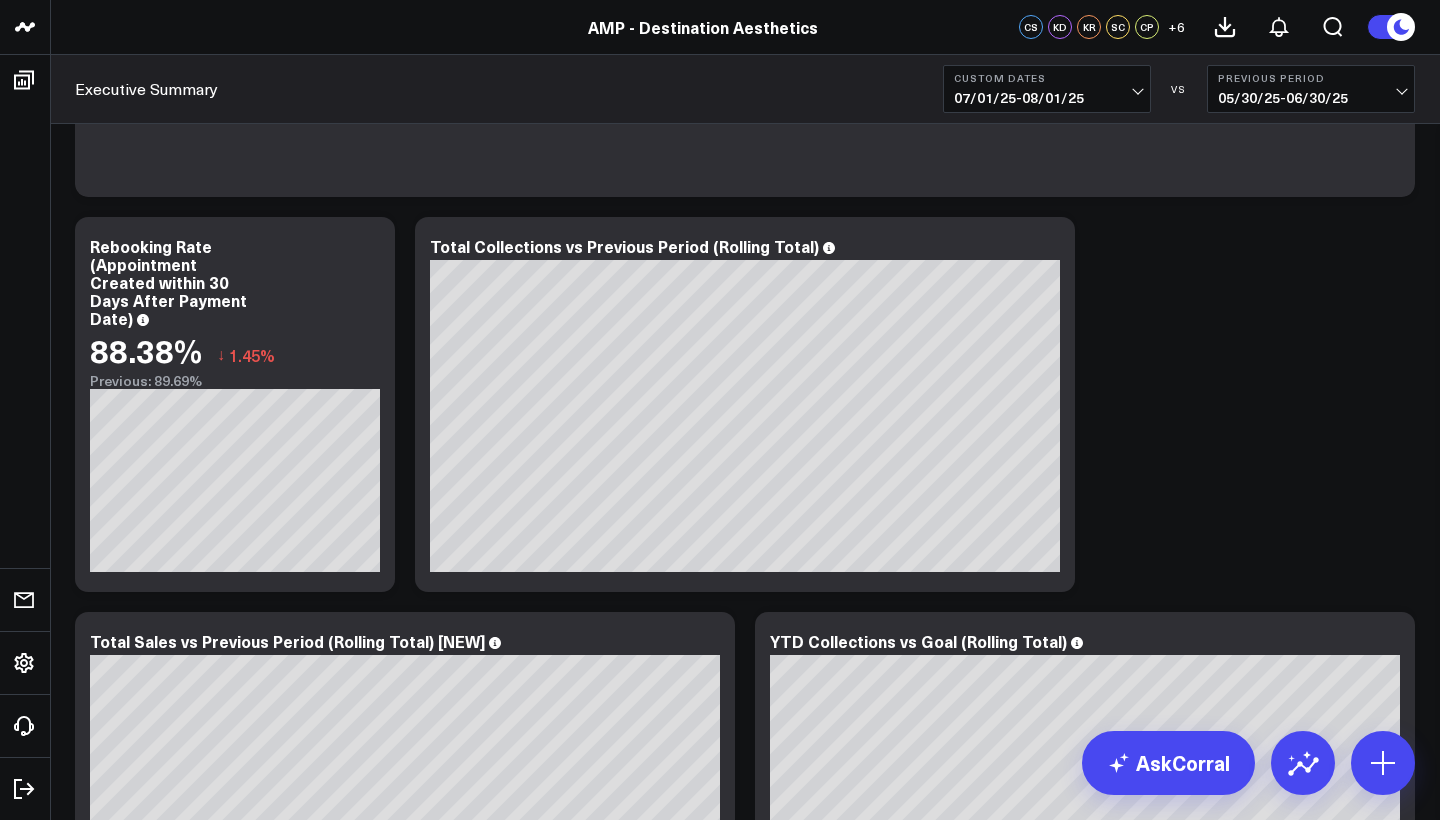 click on "Collections / revenue / patients summary Modify via AI Copy link to widget Ask support Remove Create linked copy Executive Summary Accounting - Expenses Finance Operations Patient Details Re-Engagement Providers Paid Media Facebook Ads Google Ads PM Dashboard (Final) Velocity / LTV Operational Dashboards for Managing Partners KPI - Average Patient Ticket KPI - Sales per Service Hour KPI - Utilization Rate KPI - % New Patients KPI - % Retail Revenue Sales Data - Total Sales Data - Services Sales Data - Product Guest Data - New Guest Data - Total Time Data - Service Hours Time Data - Net Scheduled Hours Duplicate to Executive Summary Accounting - Expenses Finance Operations Patient Details Re-Engagement Providers Paid Media Facebook Ads Google Ads PM Dashboard (Final) Velocity / LTV Operational Dashboards for Managing Partners KPI - Average Patient Ticket KPI - Sales per Service Hour KPI - Utilization Rate KPI - % New Patients KPI - % Retail Revenue Sales Data - Total Sales Data - Services Sales Data - Product" at bounding box center (745, 3620) 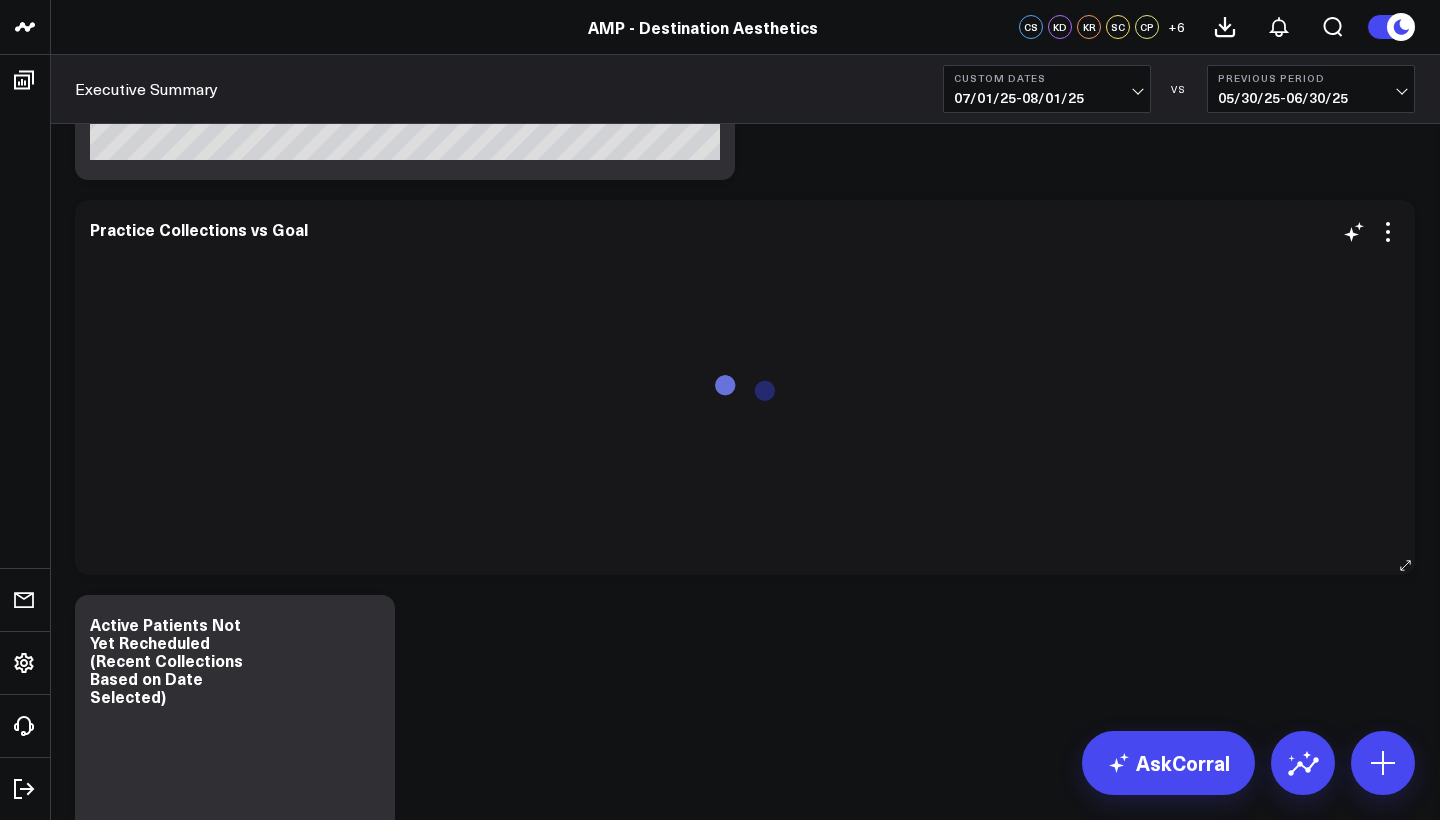 scroll, scrollTop: 2031, scrollLeft: 0, axis: vertical 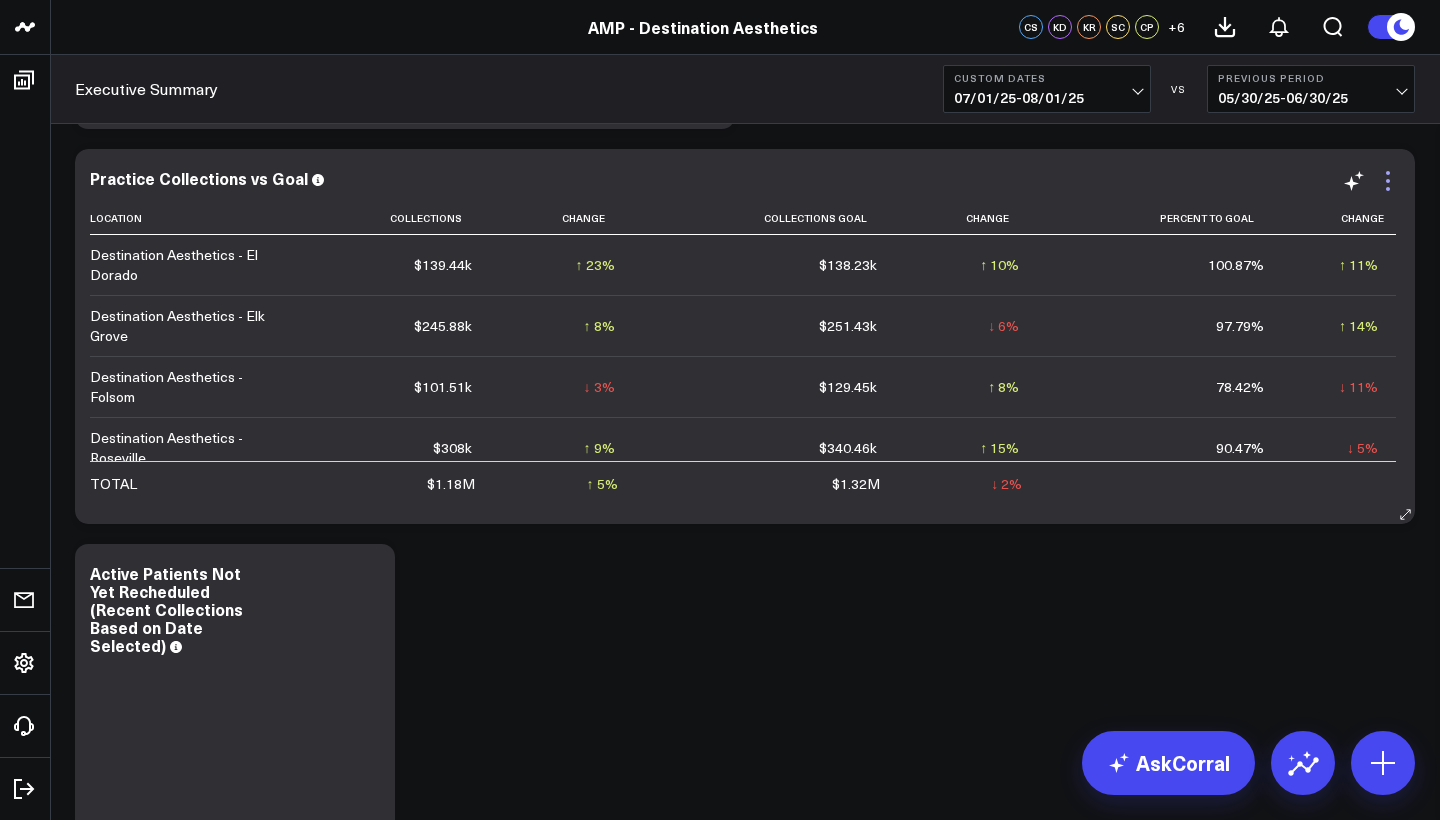 click 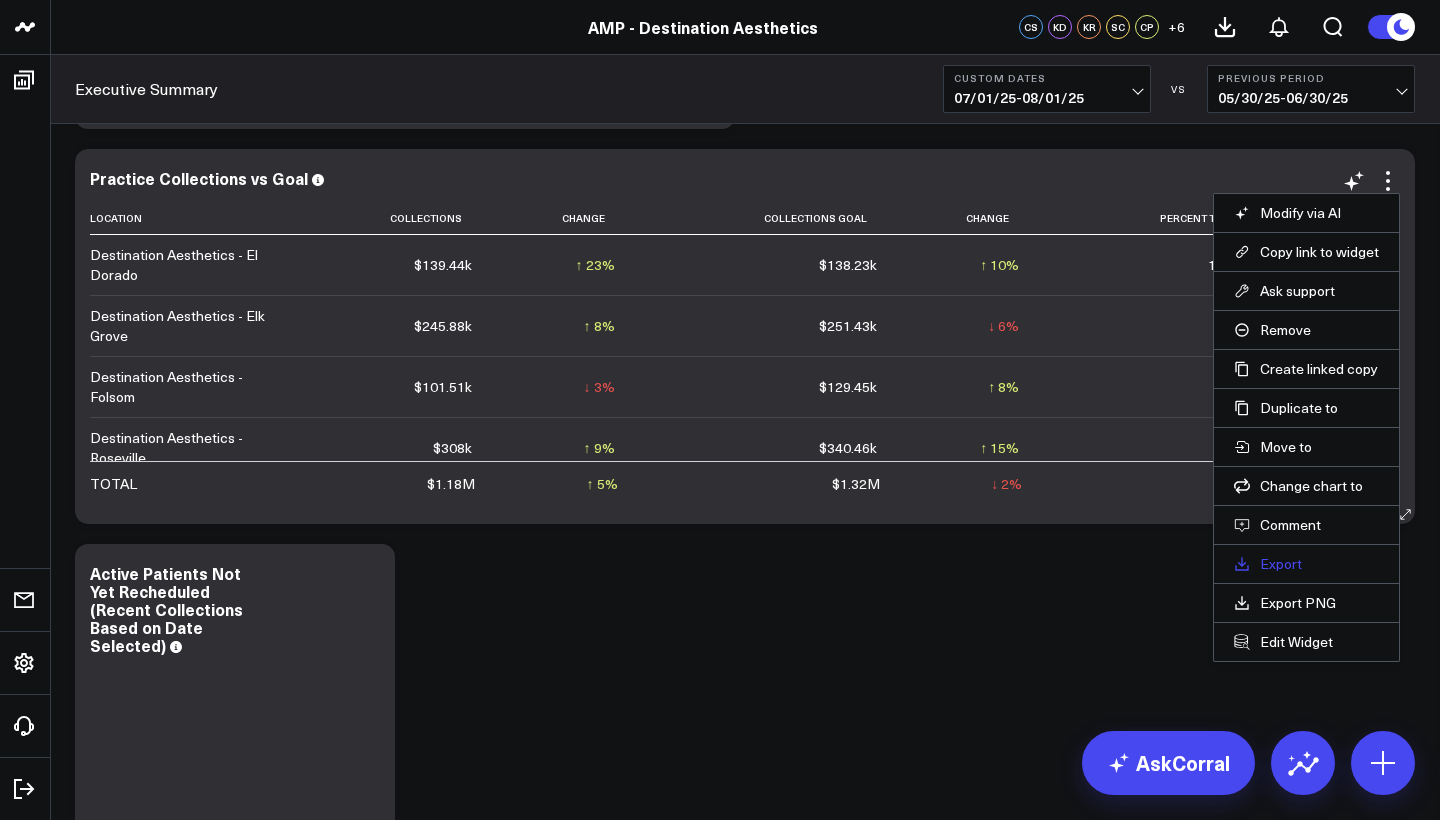 click on "Export" at bounding box center [1306, 564] 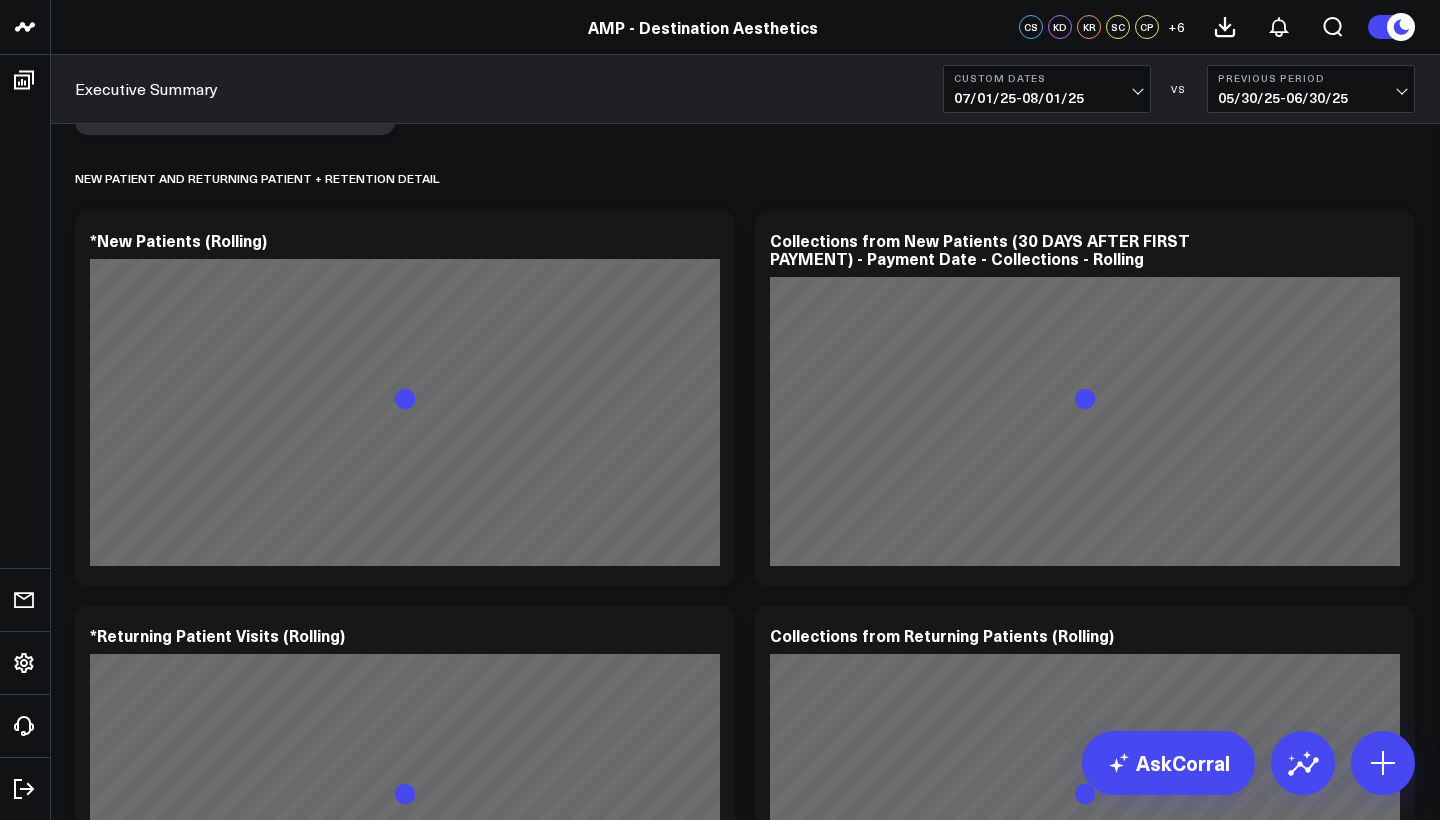 scroll, scrollTop: 2817, scrollLeft: 0, axis: vertical 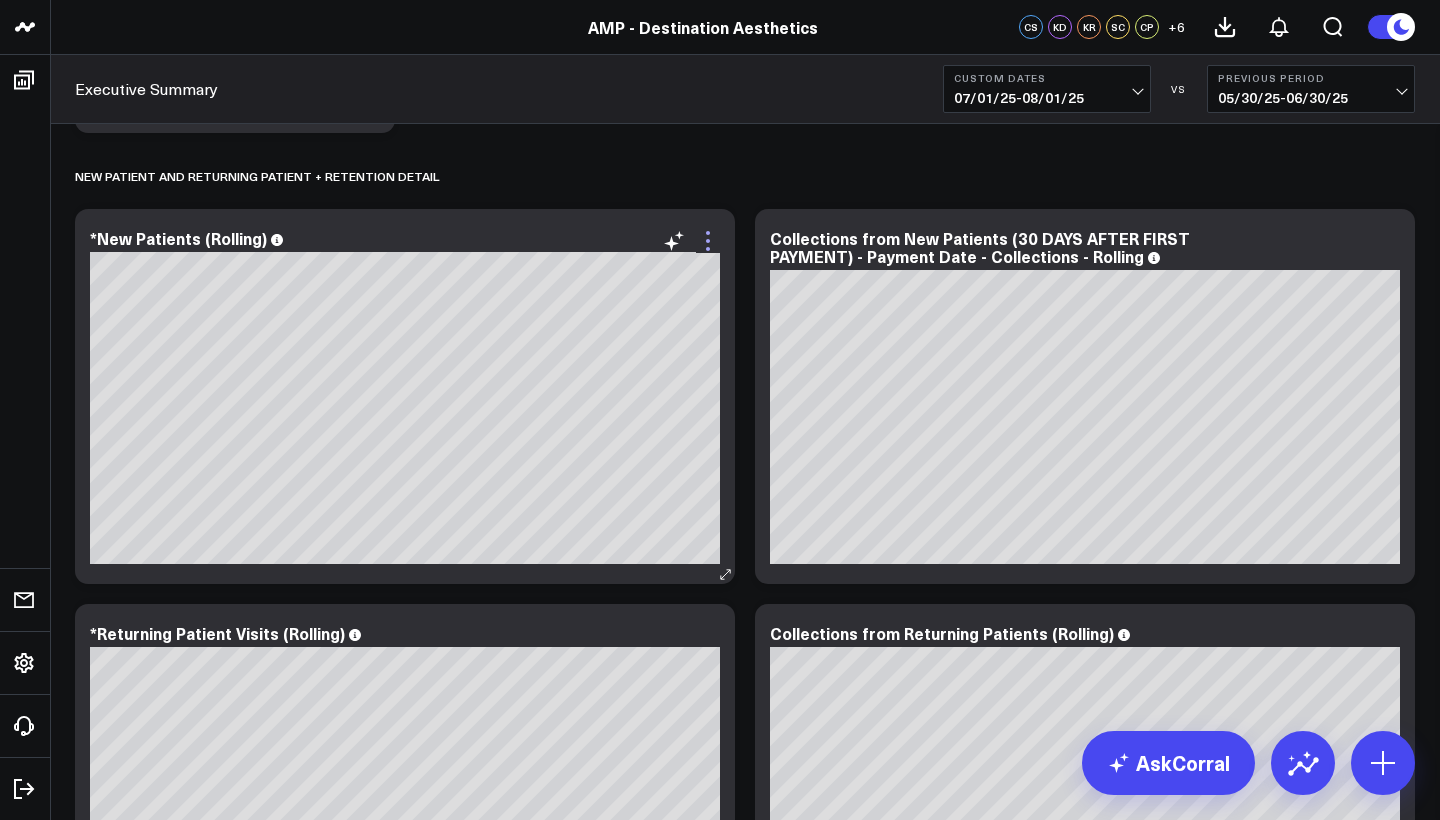 click 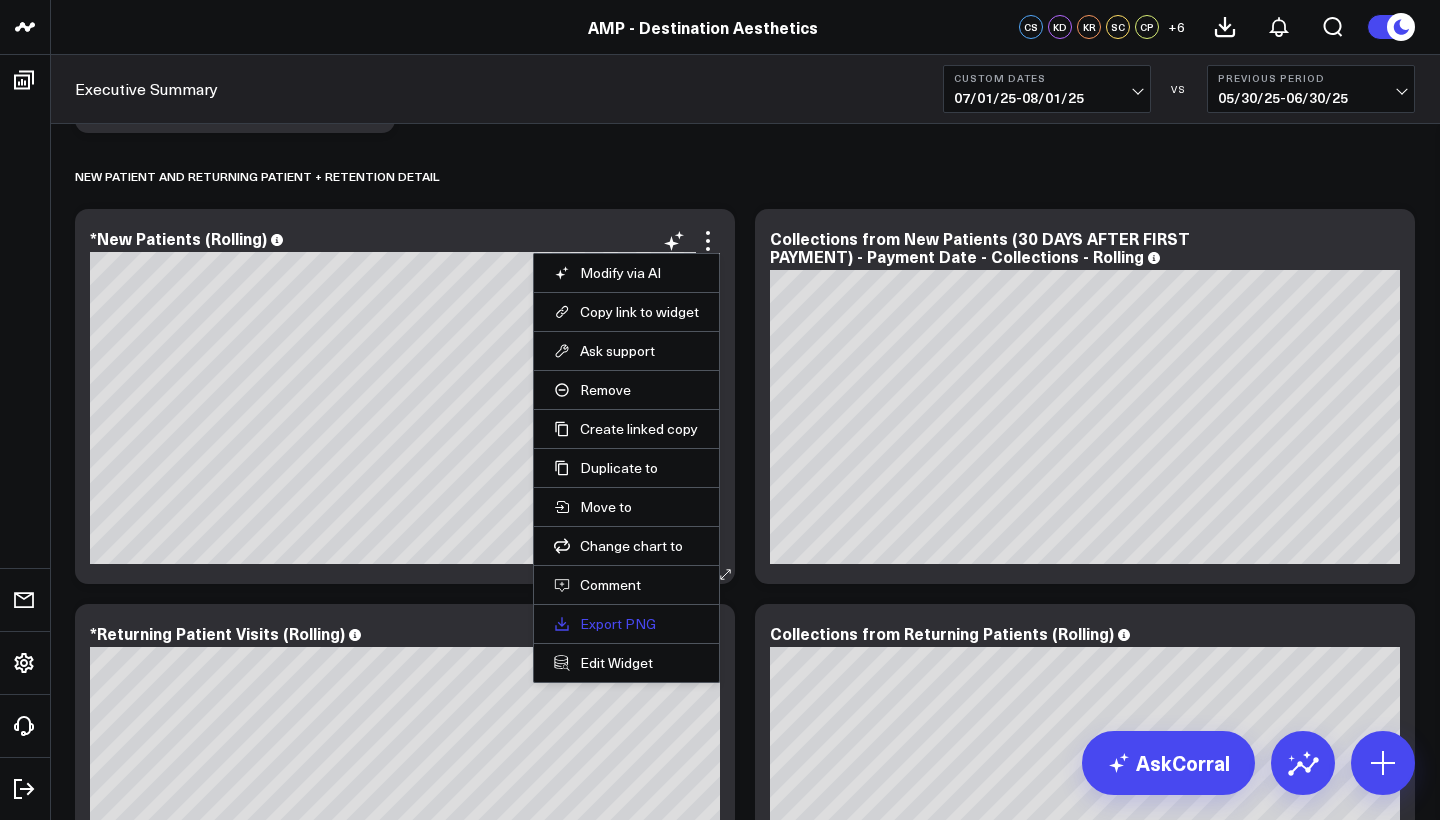 click on "Export PNG" at bounding box center [626, 624] 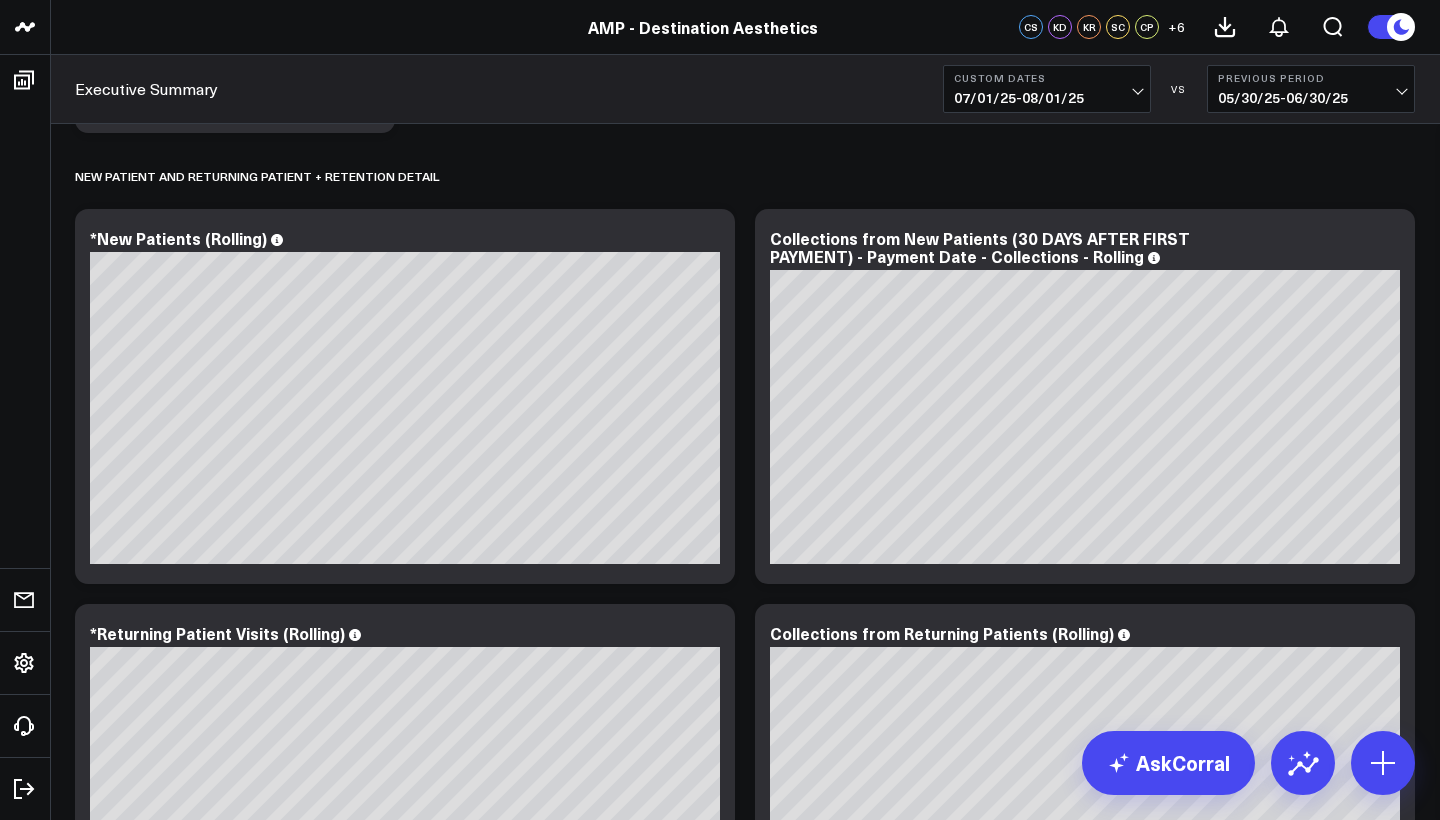 scroll, scrollTop: 2832, scrollLeft: 0, axis: vertical 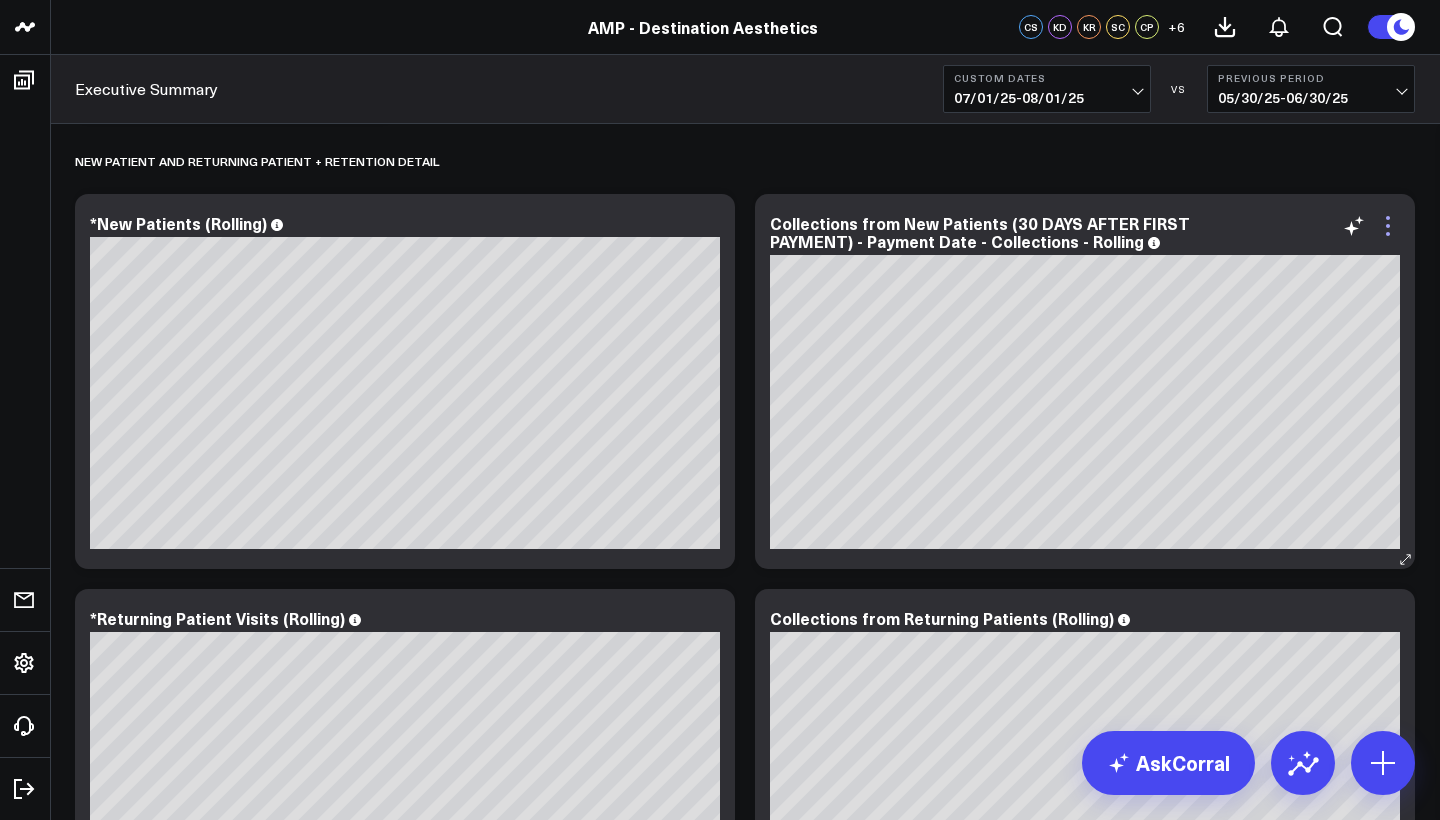 click 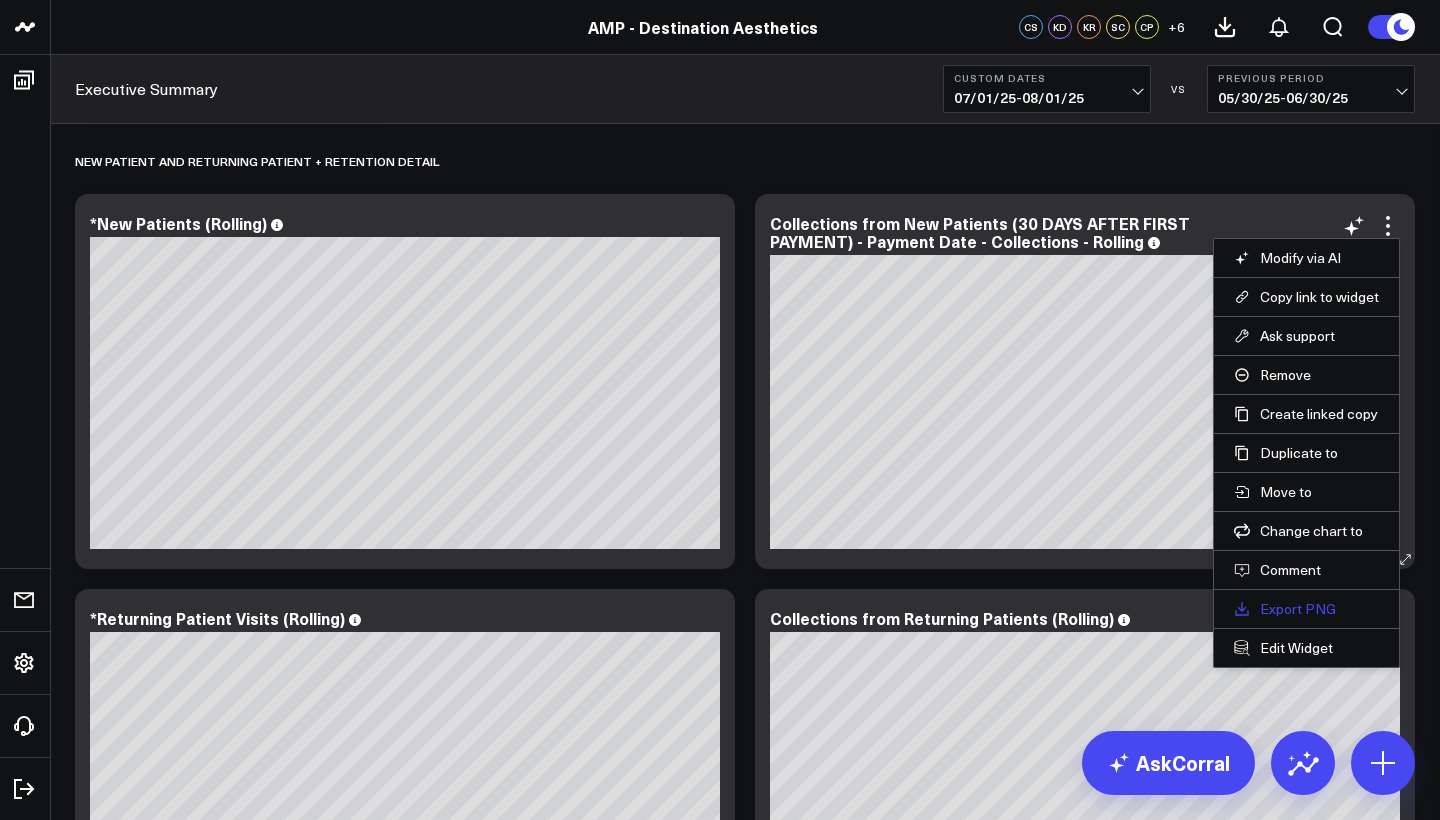 click on "Export PNG" at bounding box center [1306, 609] 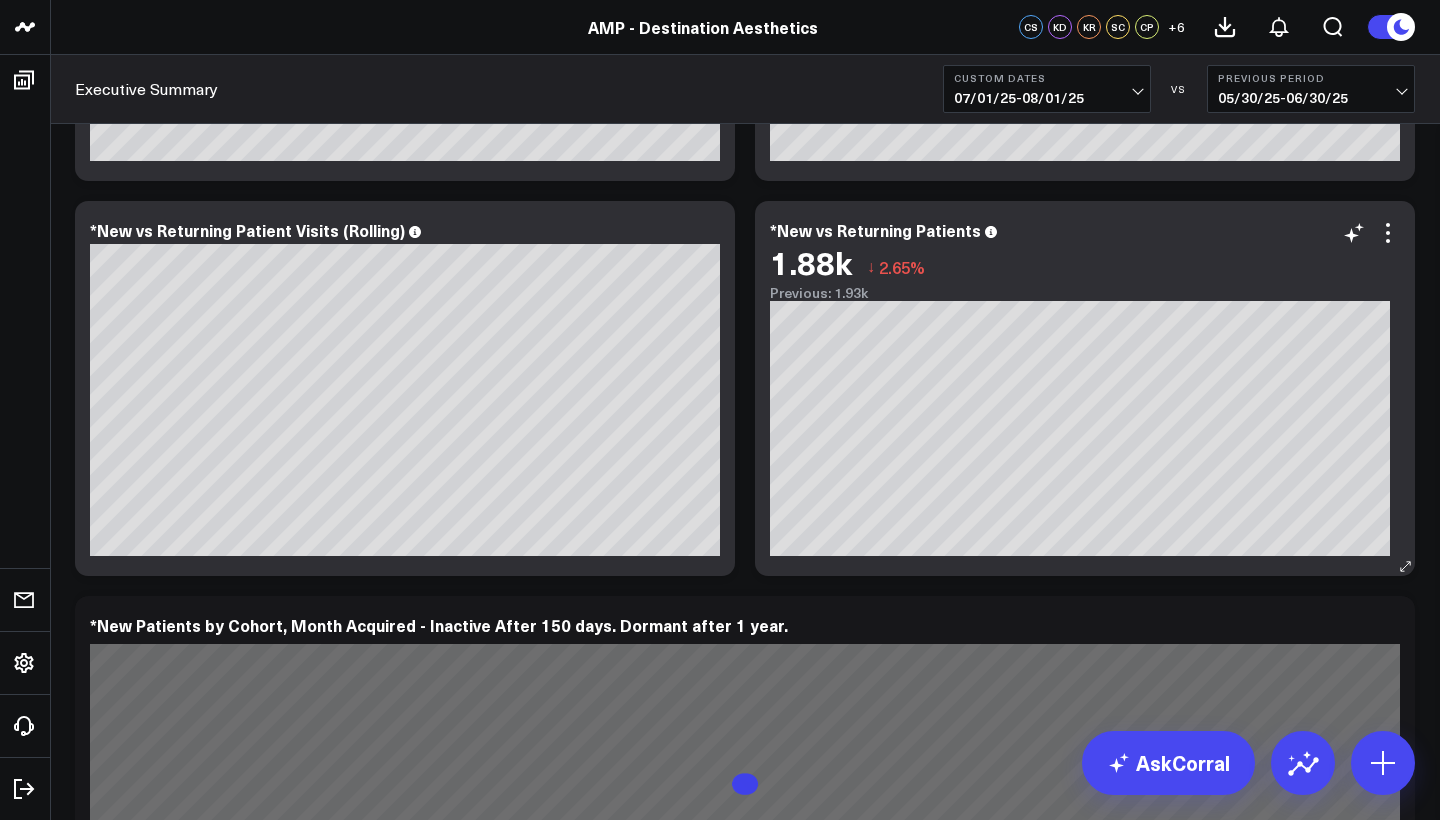 scroll, scrollTop: 3618, scrollLeft: 0, axis: vertical 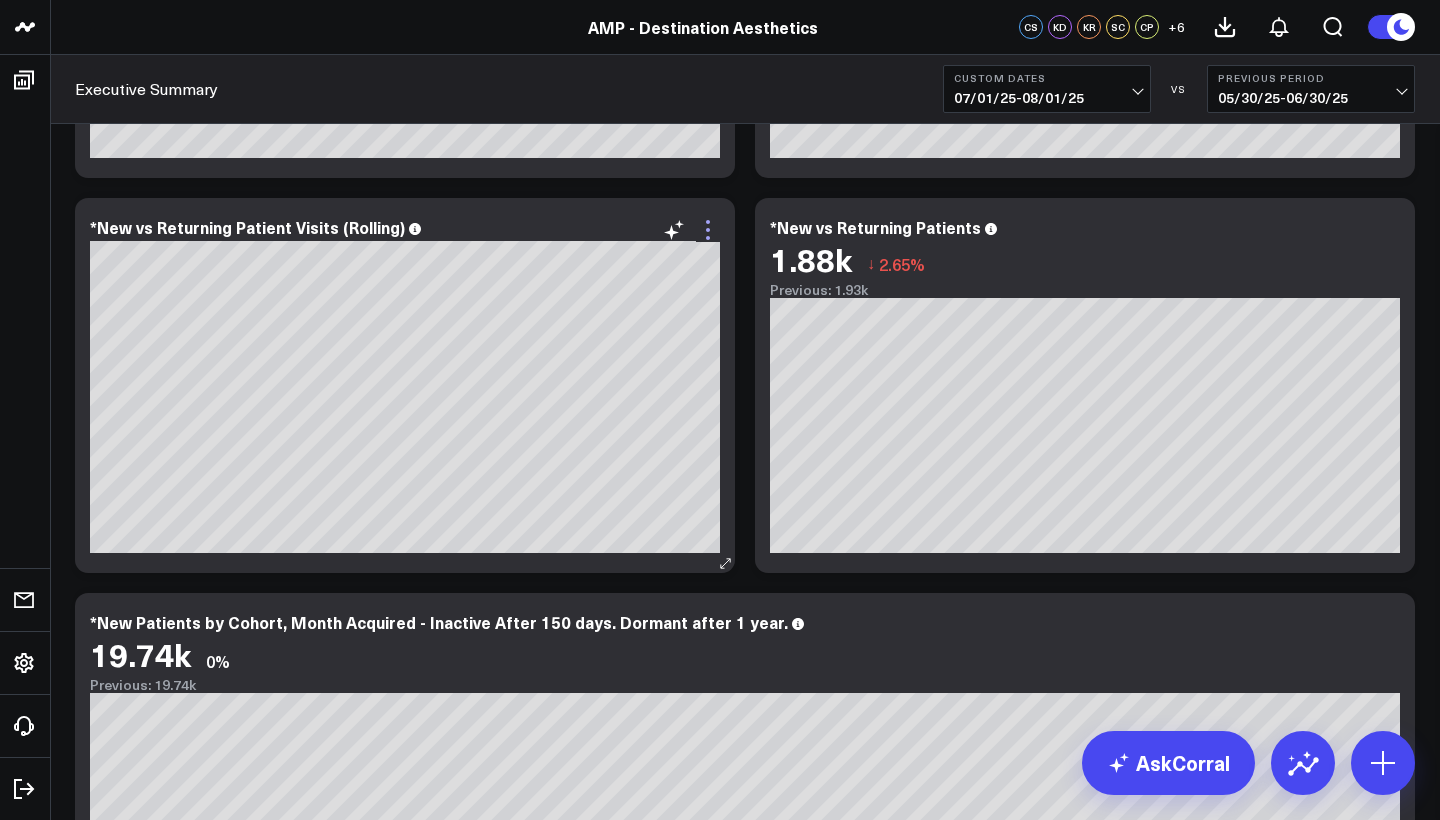 click 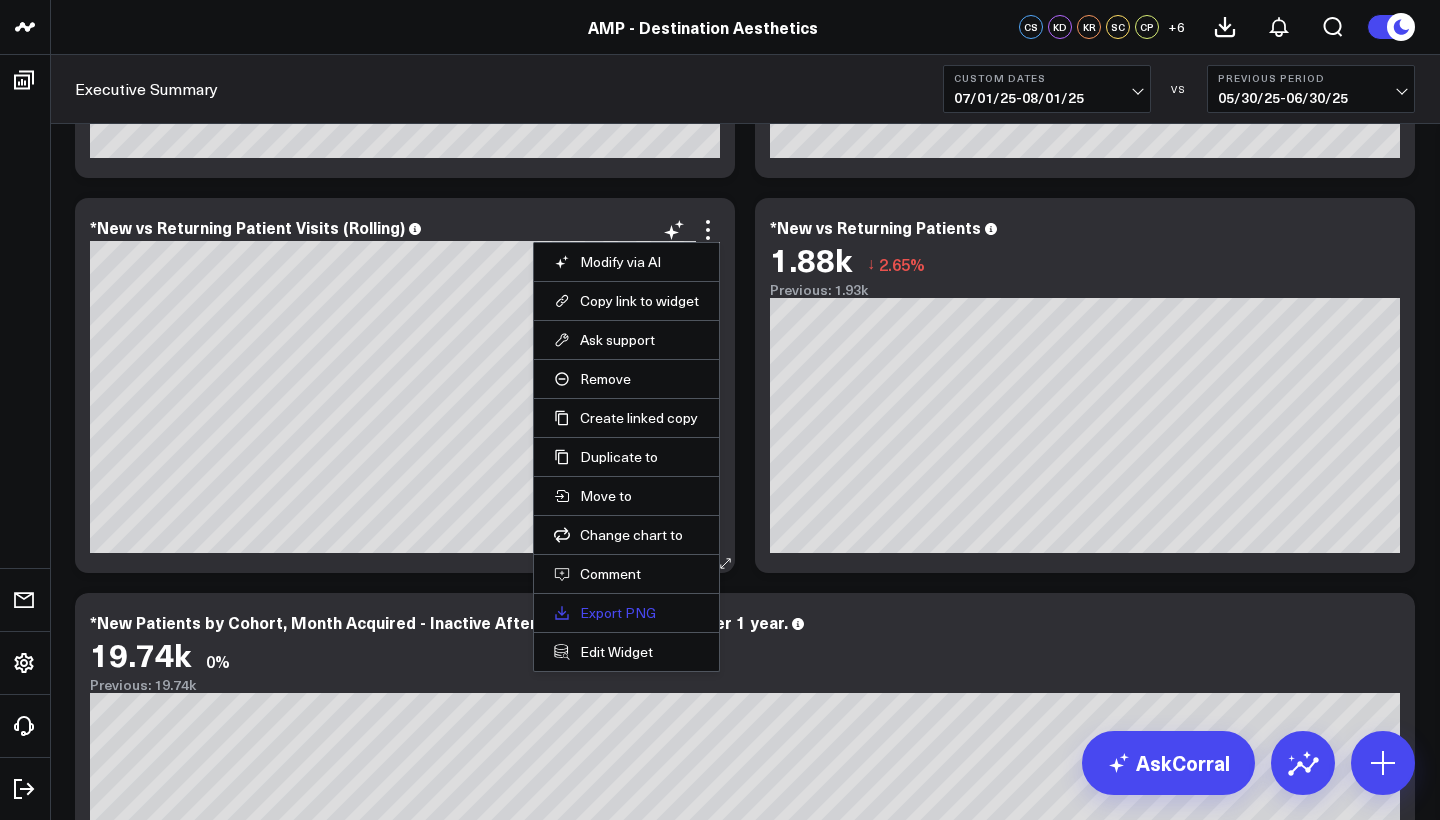 click on "Export PNG" at bounding box center (626, 613) 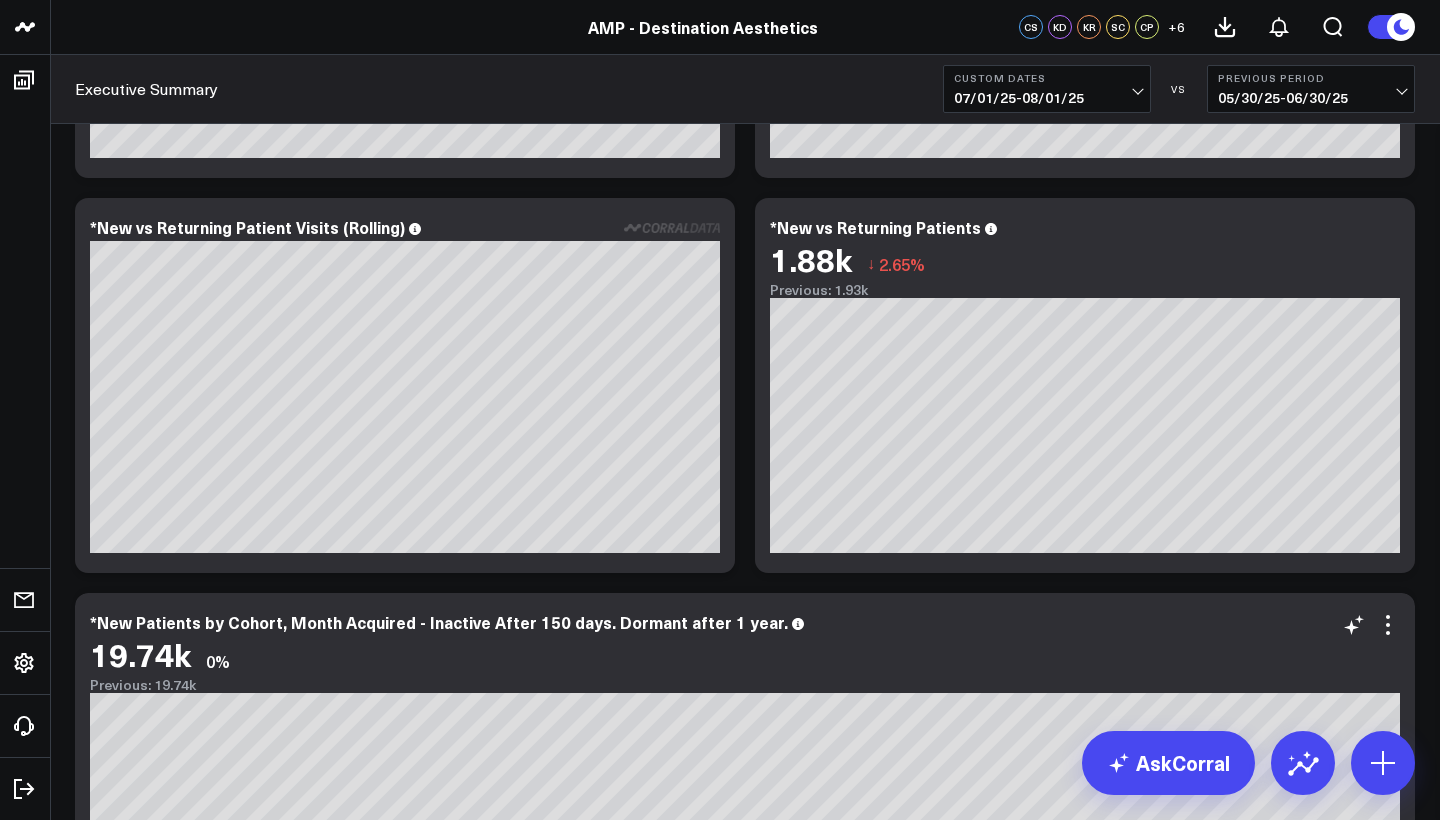 click on "*New Patients by Cohort, Month Acquired - Inactive After 150 days. Dormant after 1 year. 19.74k 0% Previous: 19.74k [fontSize:10px lineHeight:12px] / Active[/]
[fontSize:14px lineHeight:20px fontWeight:500][/] [fontSize:10px lineHeight:12px] / Inctive[/]
[fontSize:14px lineHeight:20px fontWeight:500][/] [fontSize:10px lineHeight:12px] / Dormant[/]
[fontSize:14px lineHeight:20px fontWeight:500][/]" at bounding box center [745, 780] 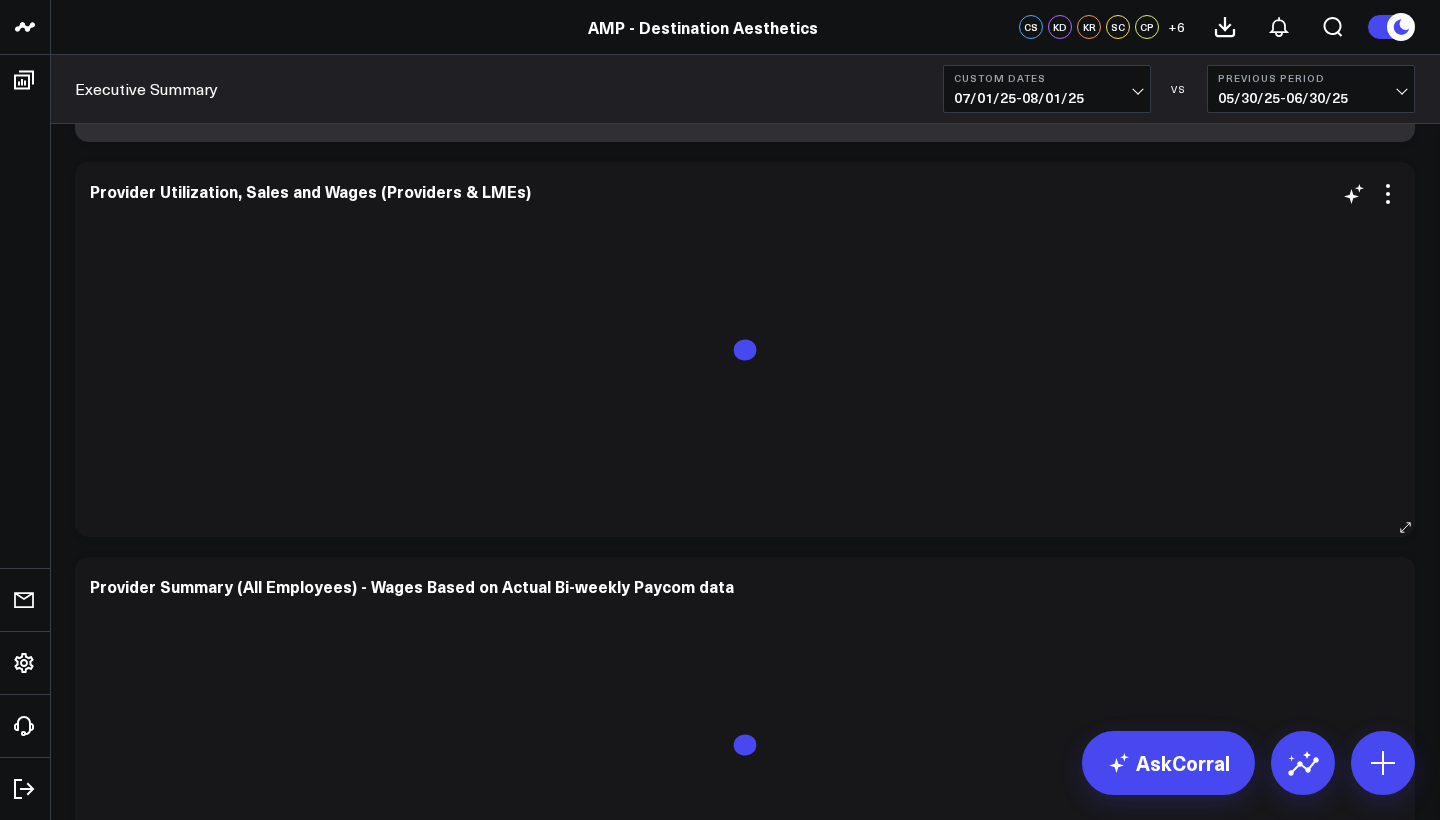scroll, scrollTop: 6480, scrollLeft: 0, axis: vertical 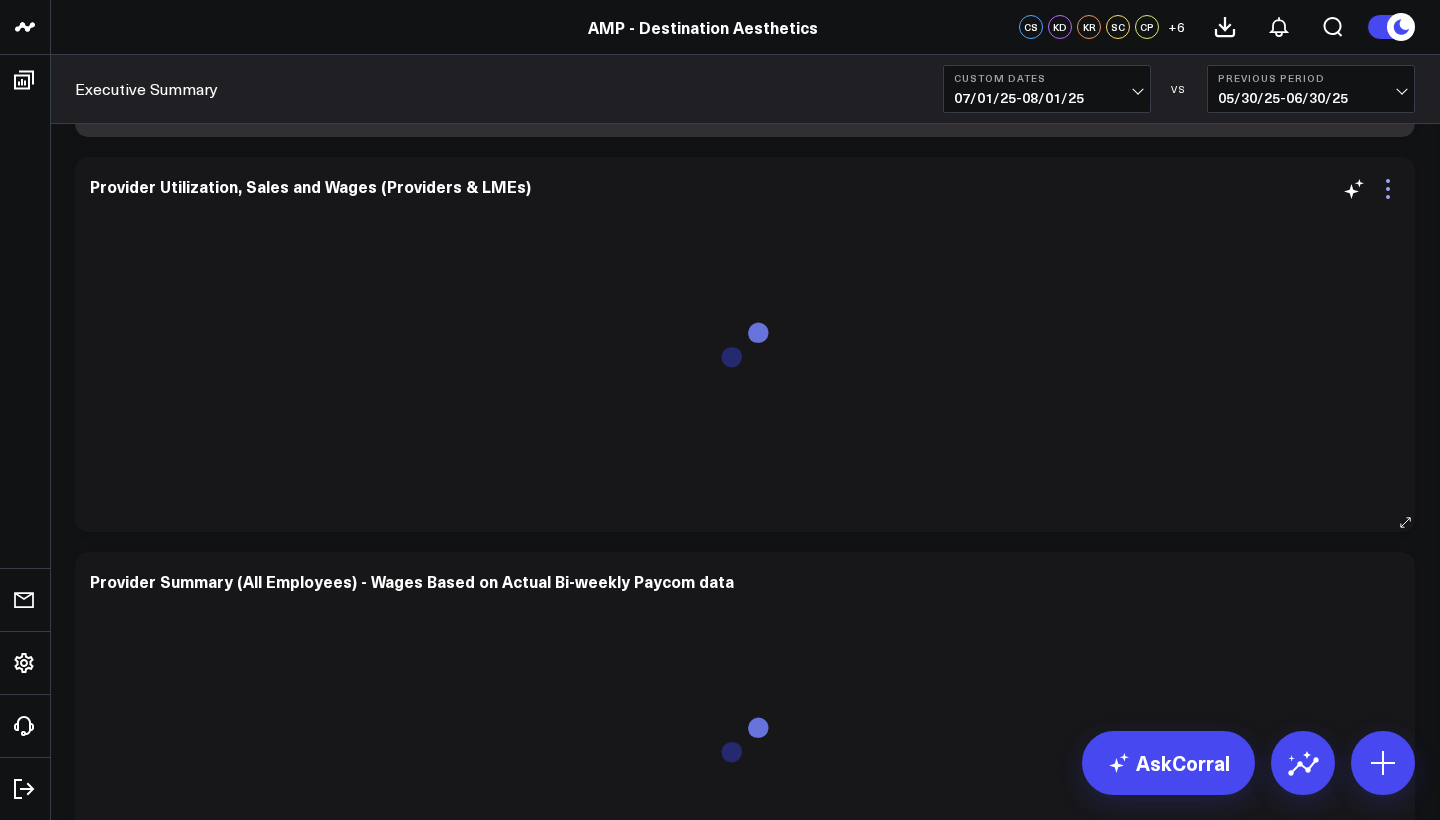 click 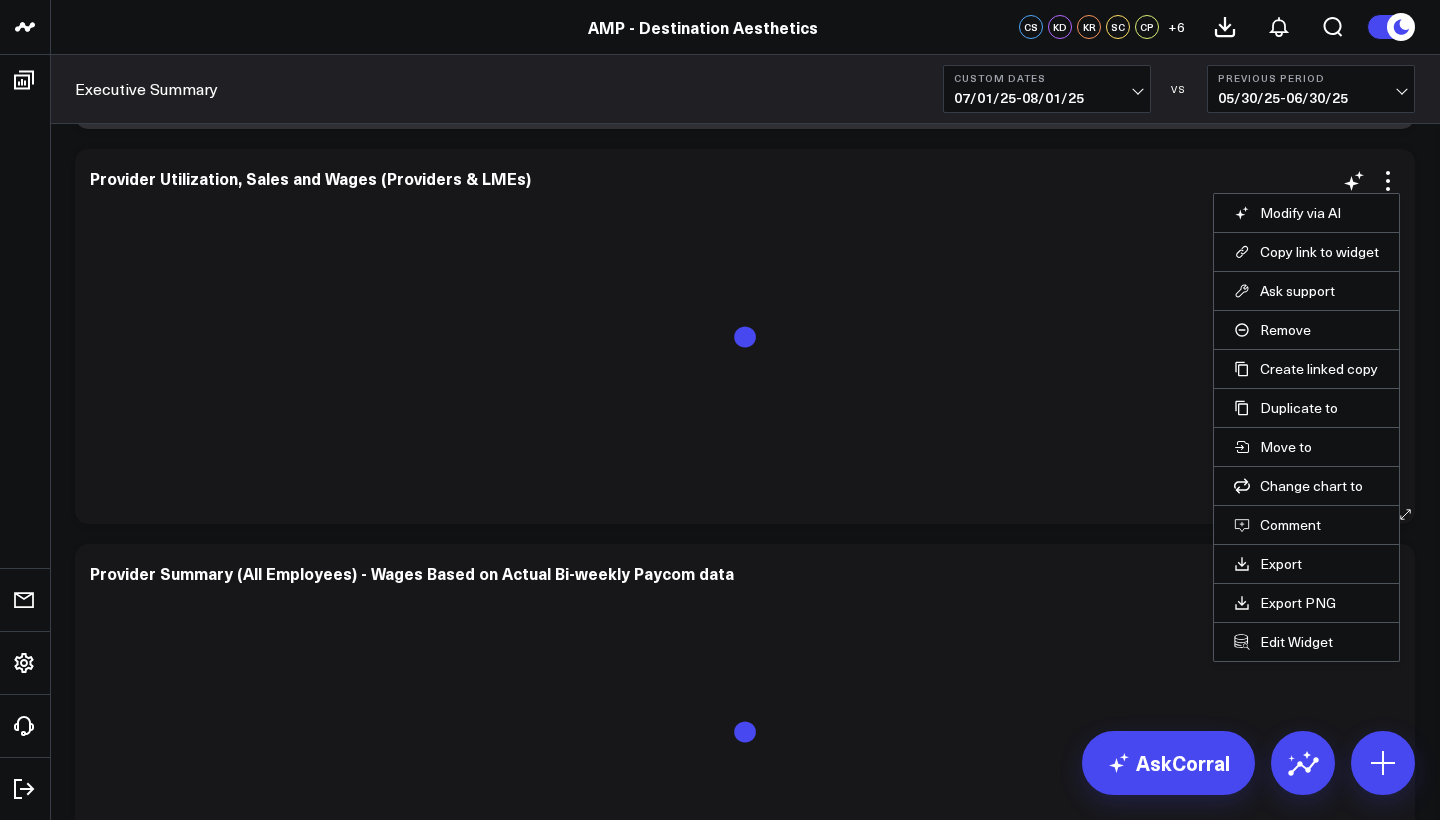 scroll, scrollTop: 6497, scrollLeft: 0, axis: vertical 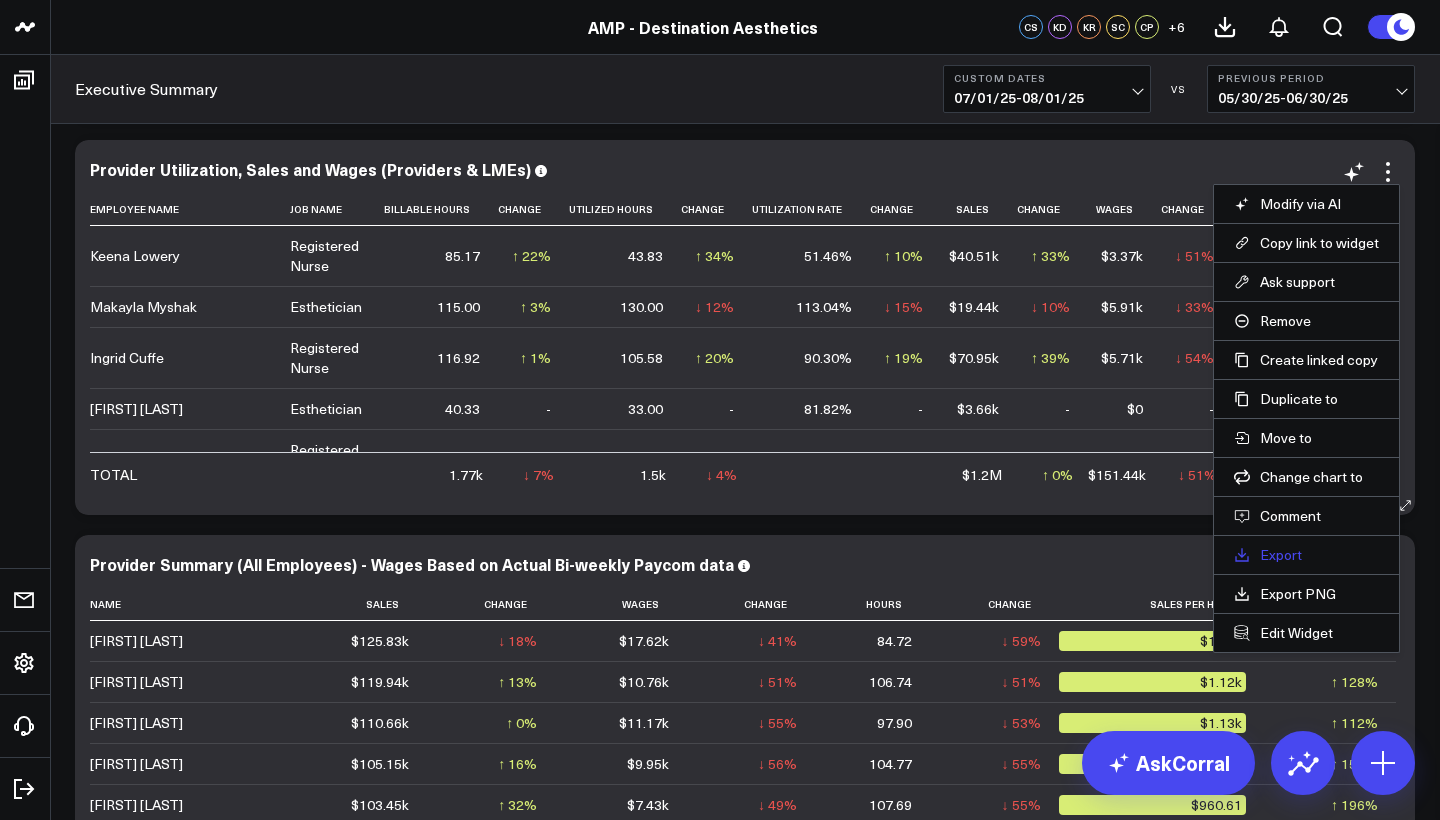 click on "Export" at bounding box center [1306, 555] 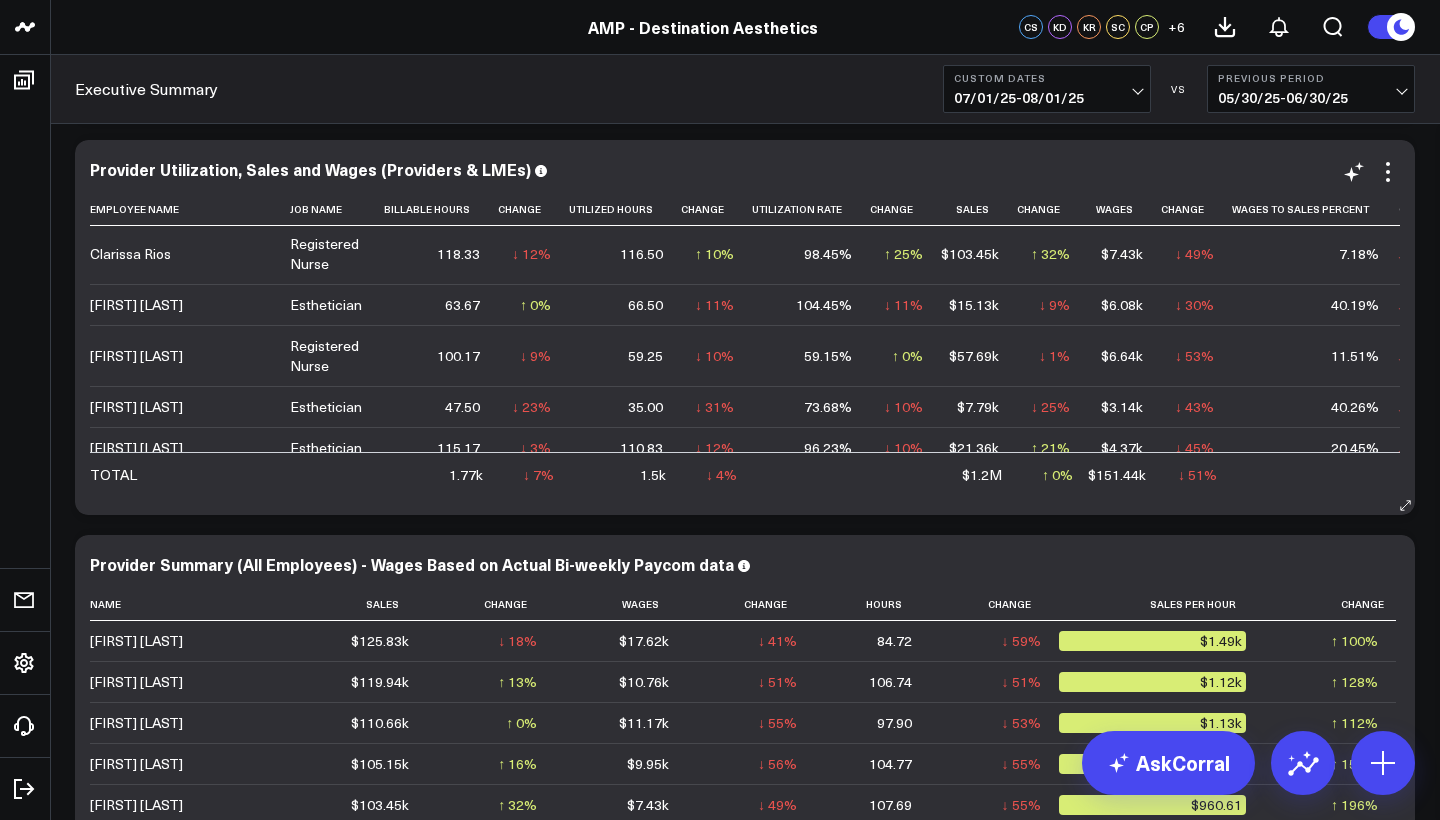 scroll, scrollTop: 214, scrollLeft: 0, axis: vertical 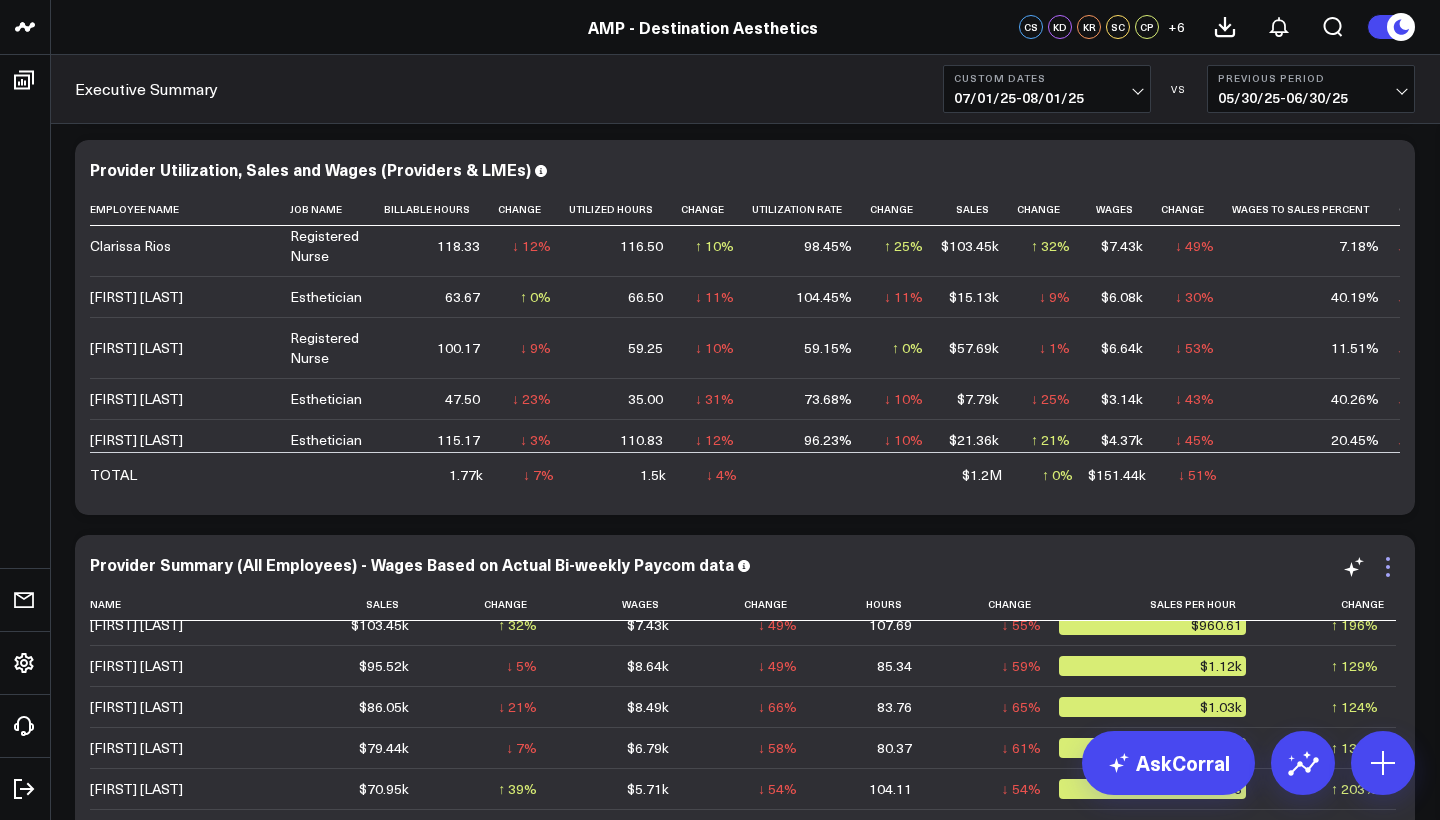 click 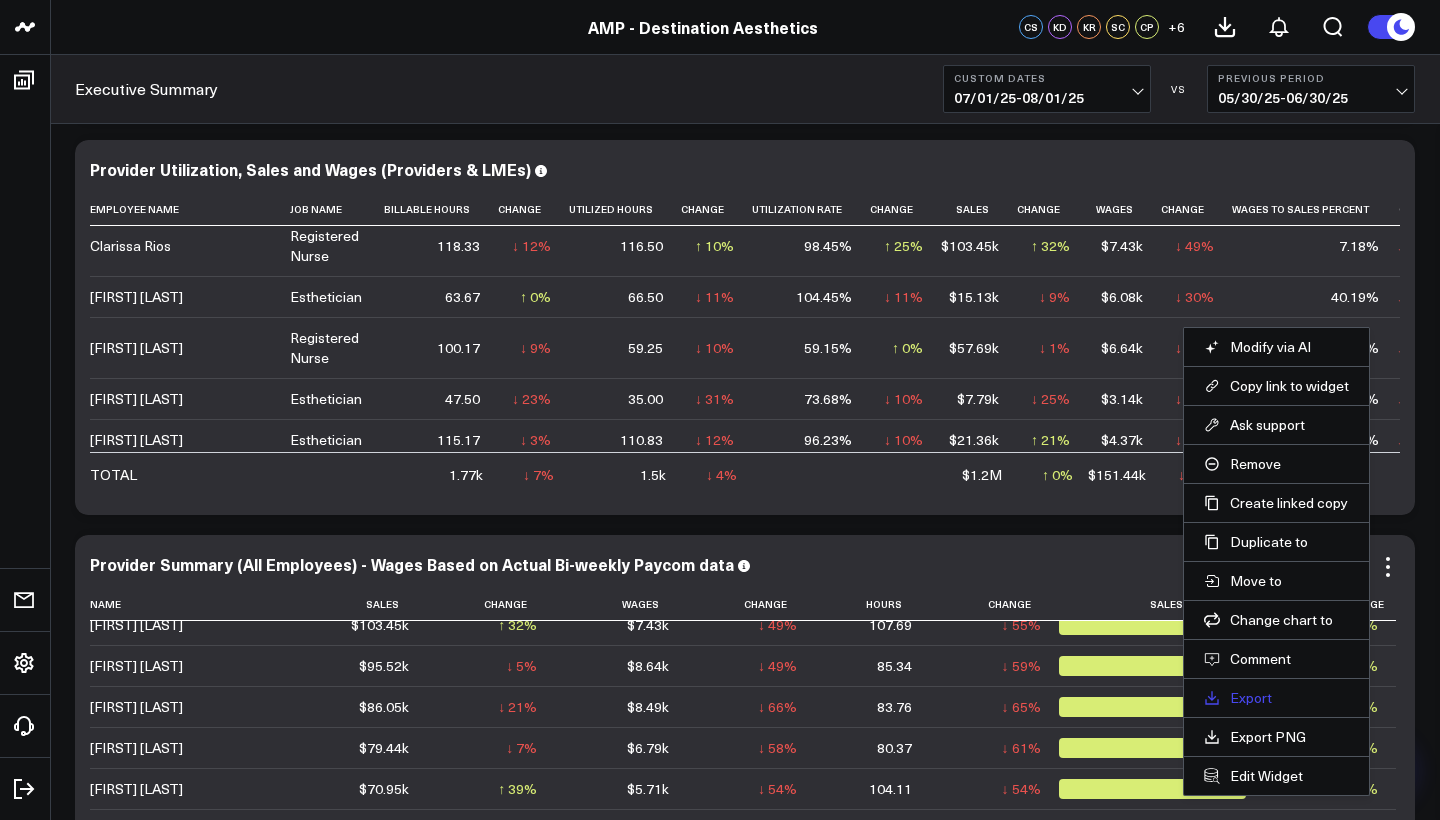 click on "Export" at bounding box center (1276, 698) 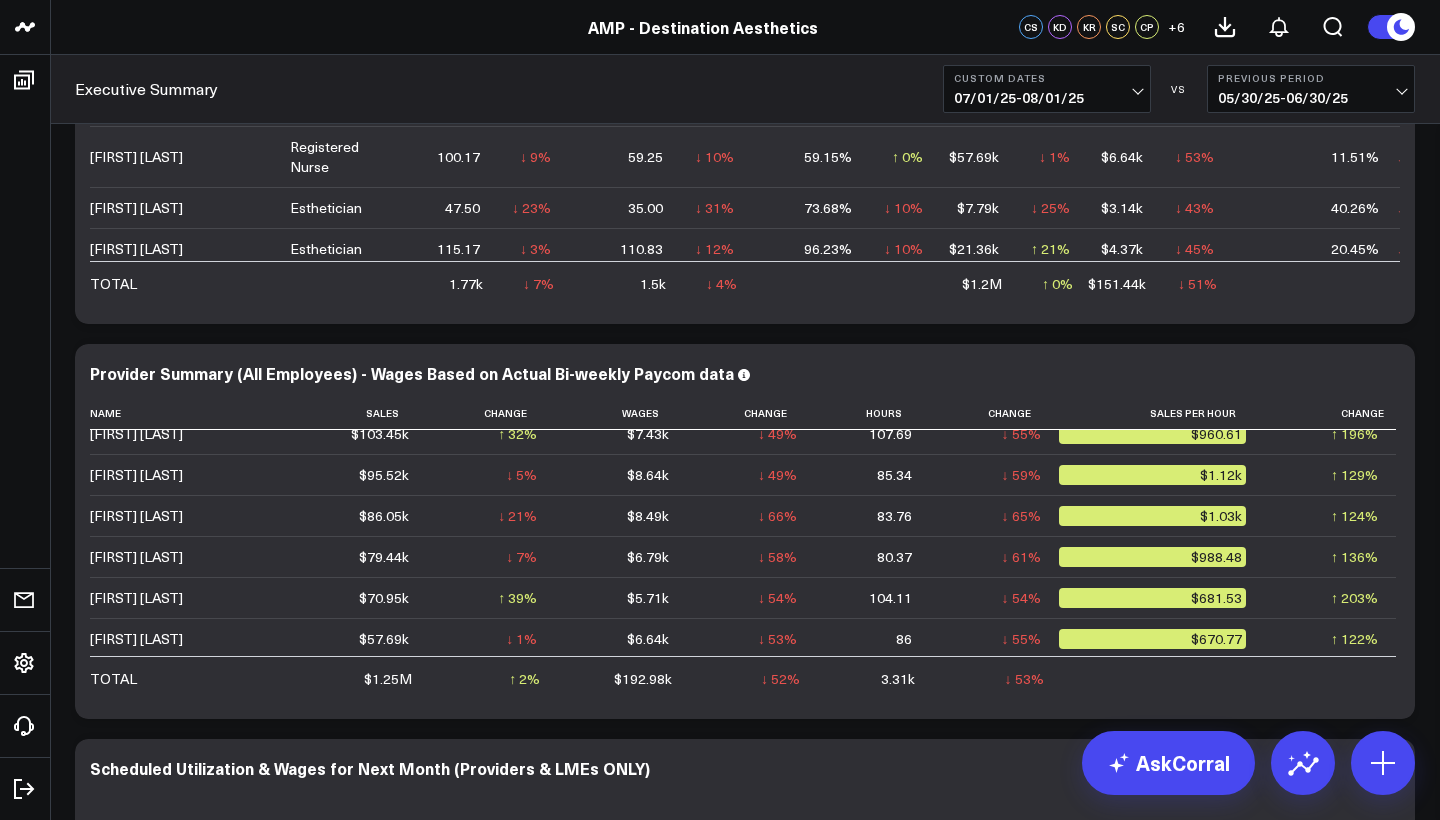 scroll, scrollTop: 6865, scrollLeft: 0, axis: vertical 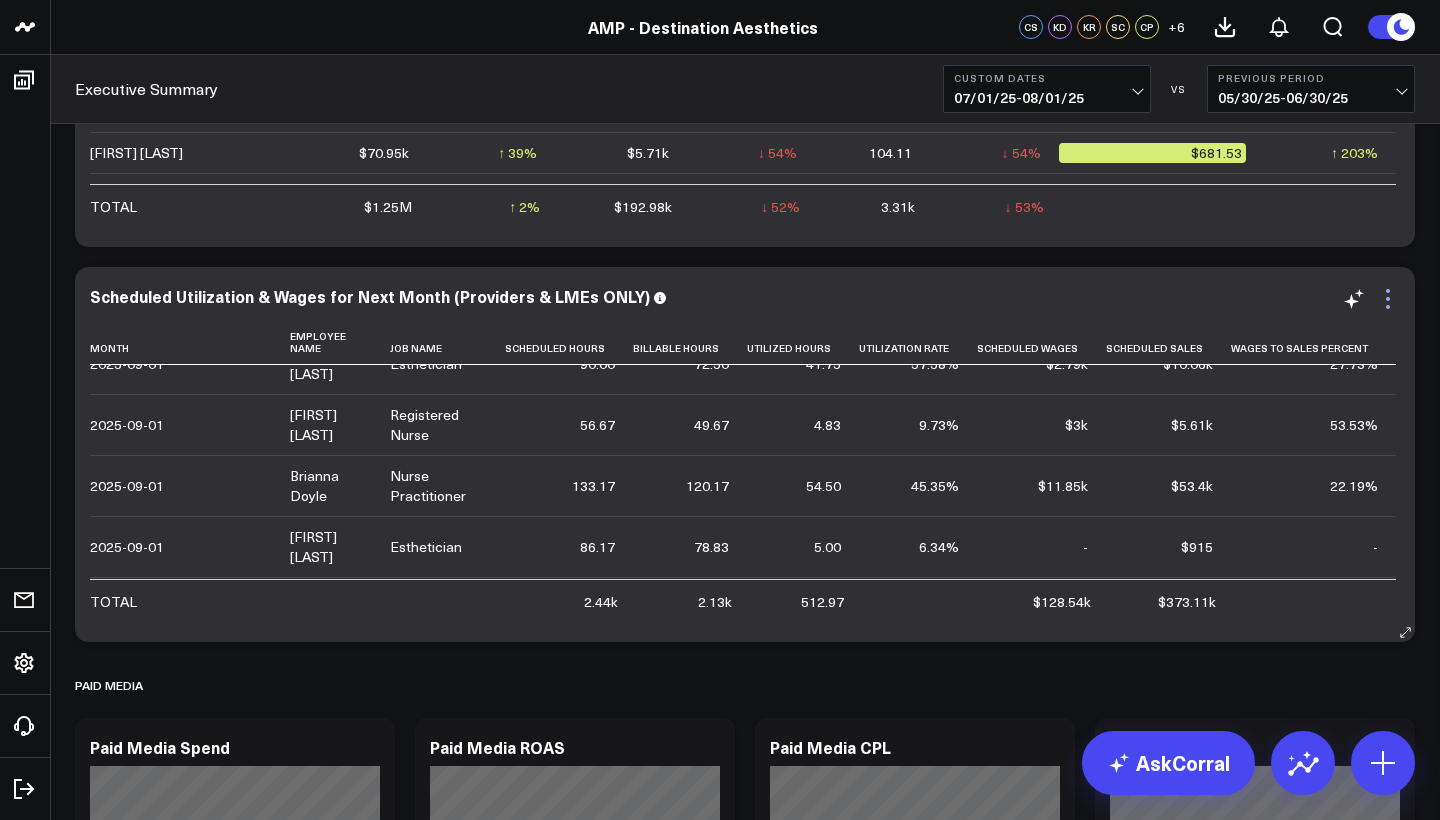 click 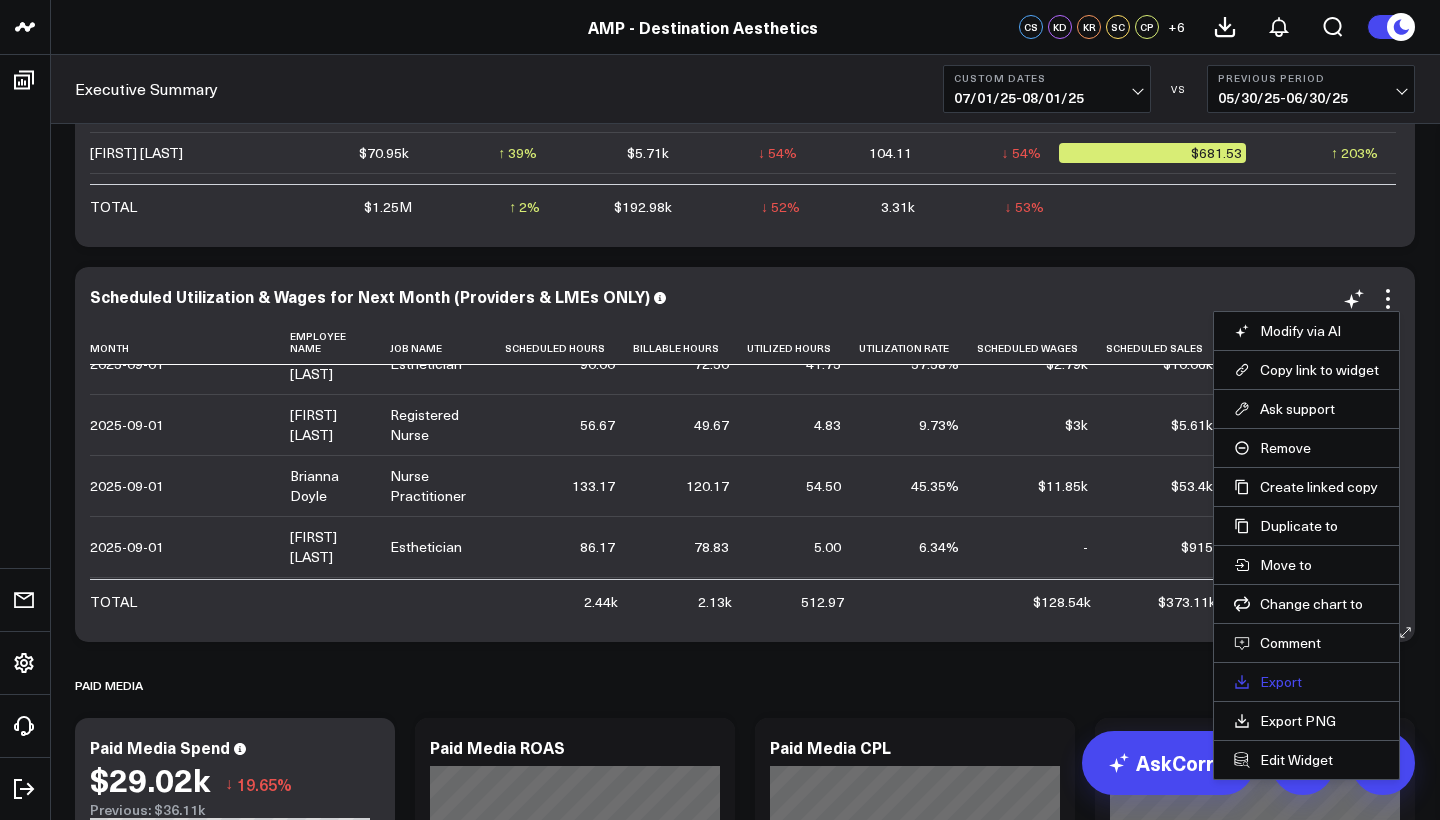 click on "Export" at bounding box center [1306, 682] 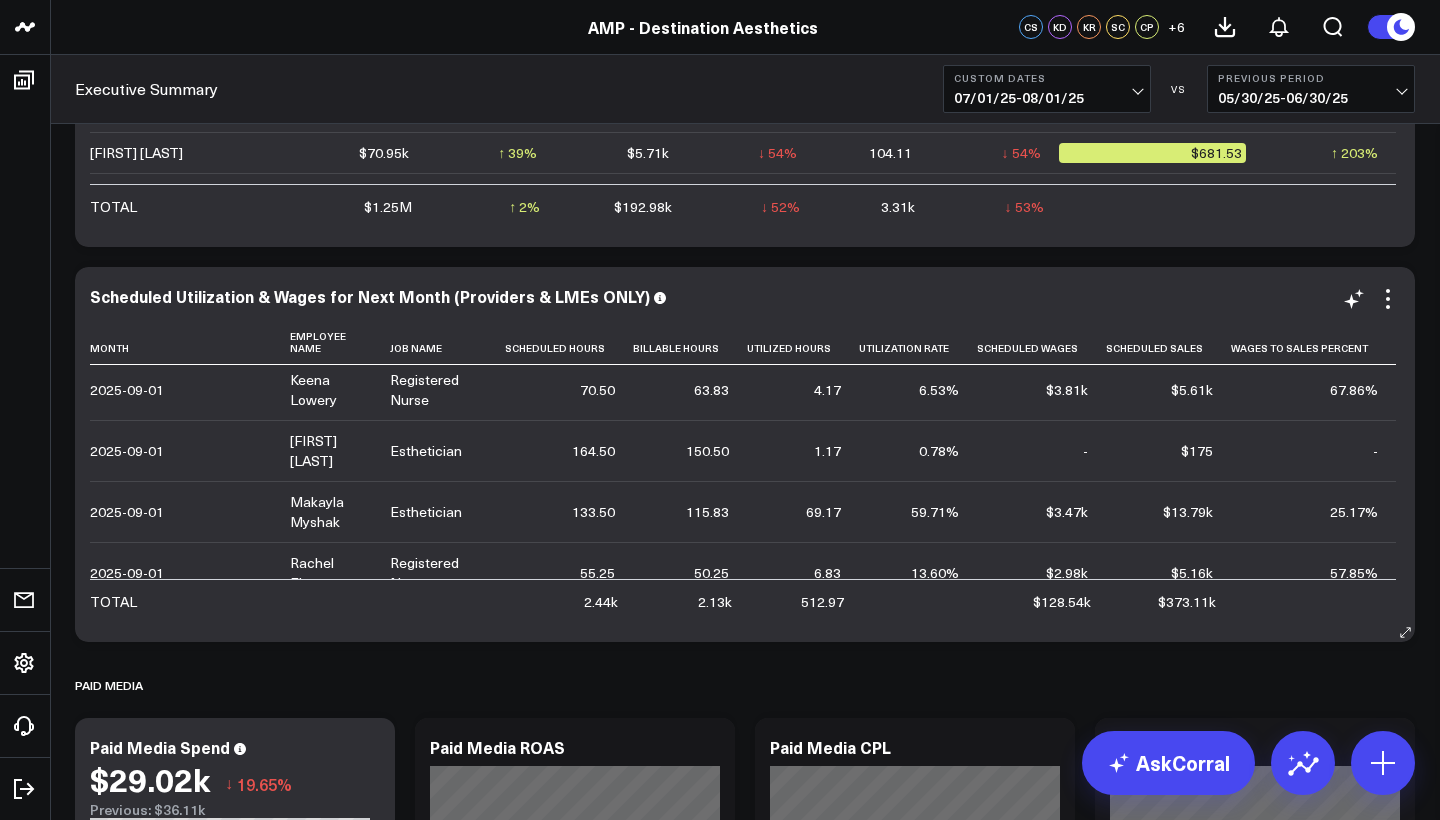 scroll, scrollTop: 910, scrollLeft: 0, axis: vertical 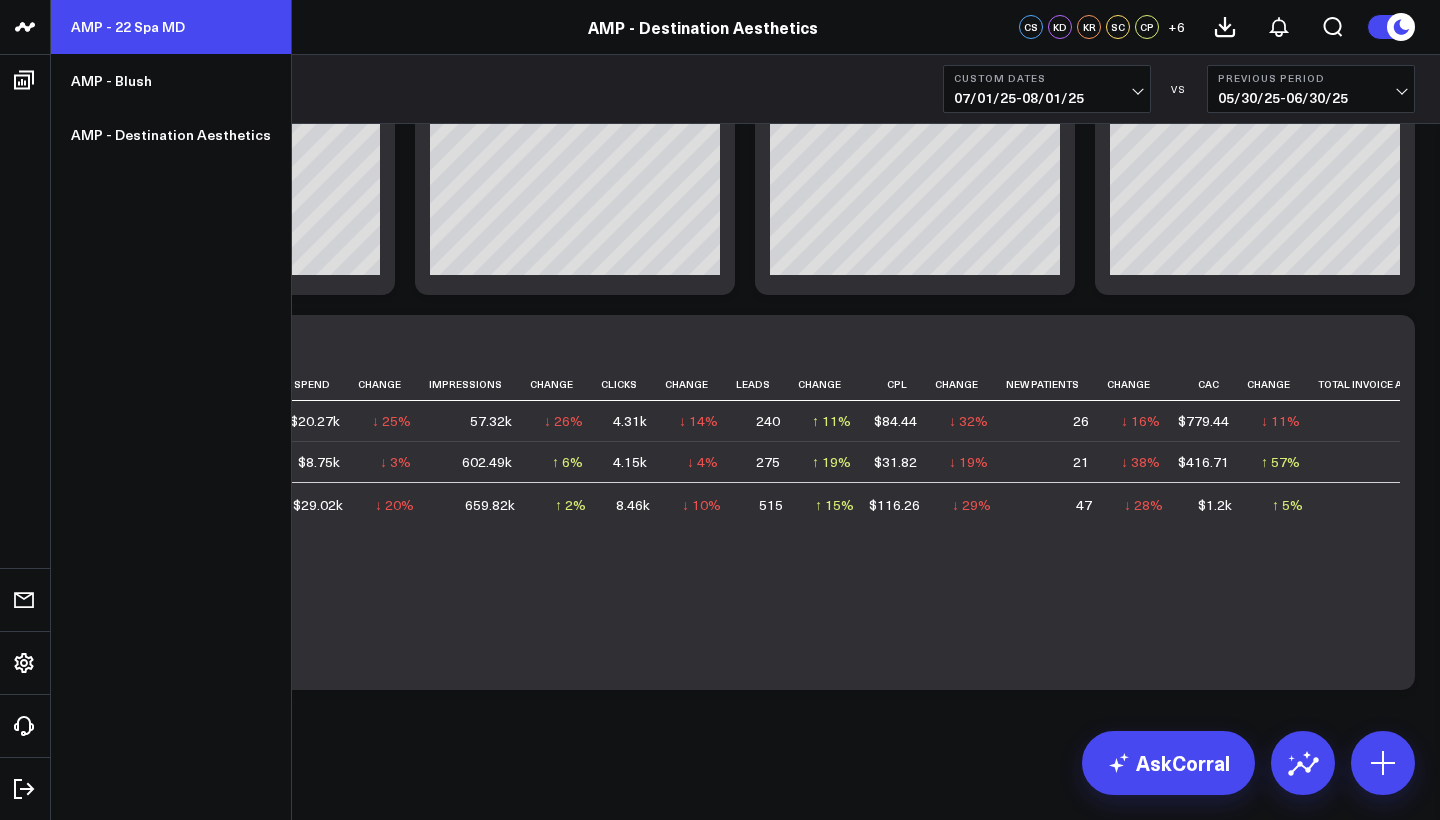 click on "AMP - 22 Spa MD" at bounding box center [171, 27] 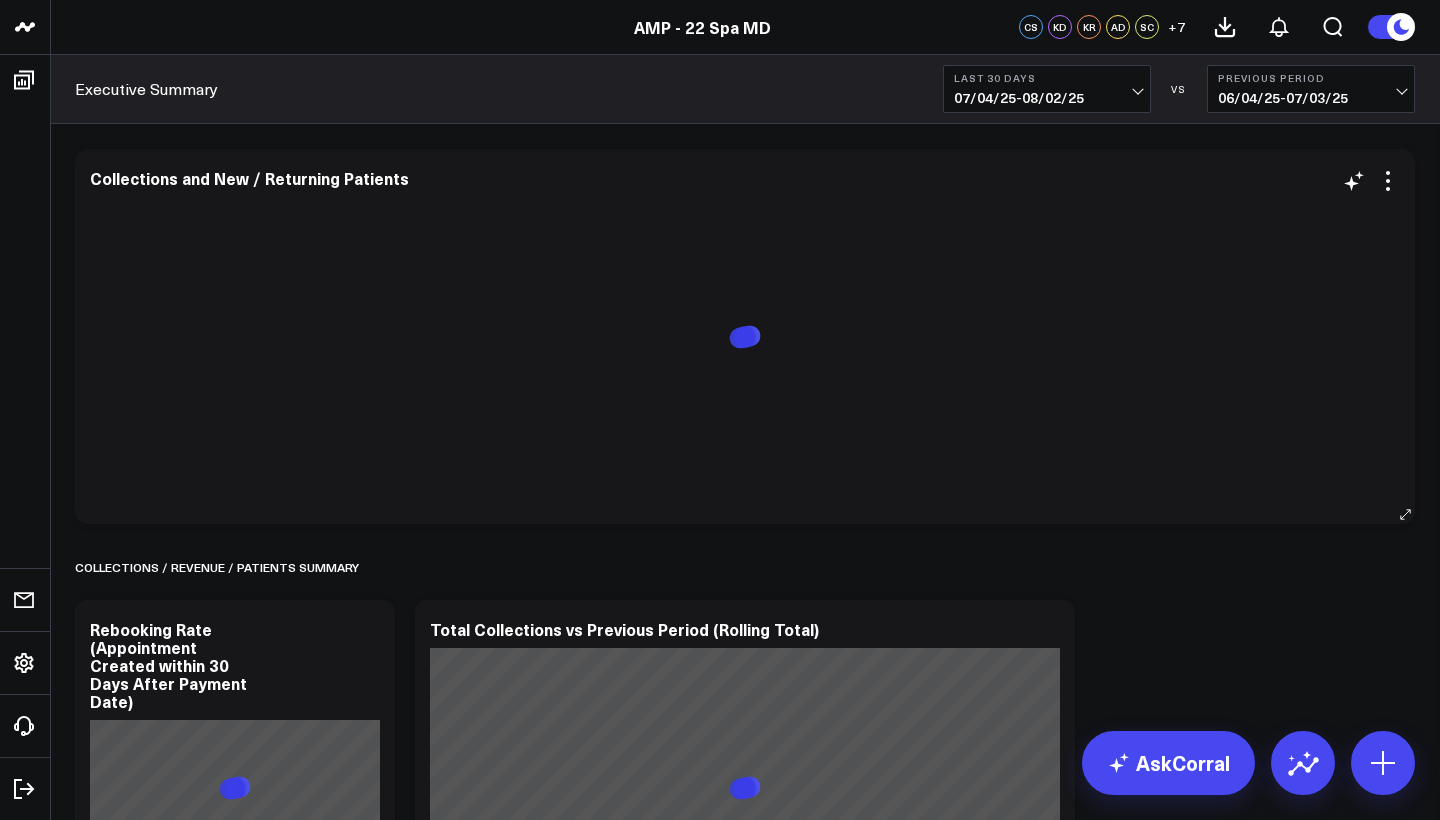 scroll, scrollTop: 0, scrollLeft: 0, axis: both 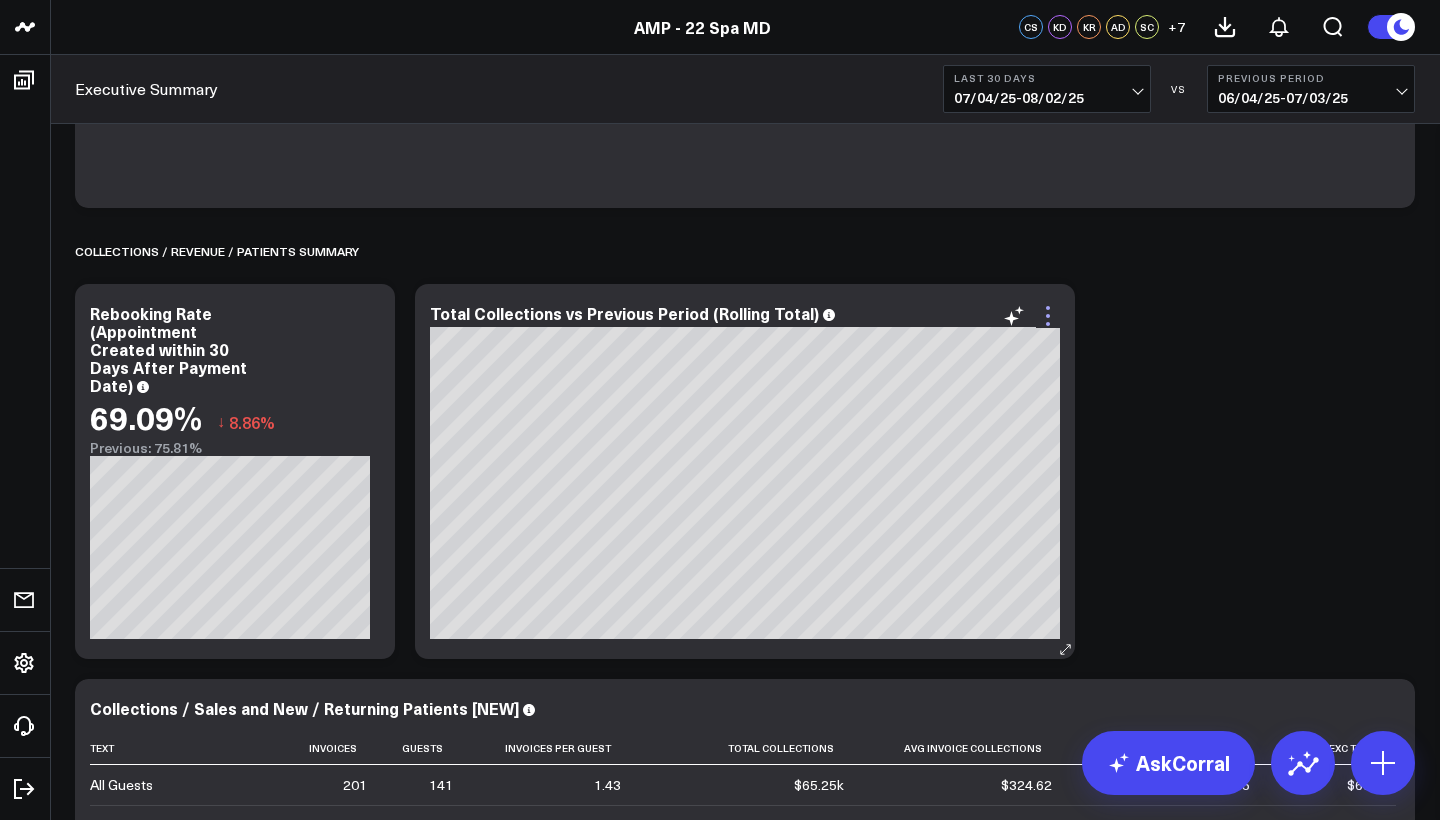 click 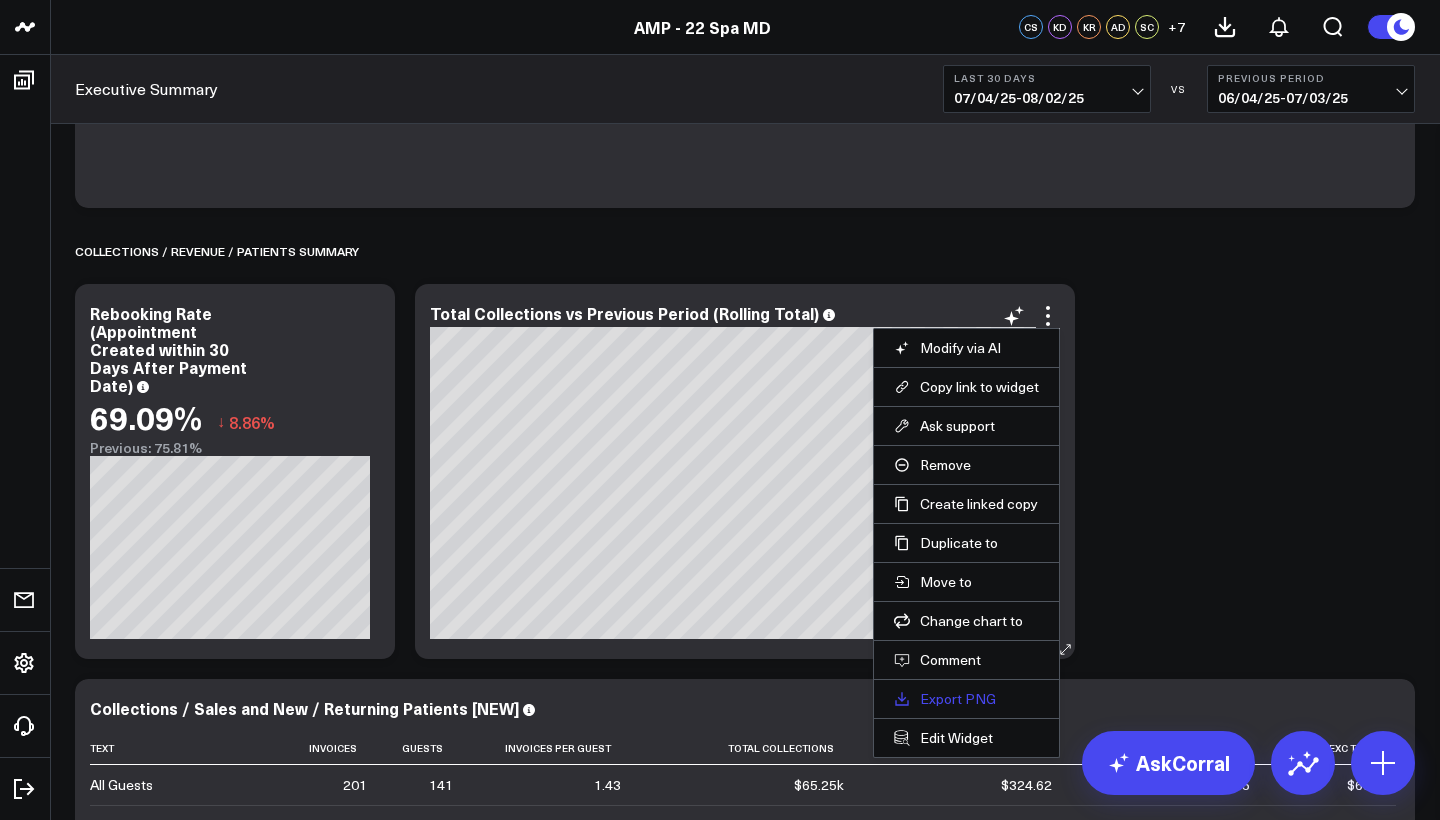 click on "Export PNG" at bounding box center (966, 699) 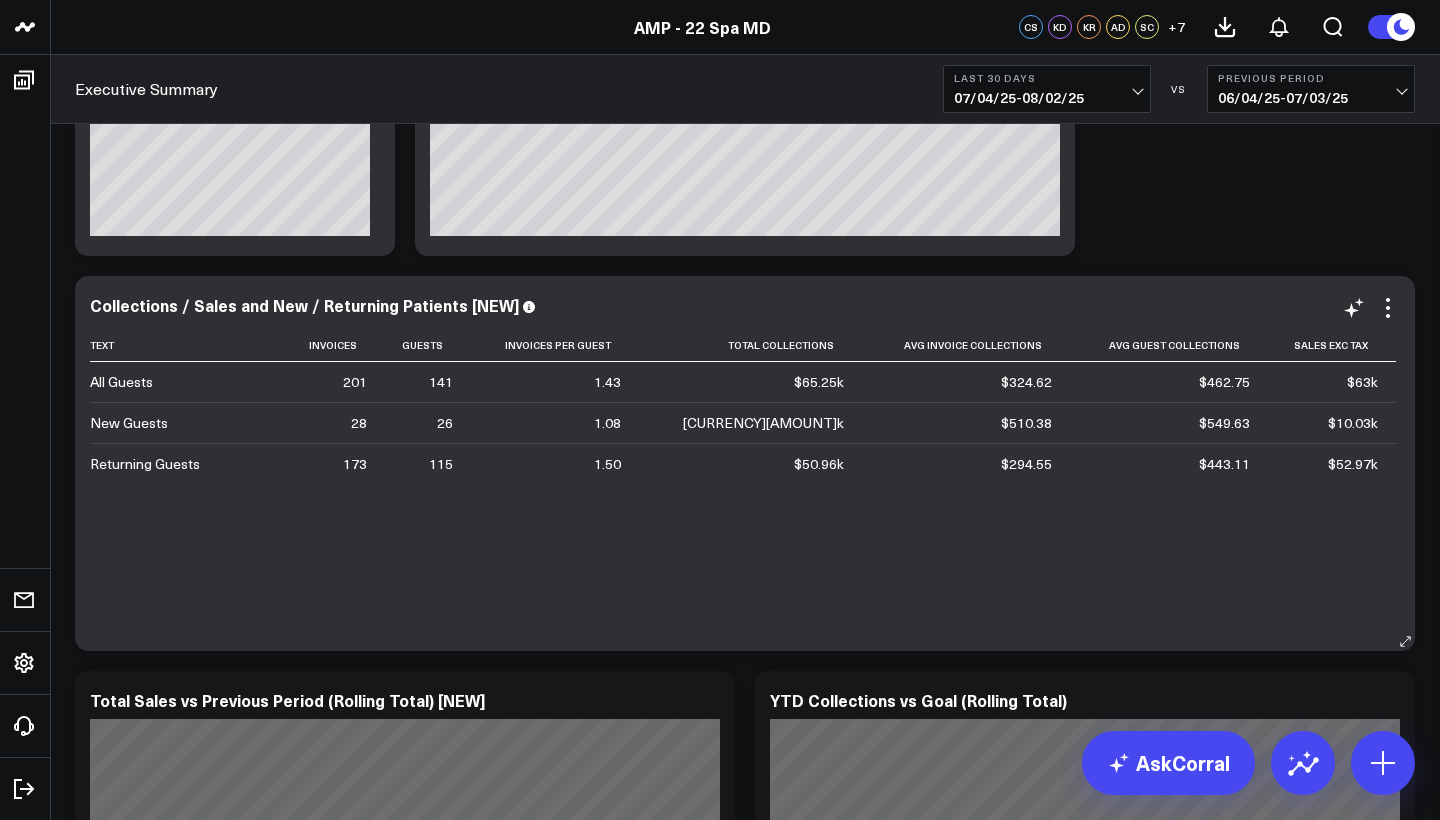 scroll, scrollTop: 720, scrollLeft: 0, axis: vertical 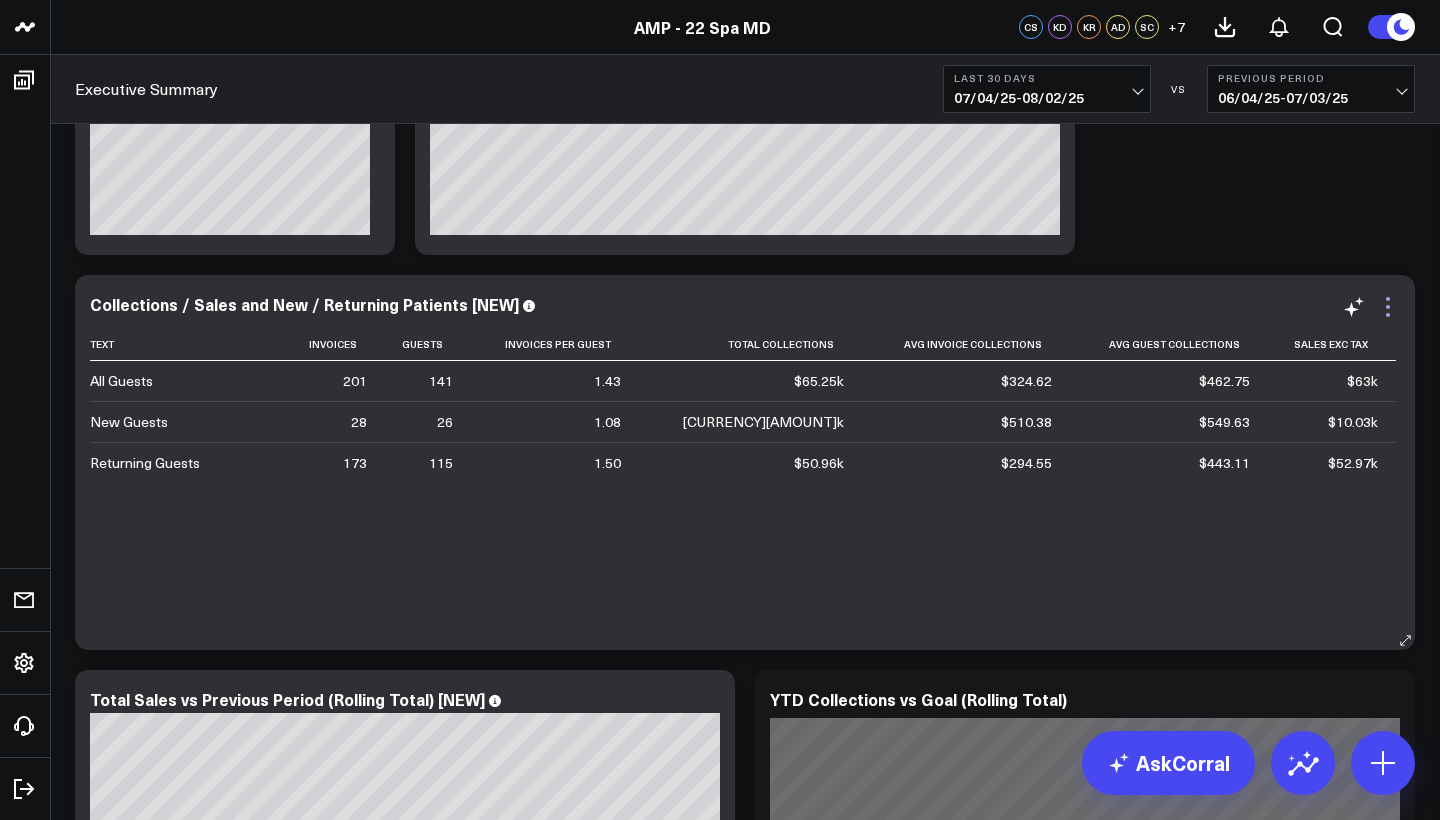 click 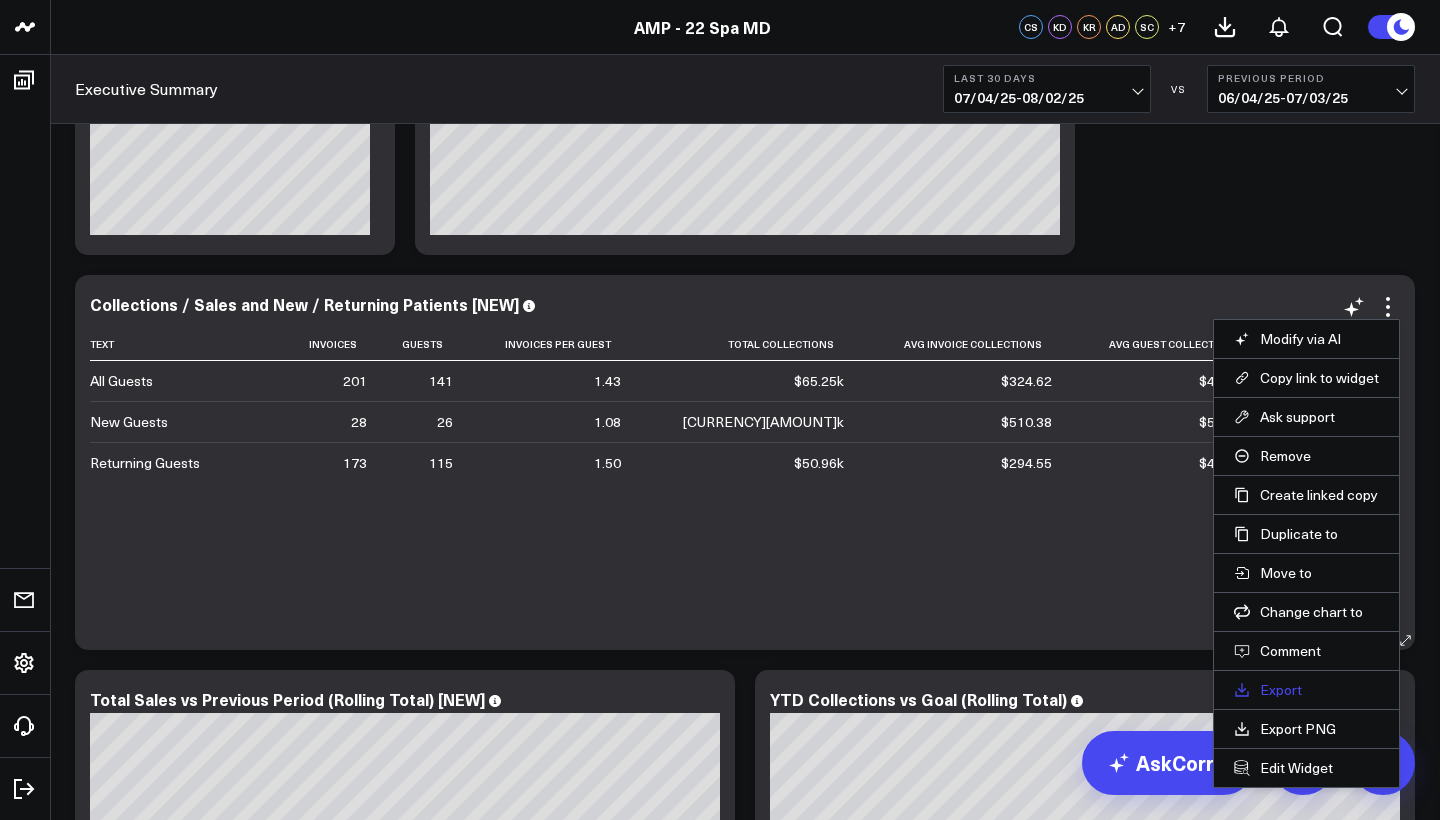 click on "Export" at bounding box center (1306, 690) 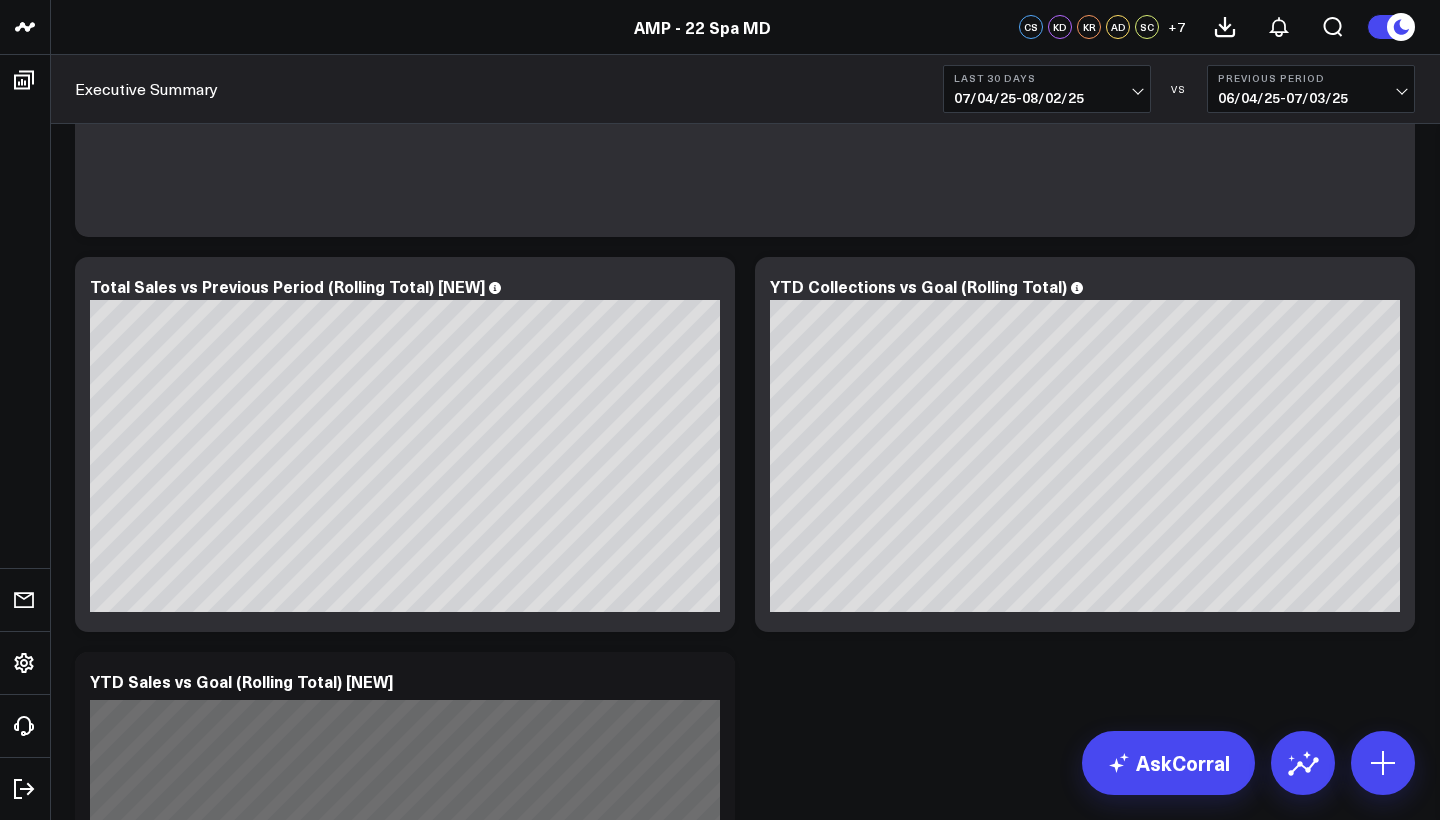 scroll, scrollTop: 1158, scrollLeft: 0, axis: vertical 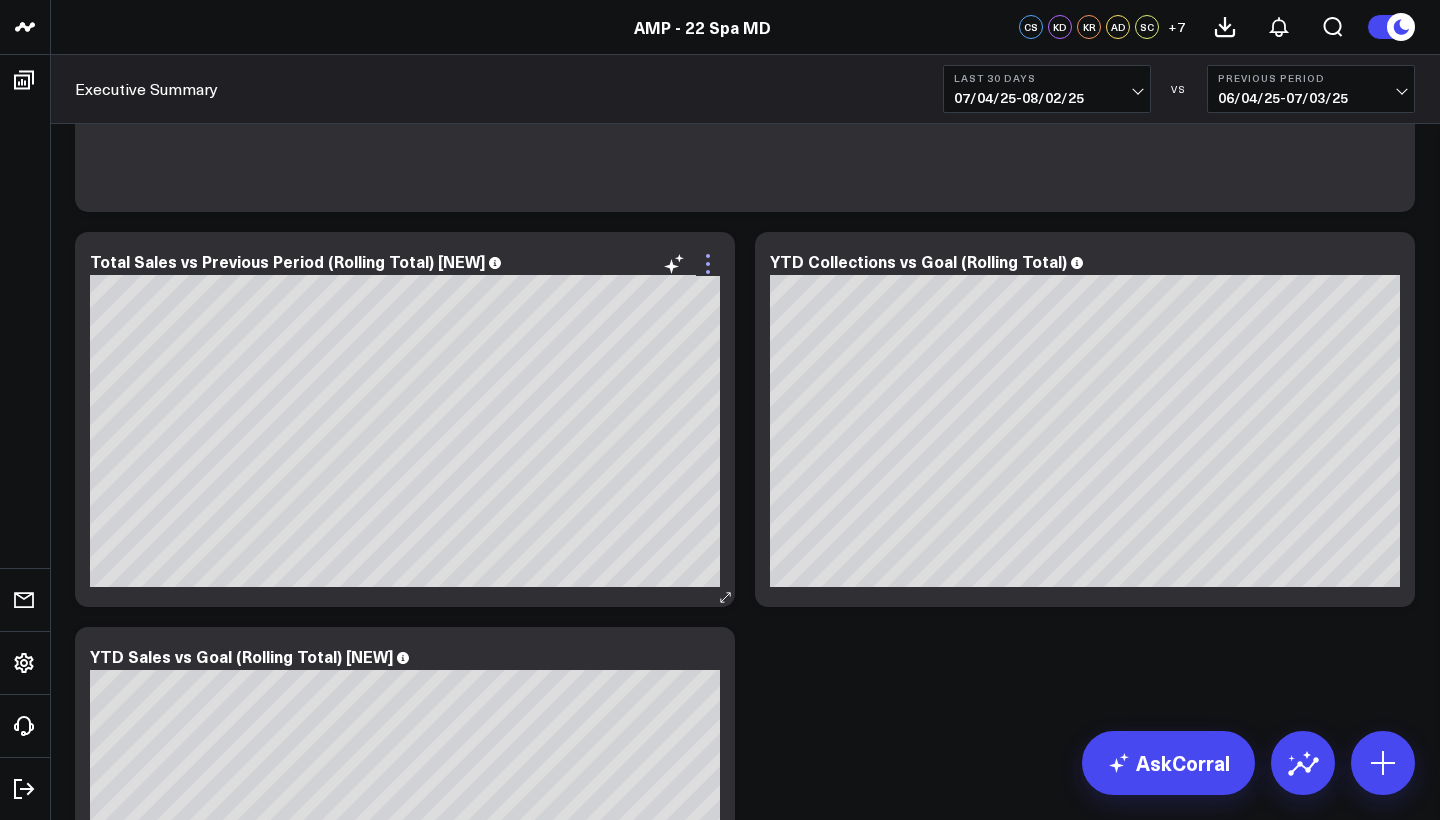 click 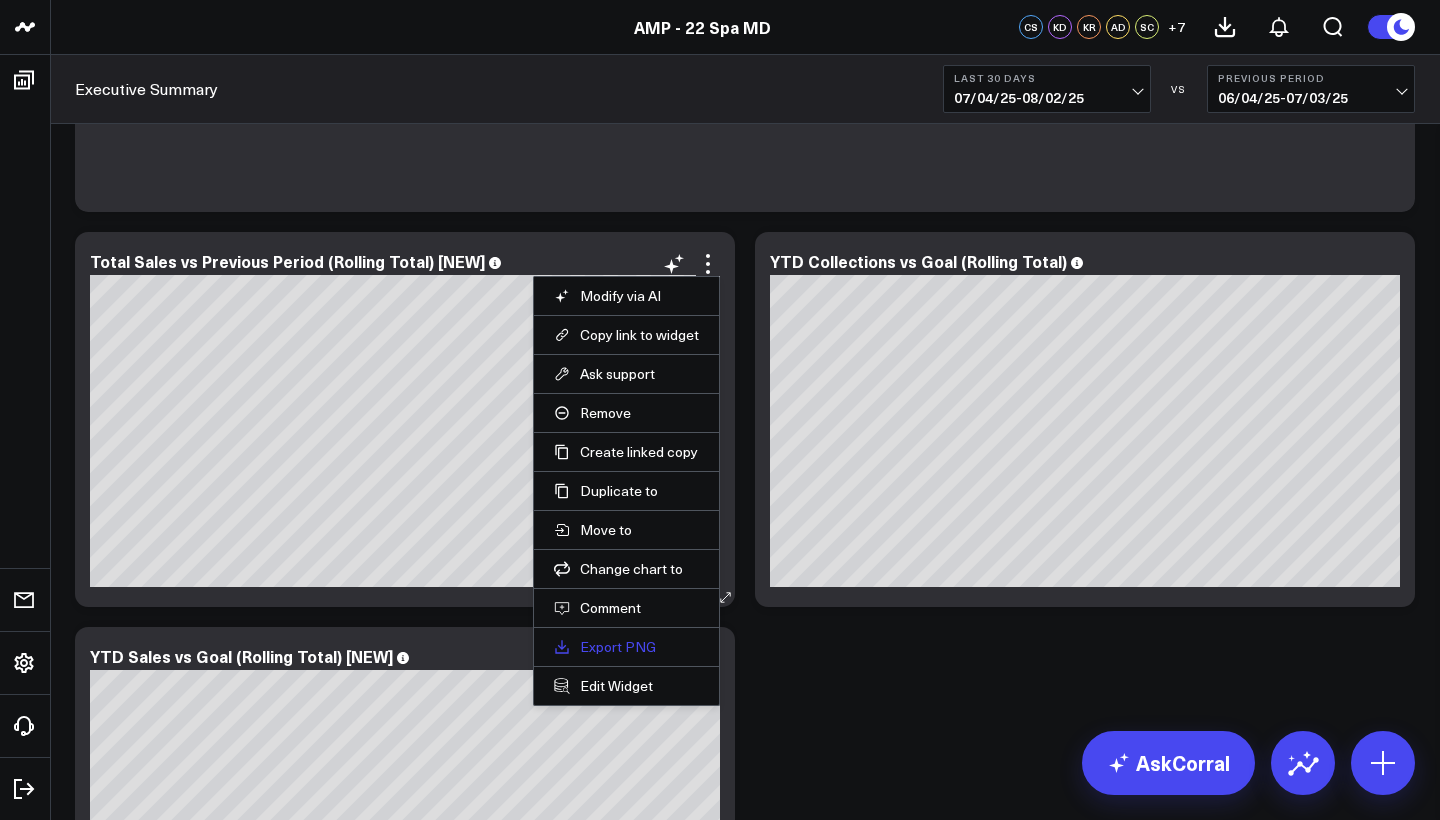 click on "Export PNG" at bounding box center (626, 647) 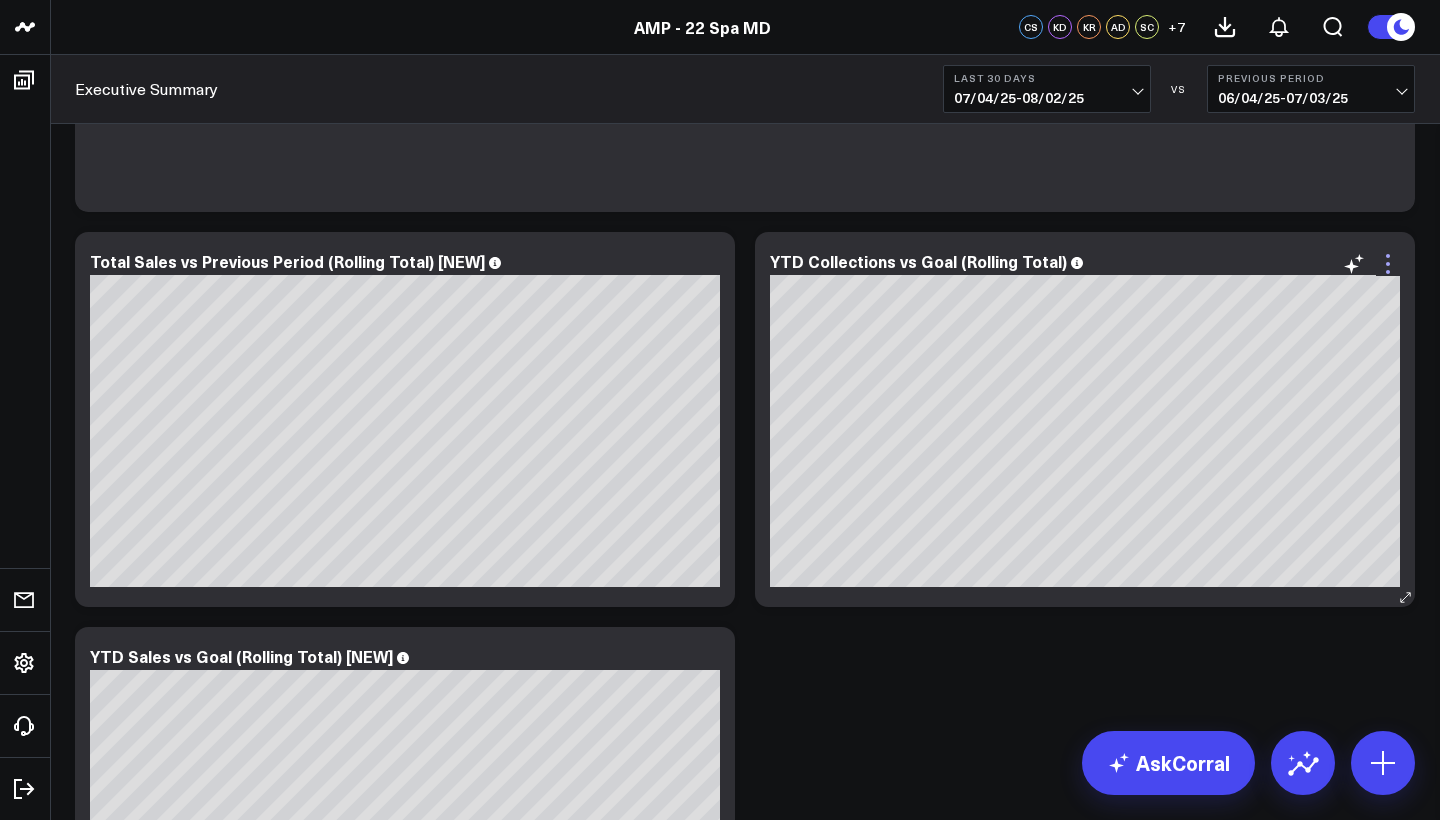 click 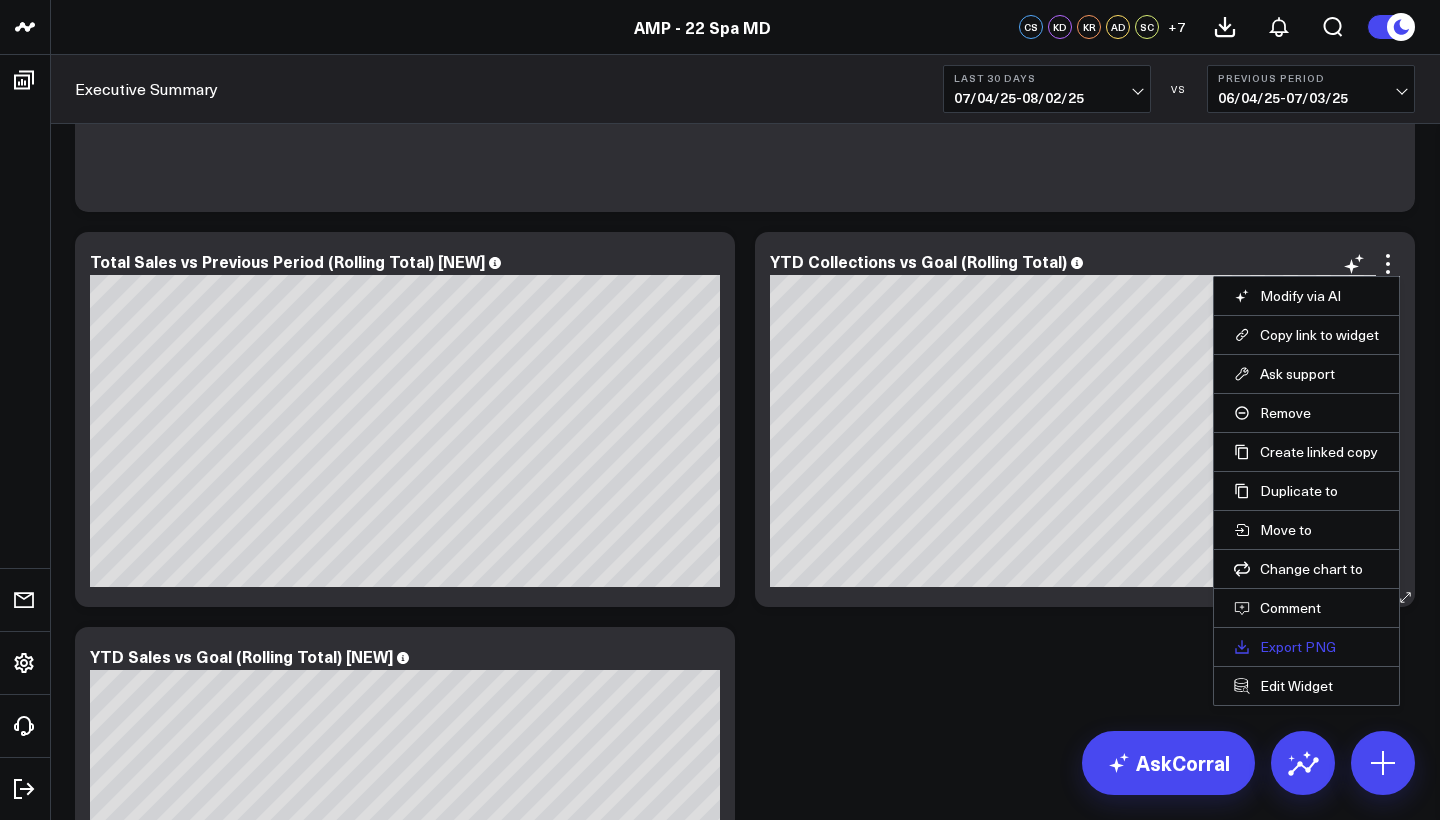click on "Export PNG" at bounding box center (1306, 647) 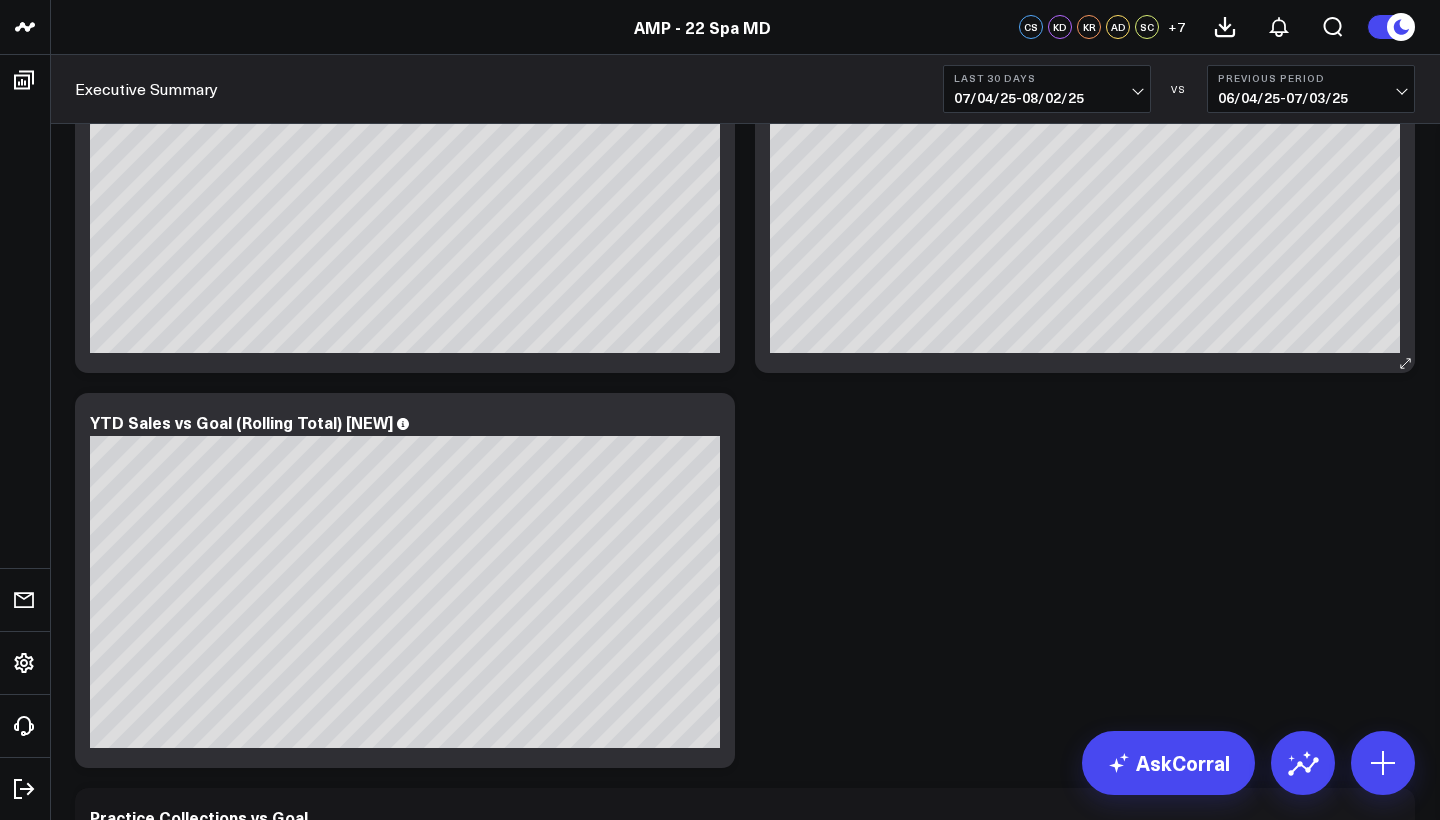 scroll, scrollTop: 1561, scrollLeft: 0, axis: vertical 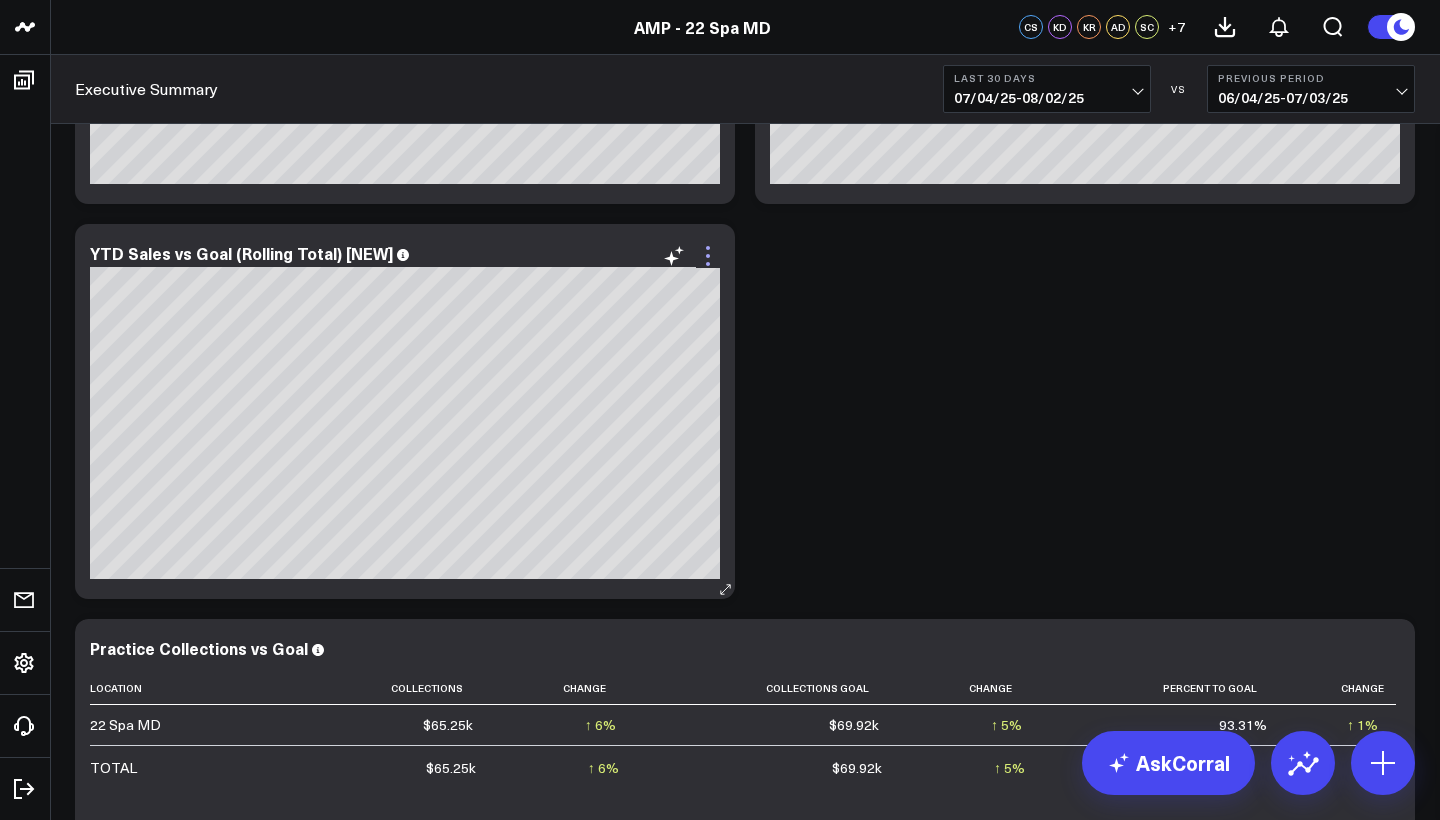 click 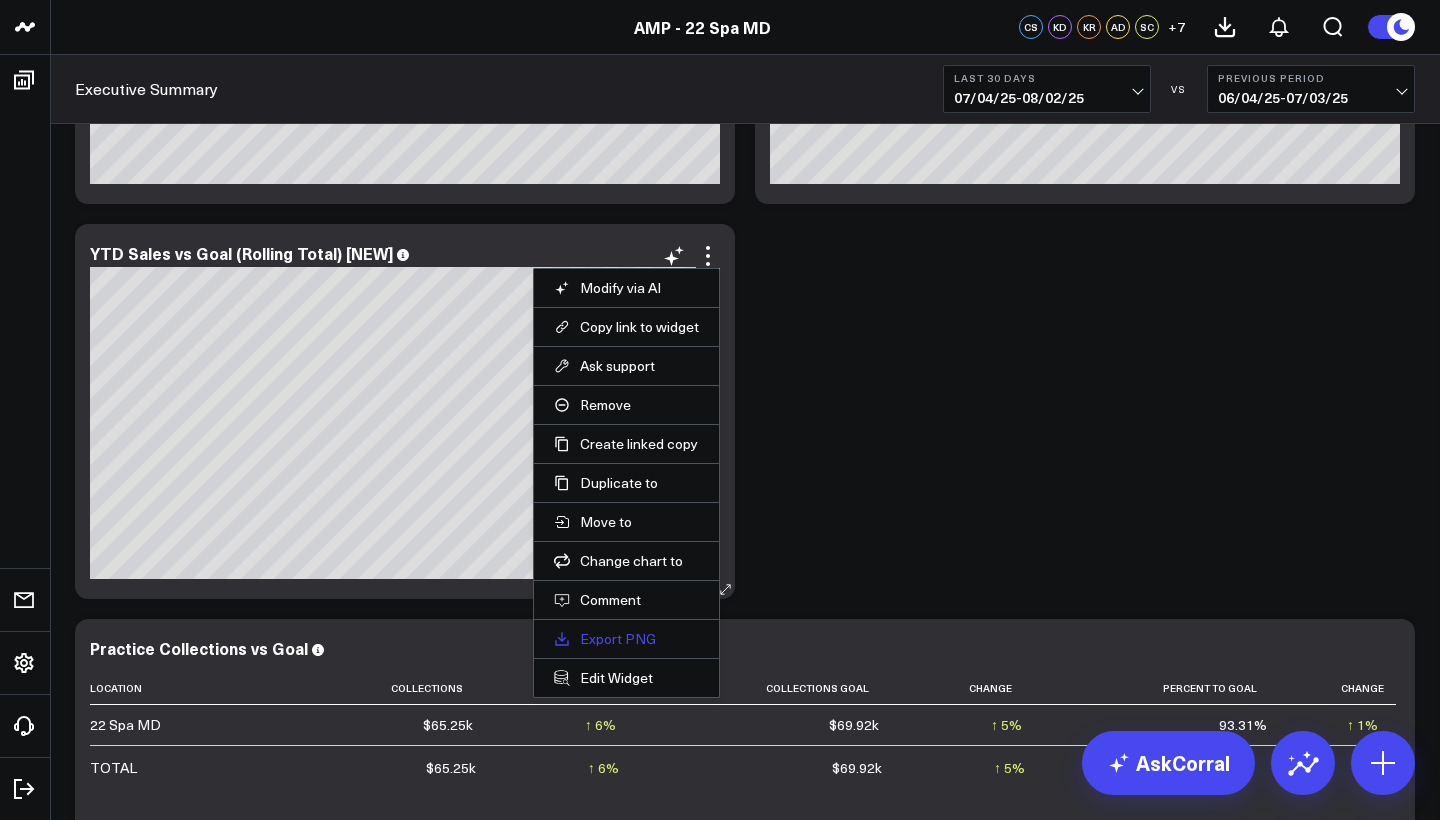 click on "Export PNG" at bounding box center (626, 639) 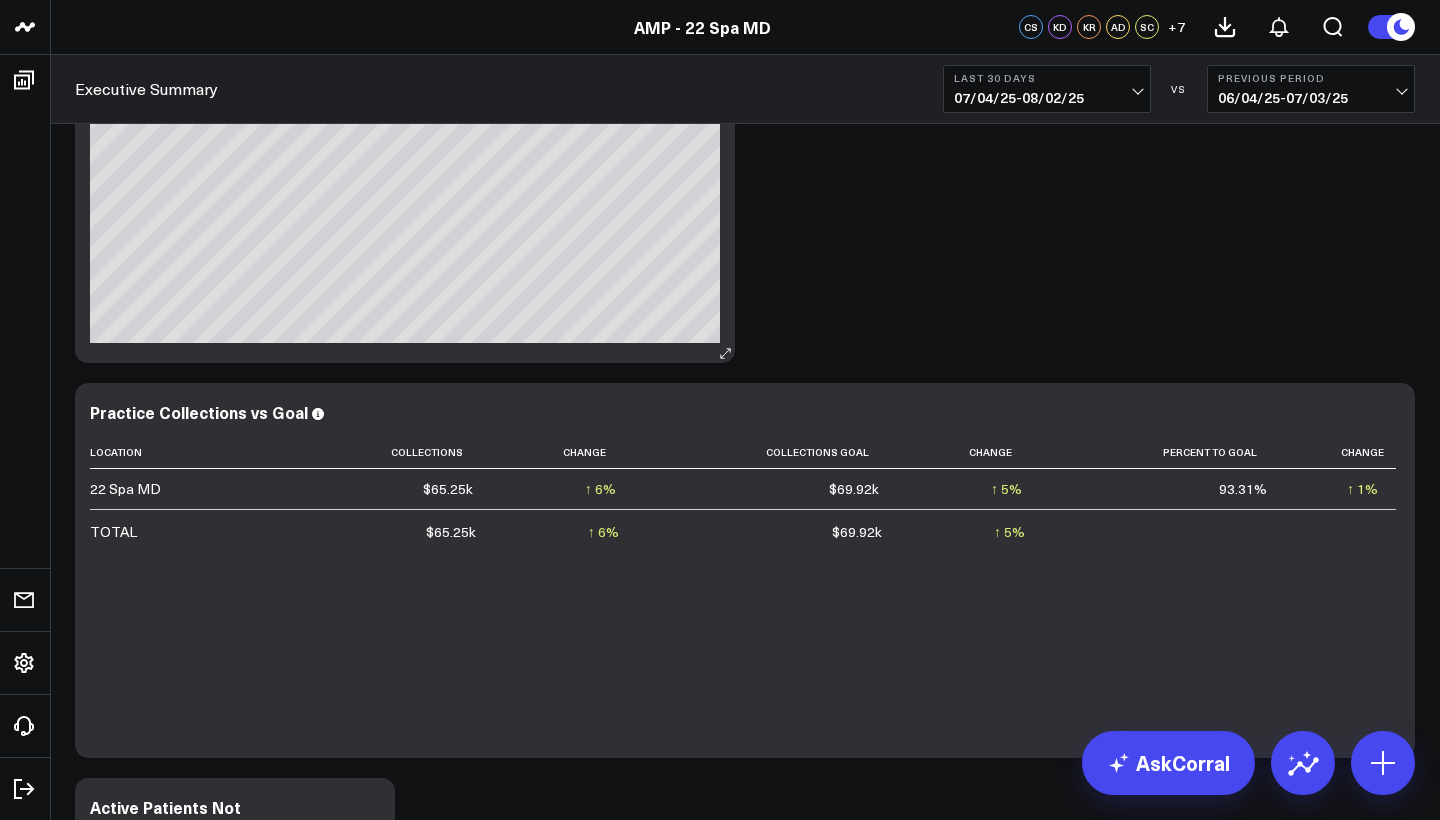 scroll, scrollTop: 1931, scrollLeft: 0, axis: vertical 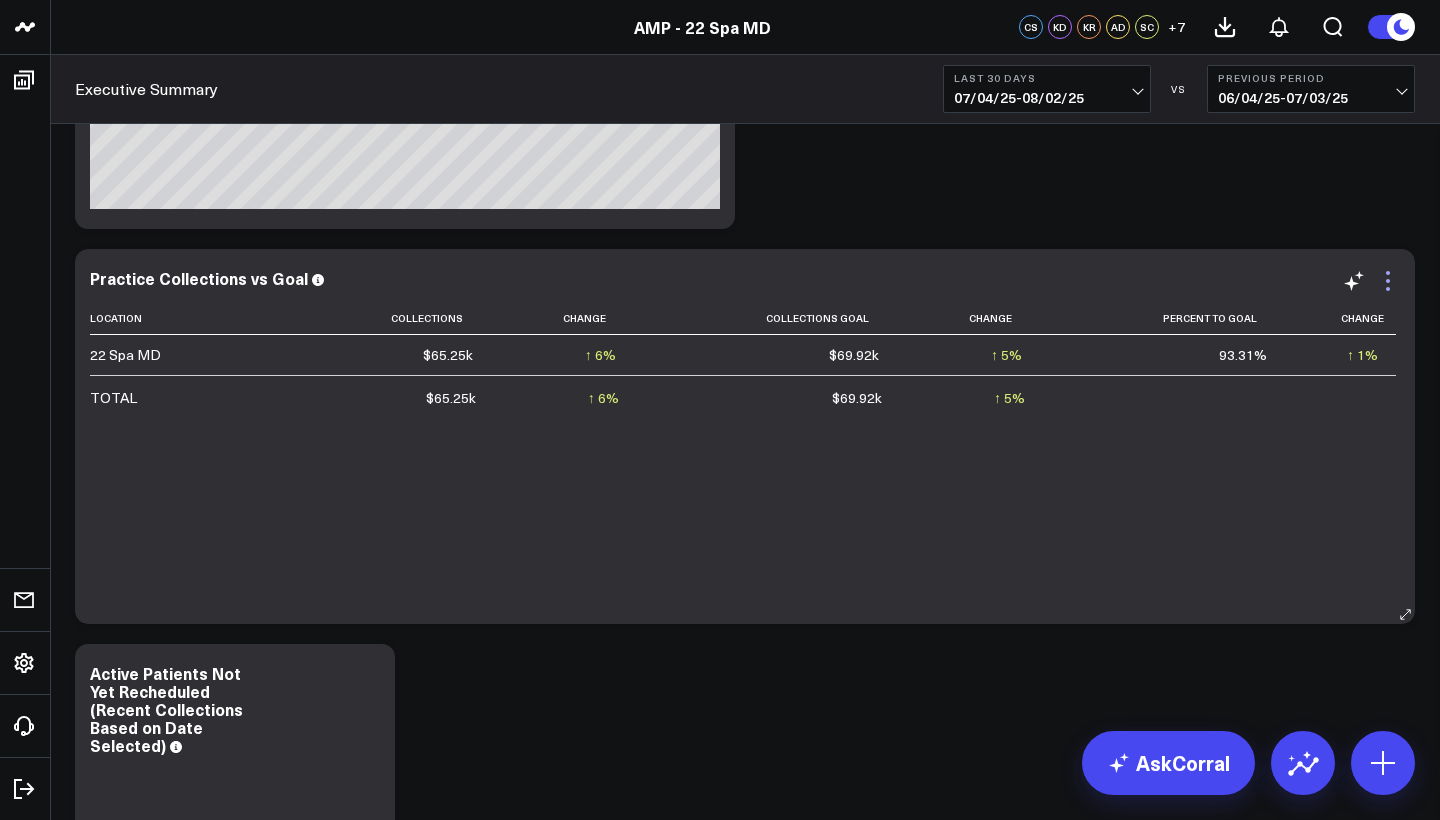 click 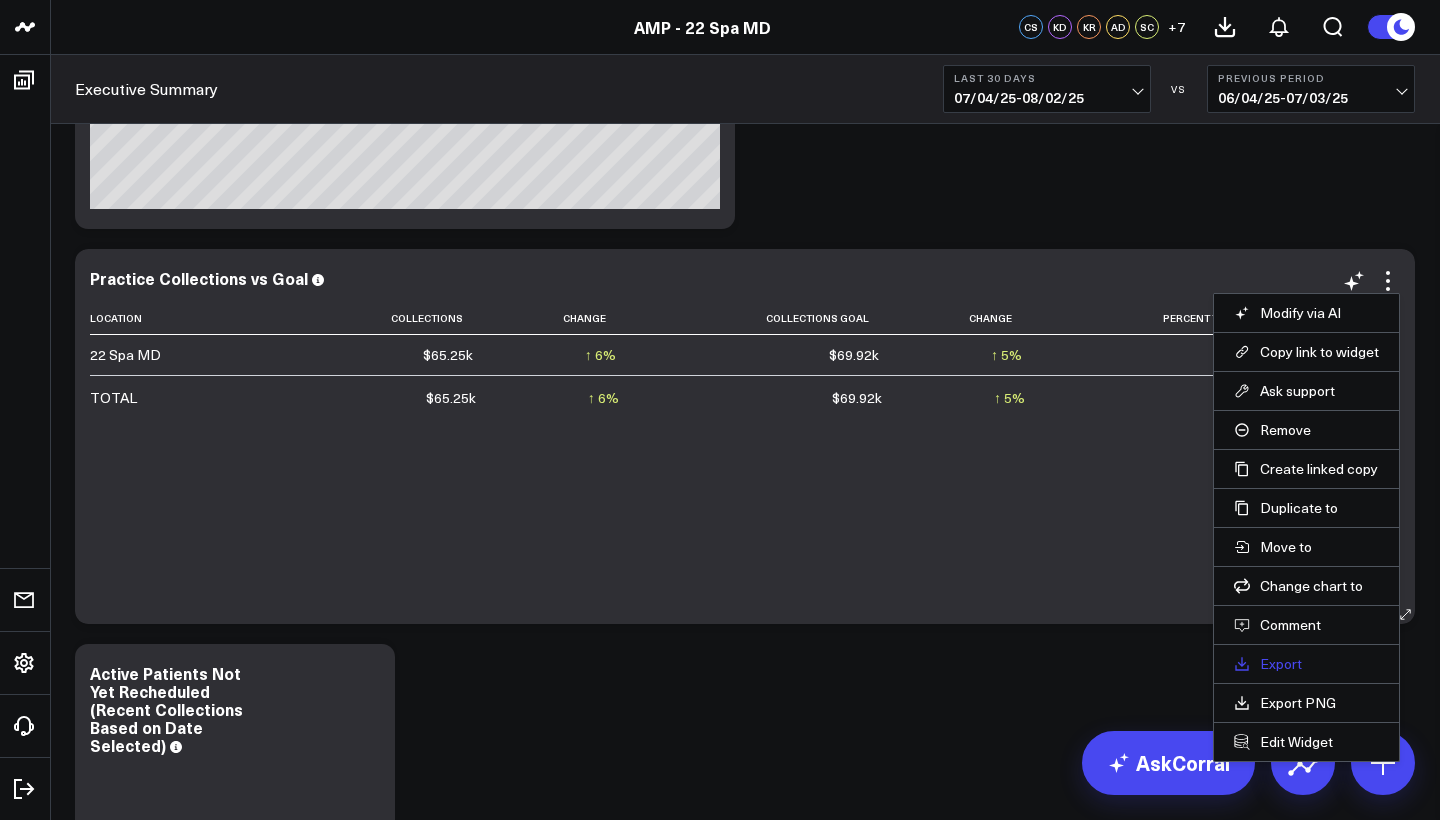 click on "Export" at bounding box center [1306, 664] 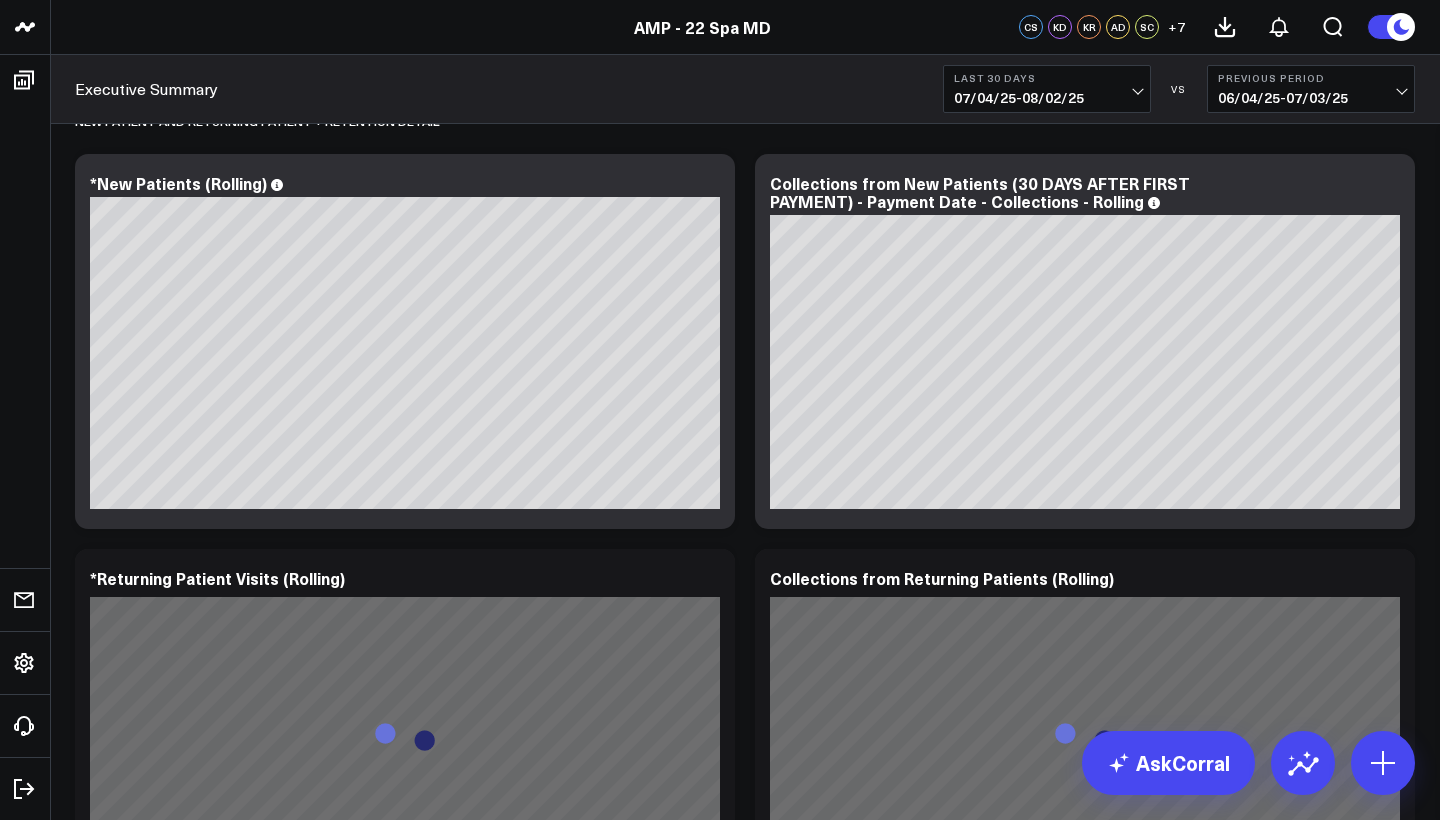 scroll, scrollTop: 2856, scrollLeft: 0, axis: vertical 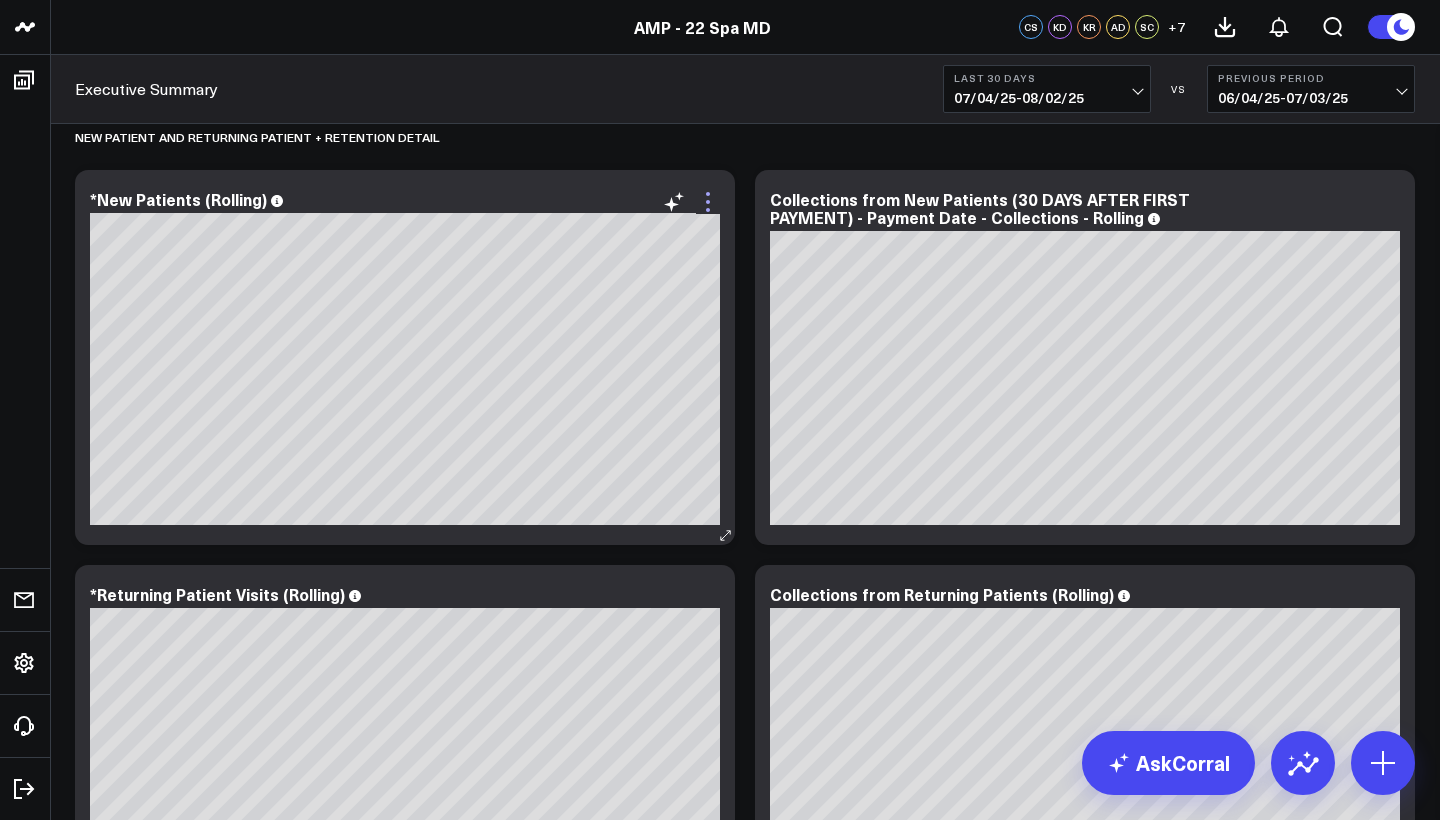 click 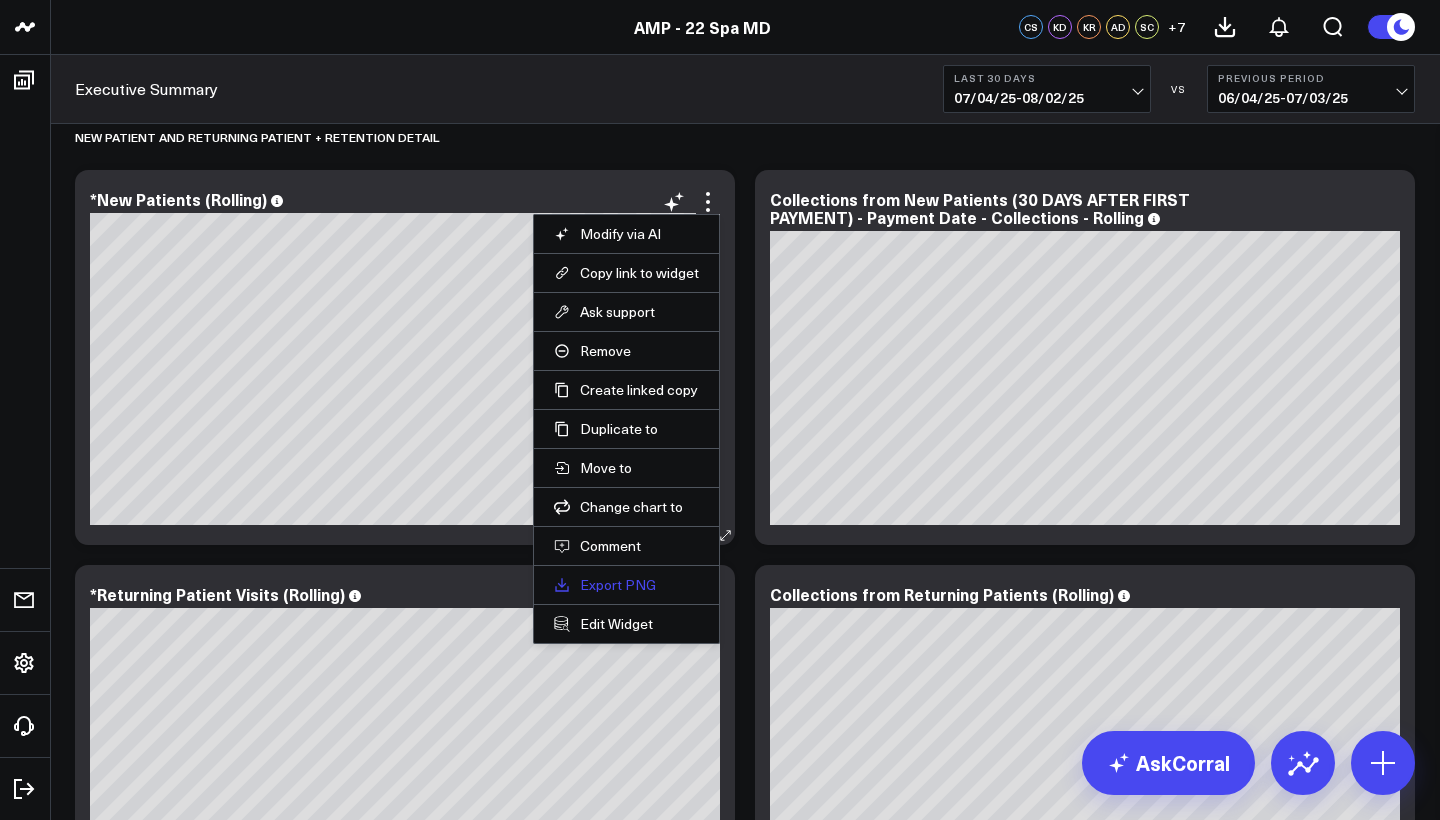 click on "Export PNG" at bounding box center (626, 585) 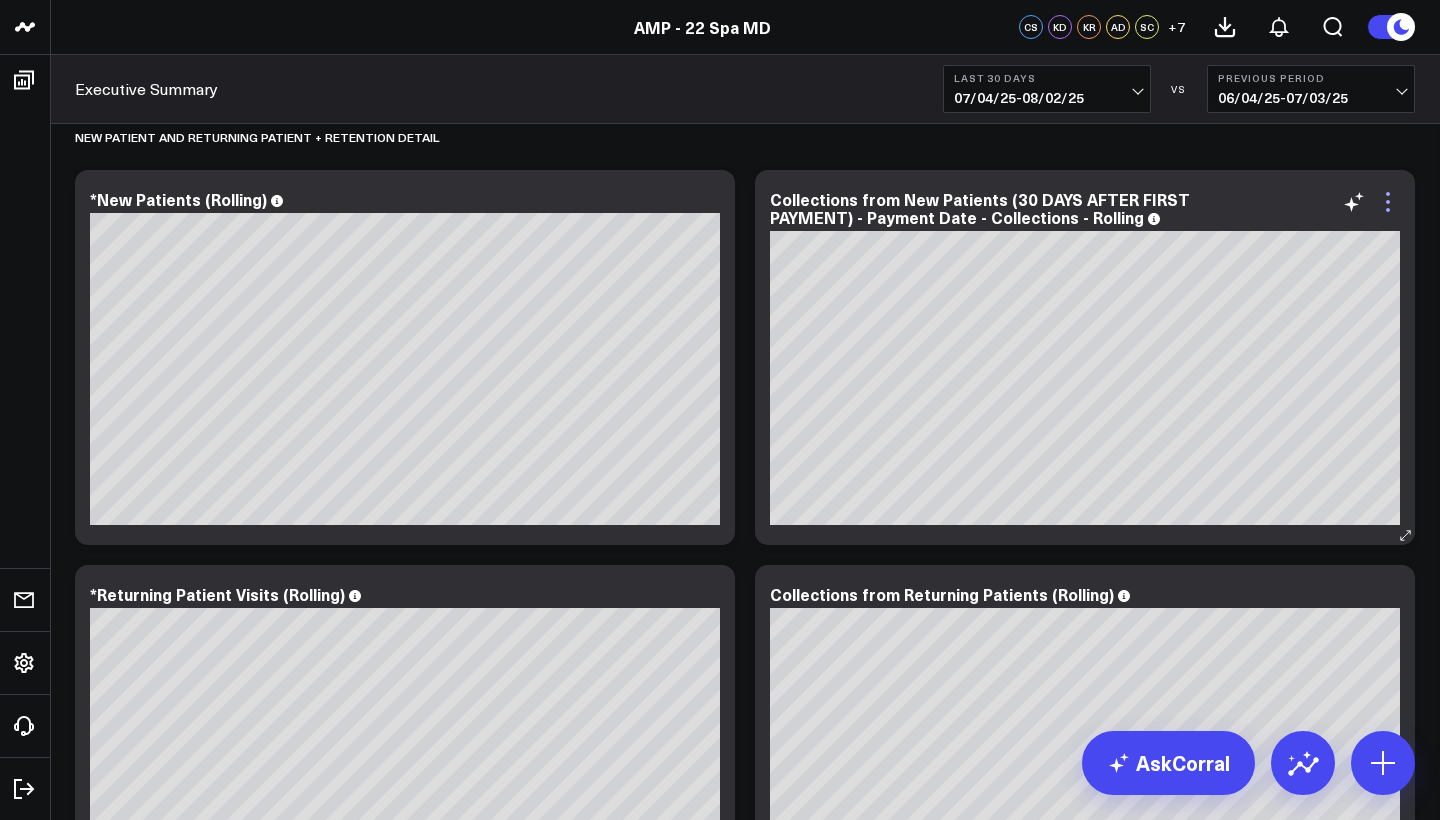 click 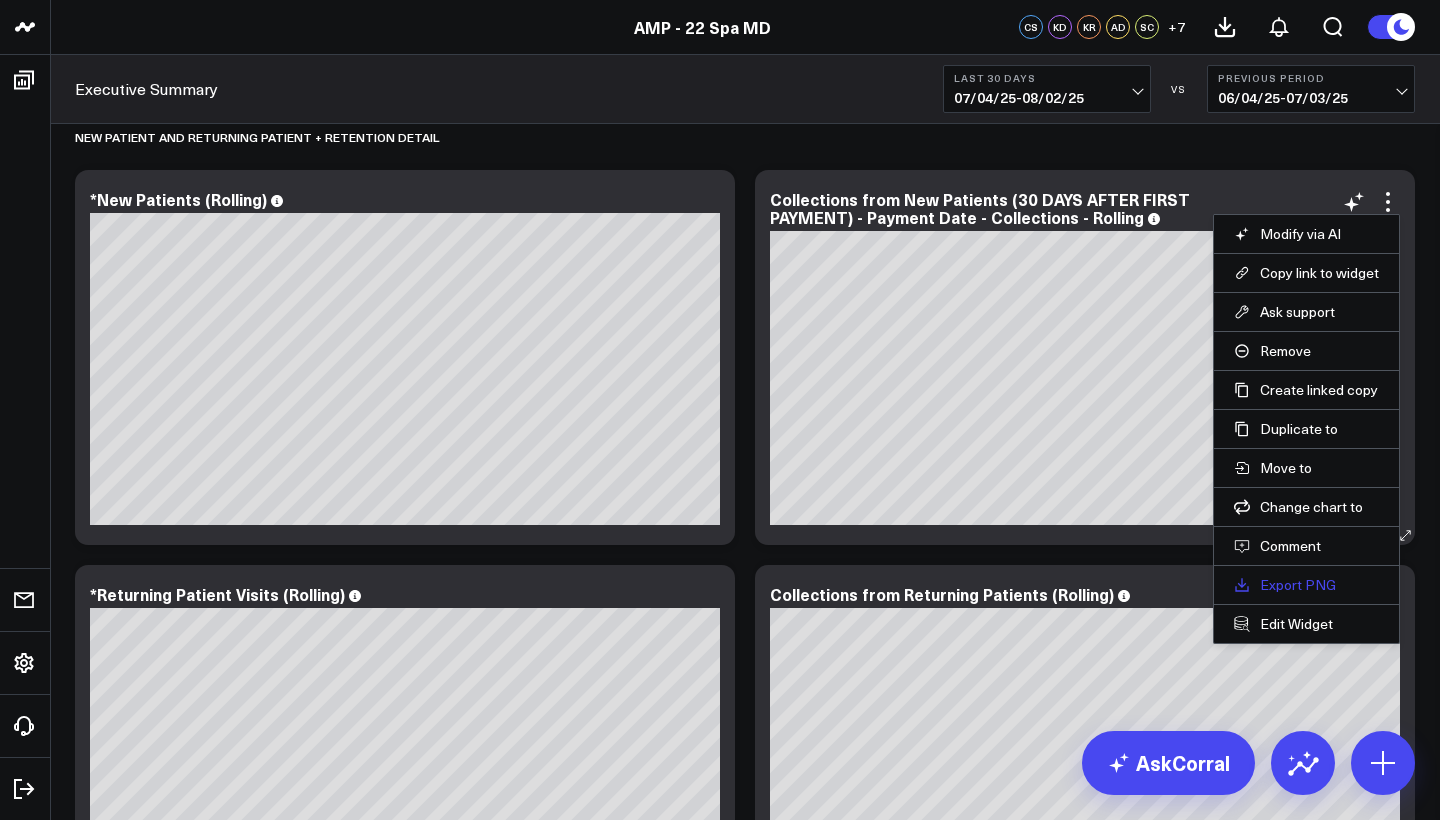 click on "Export PNG" at bounding box center (1306, 585) 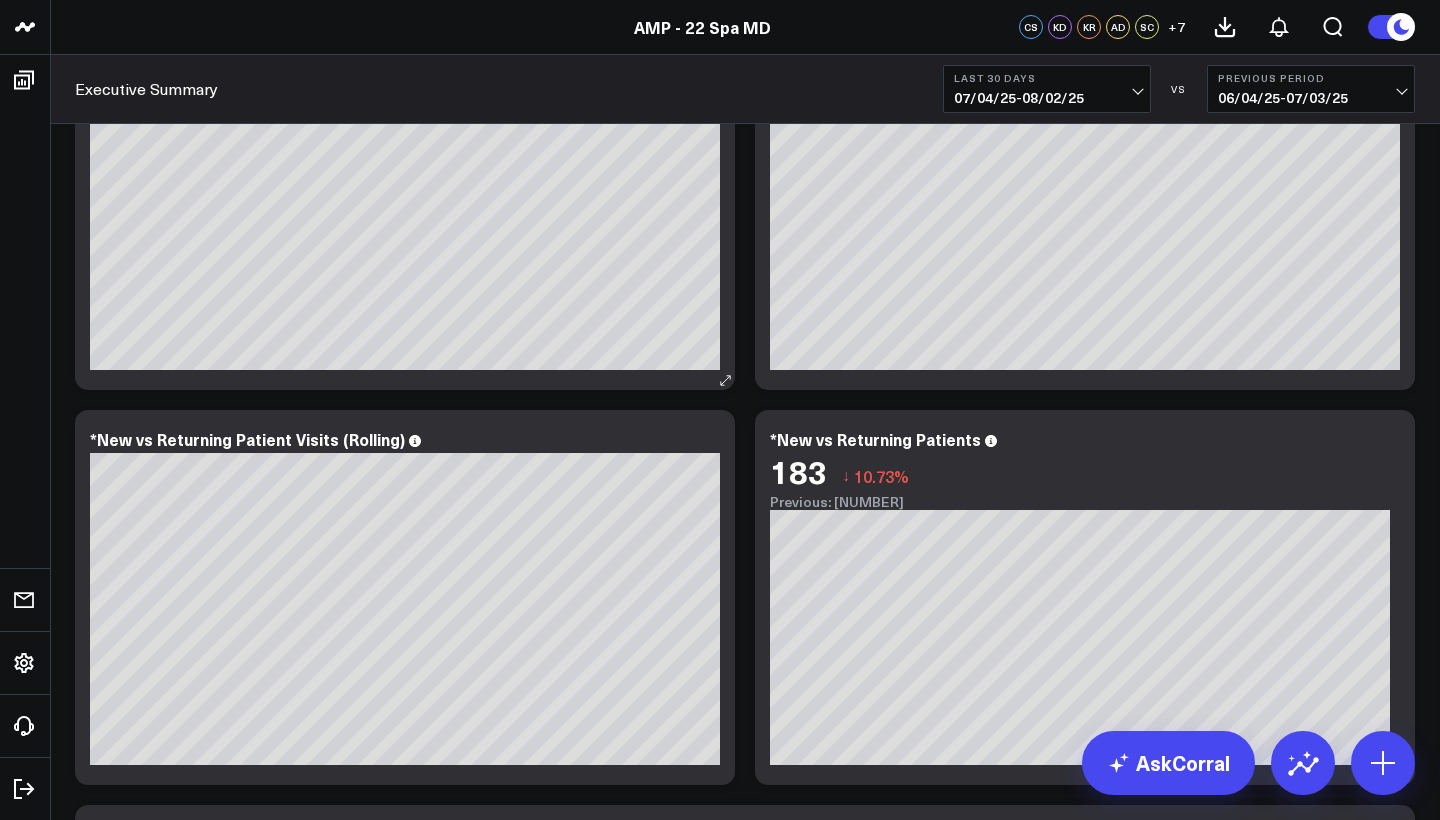 scroll, scrollTop: 3407, scrollLeft: 0, axis: vertical 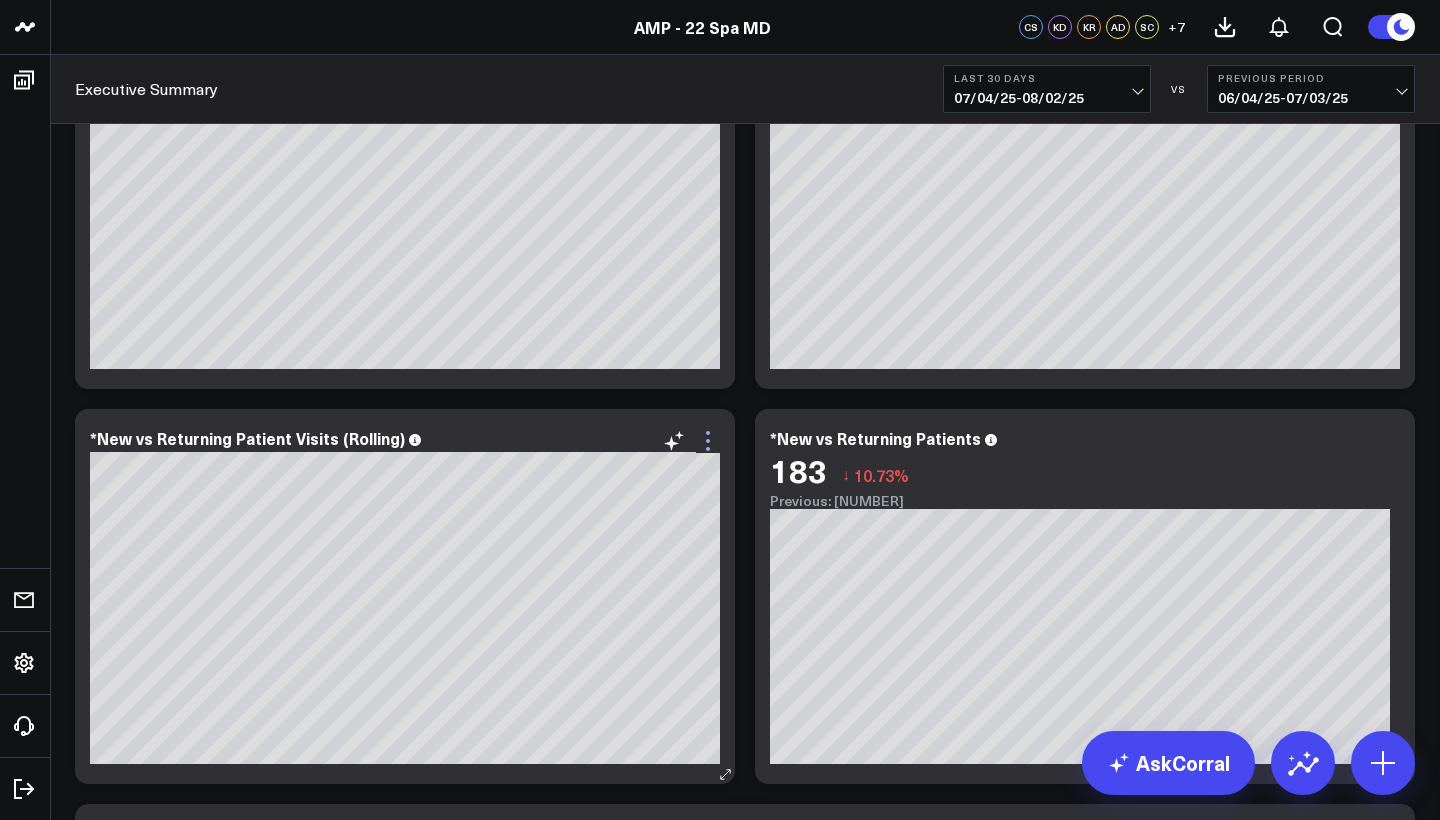 click 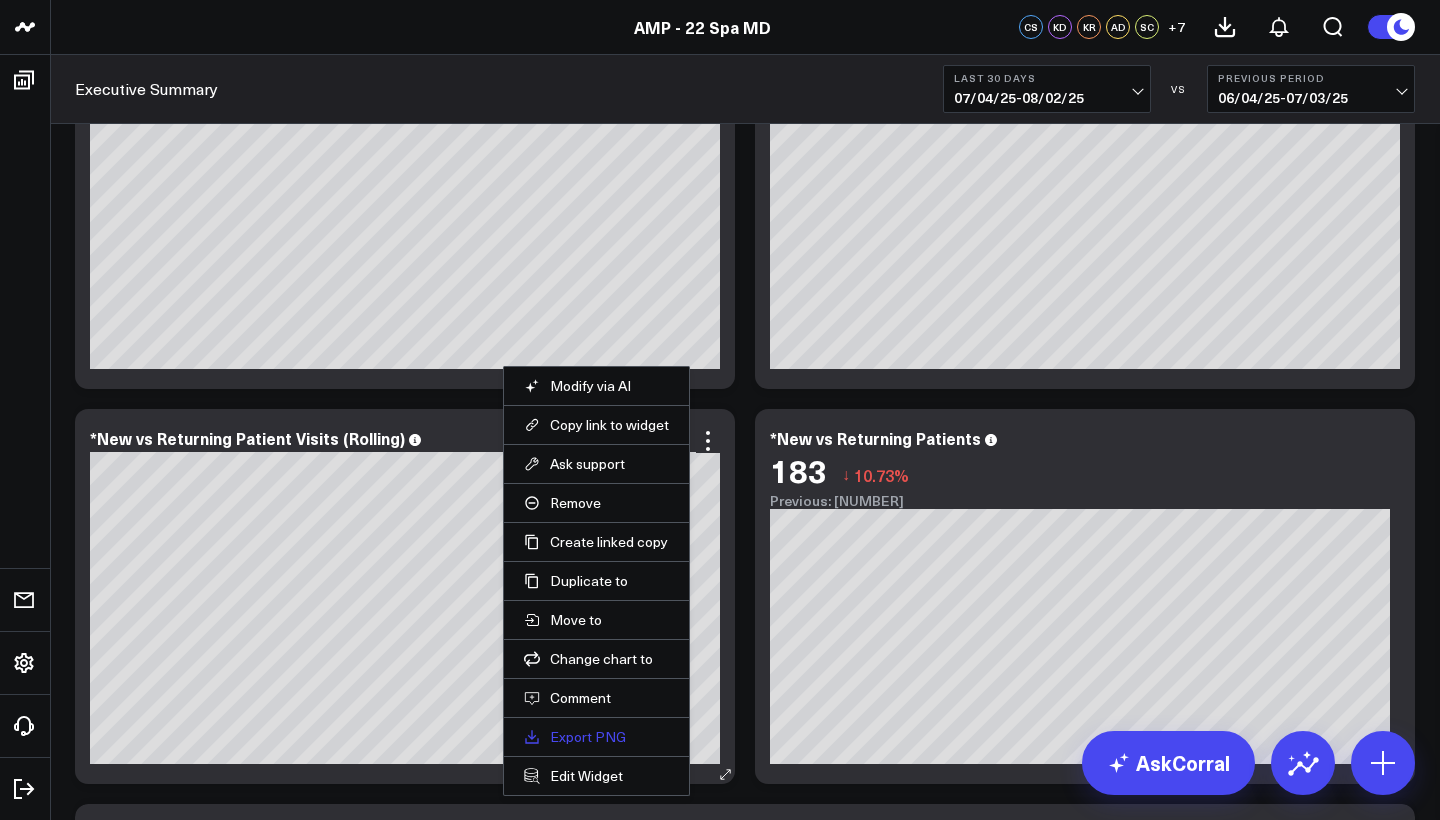 click on "Export PNG" at bounding box center [596, 737] 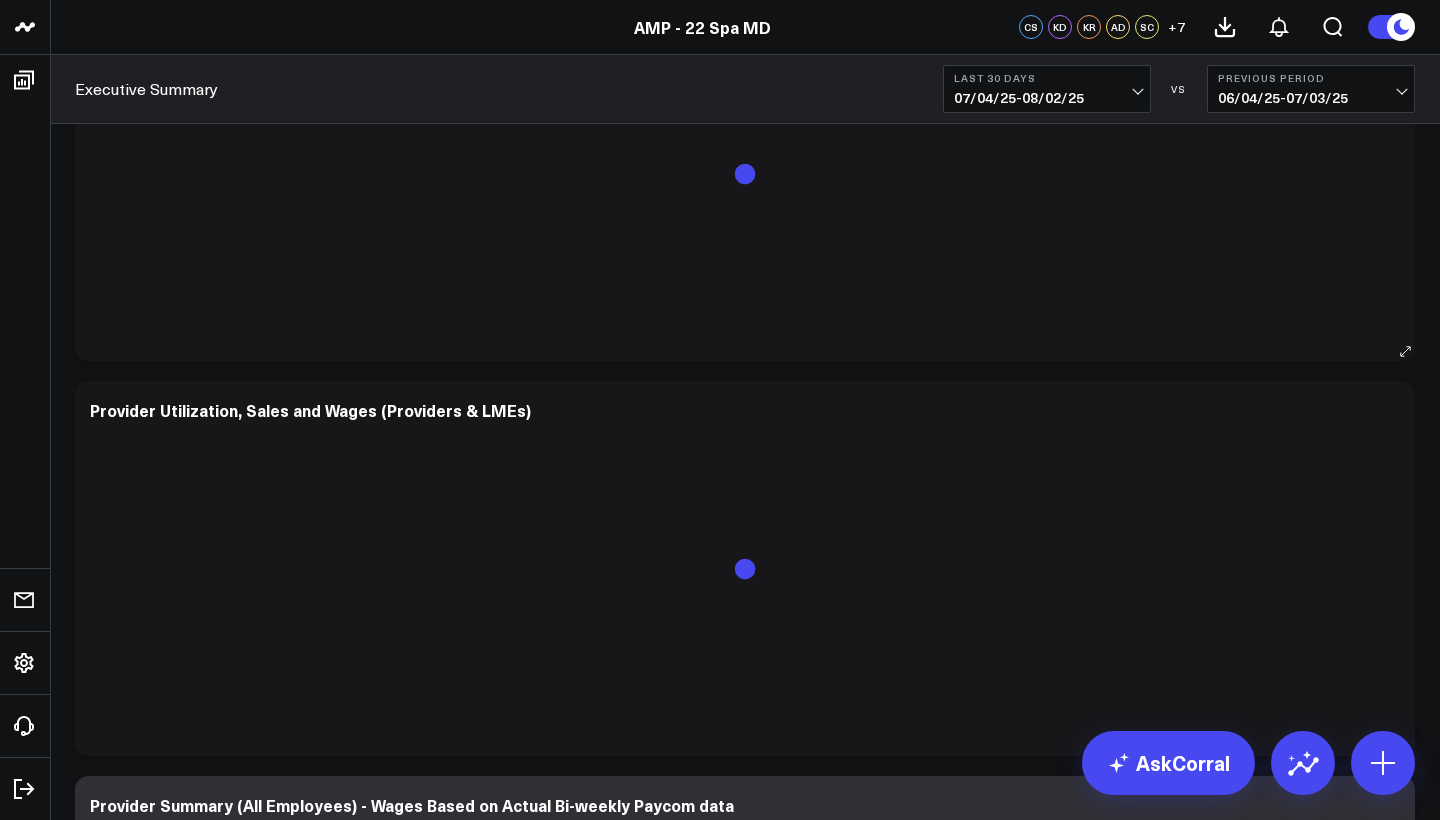 scroll, scrollTop: 6267, scrollLeft: 0, axis: vertical 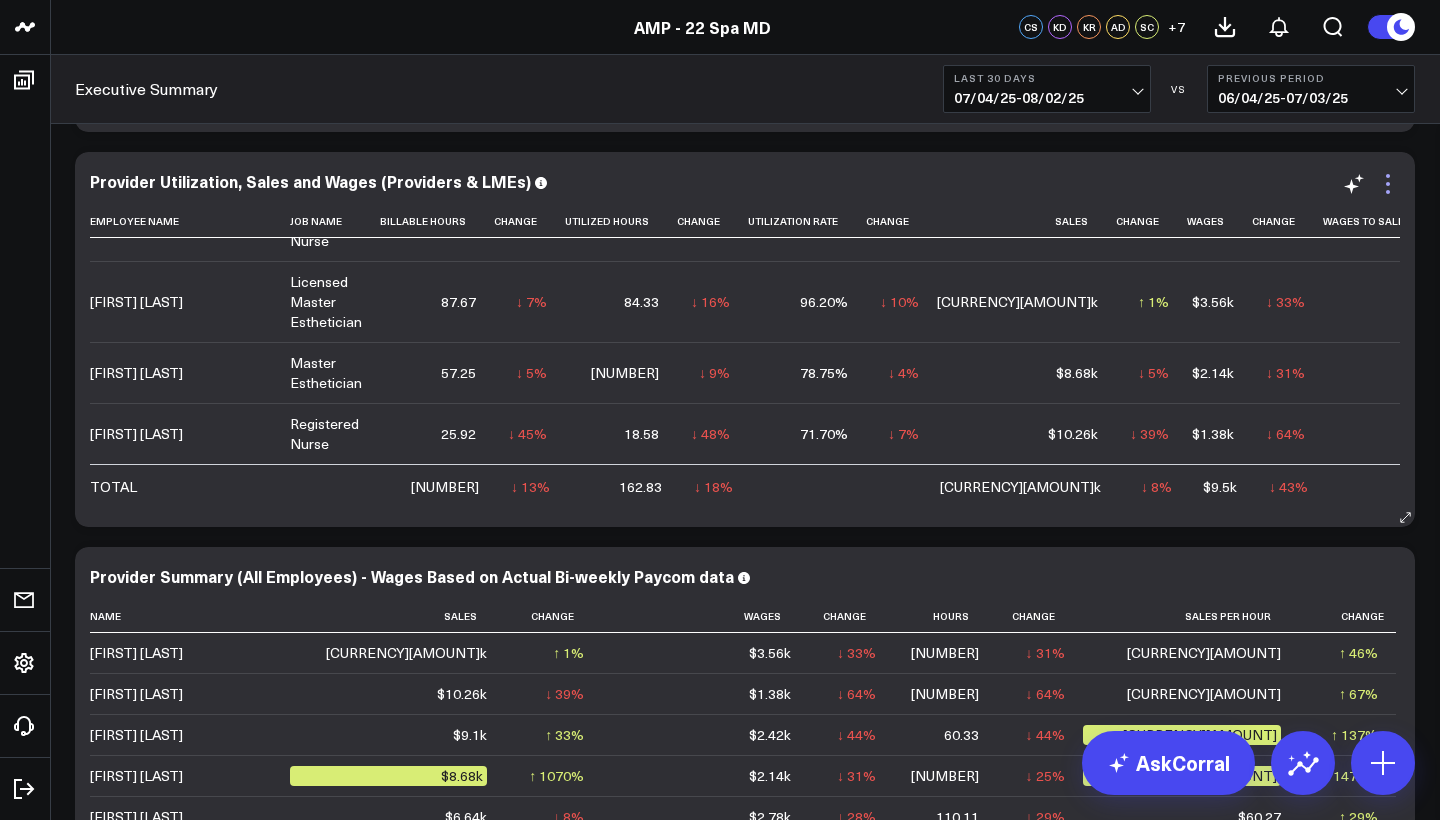 click 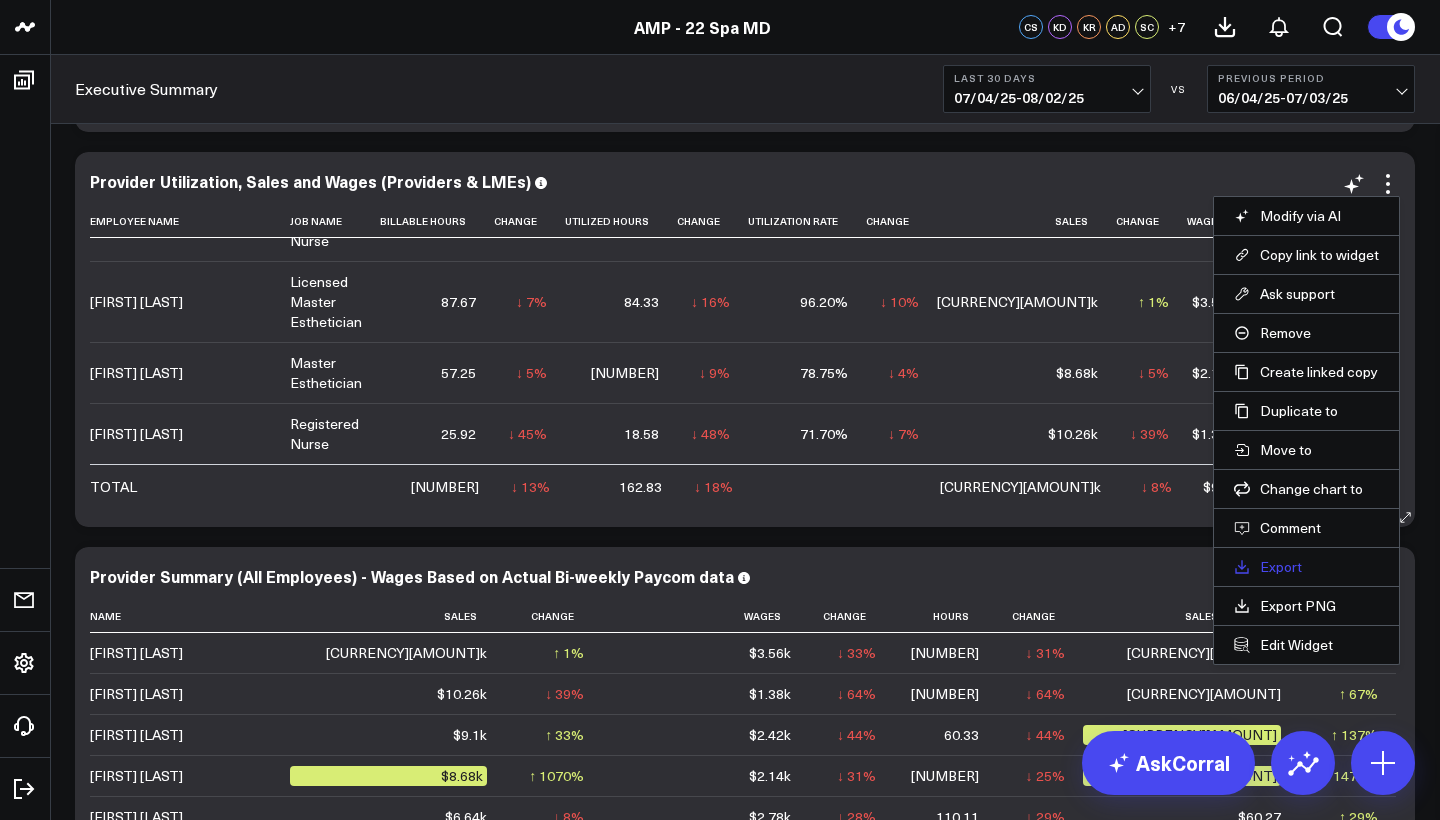 click on "Export" at bounding box center [1306, 567] 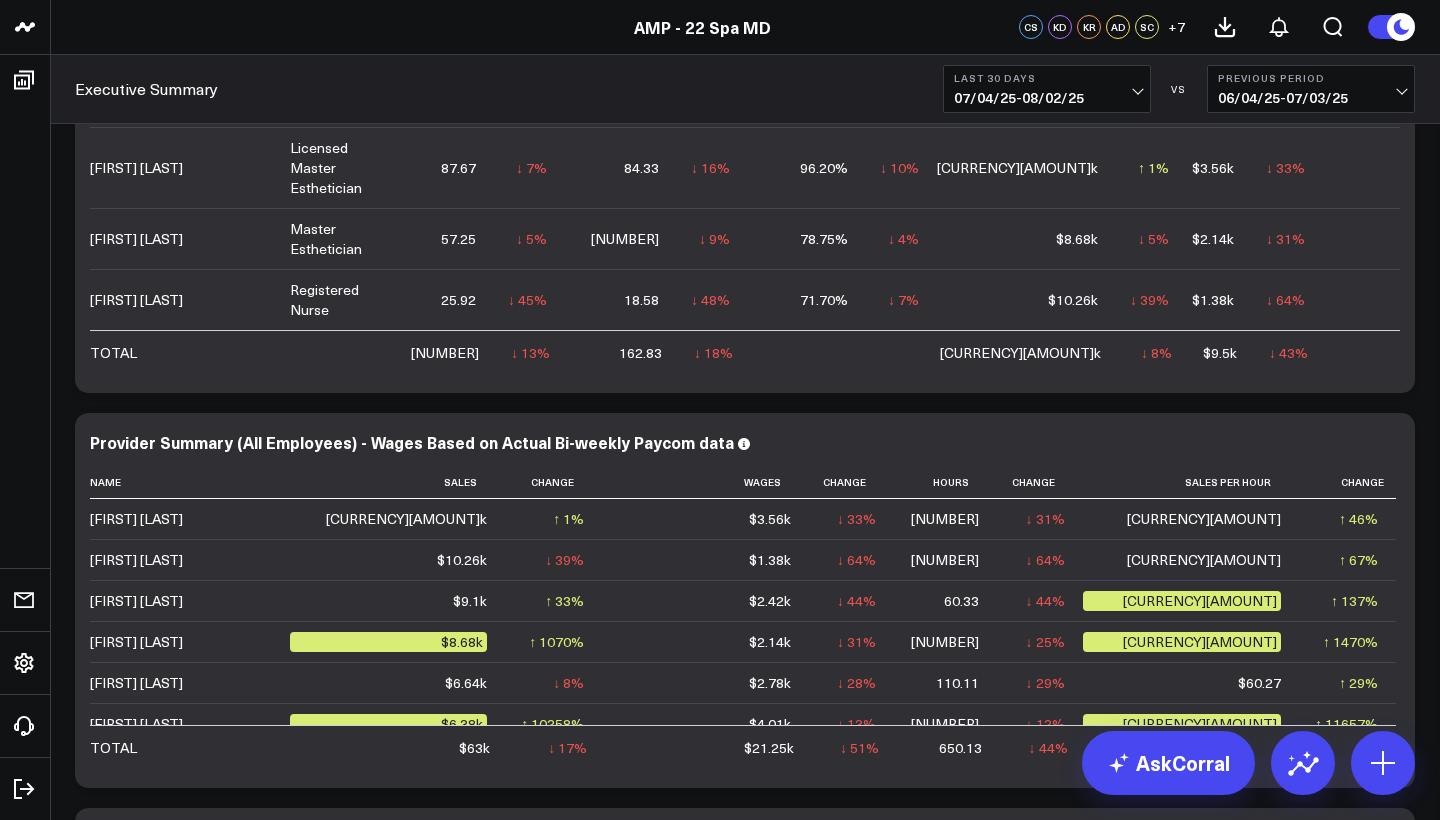 scroll, scrollTop: 6810, scrollLeft: 0, axis: vertical 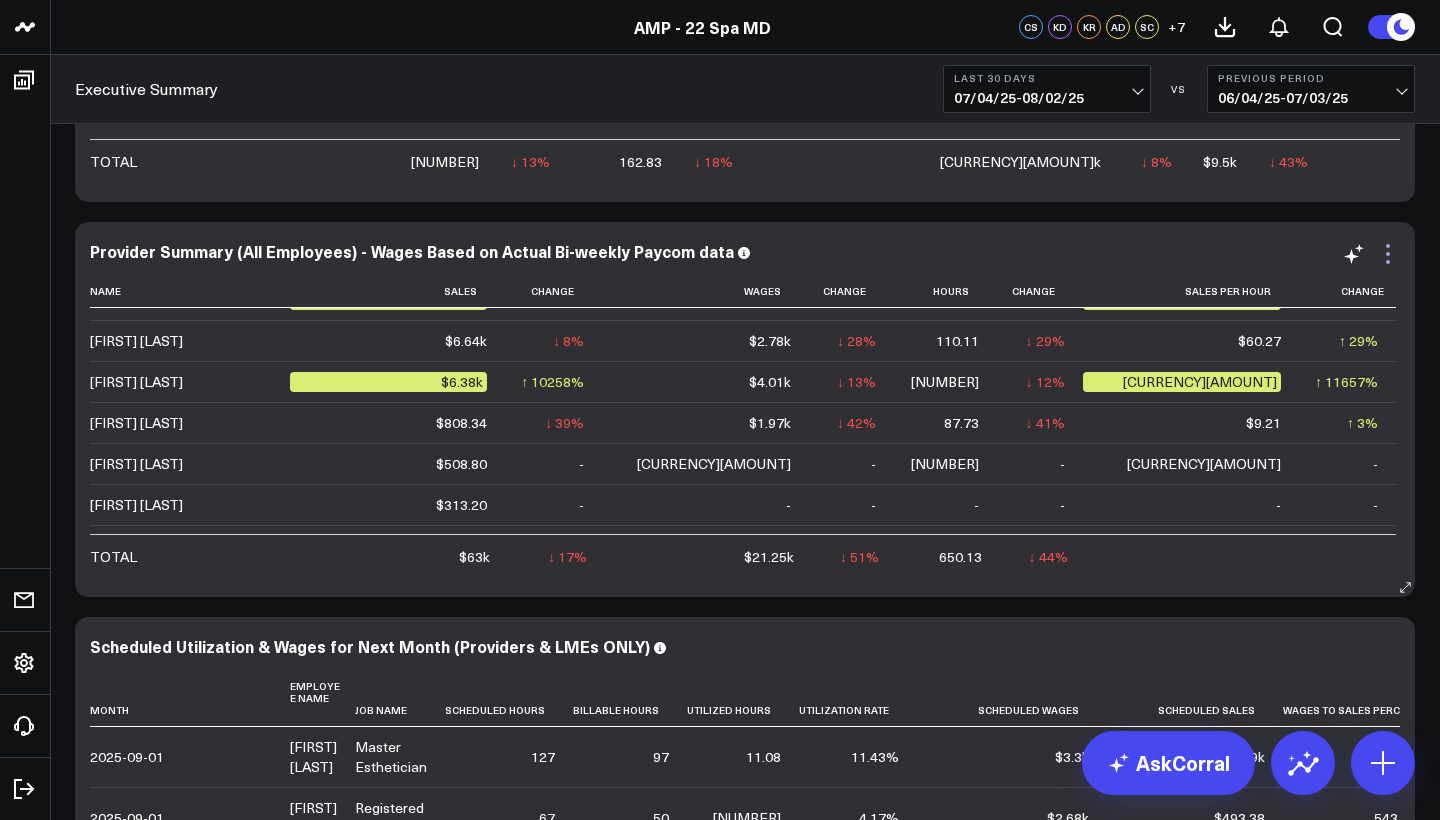 click 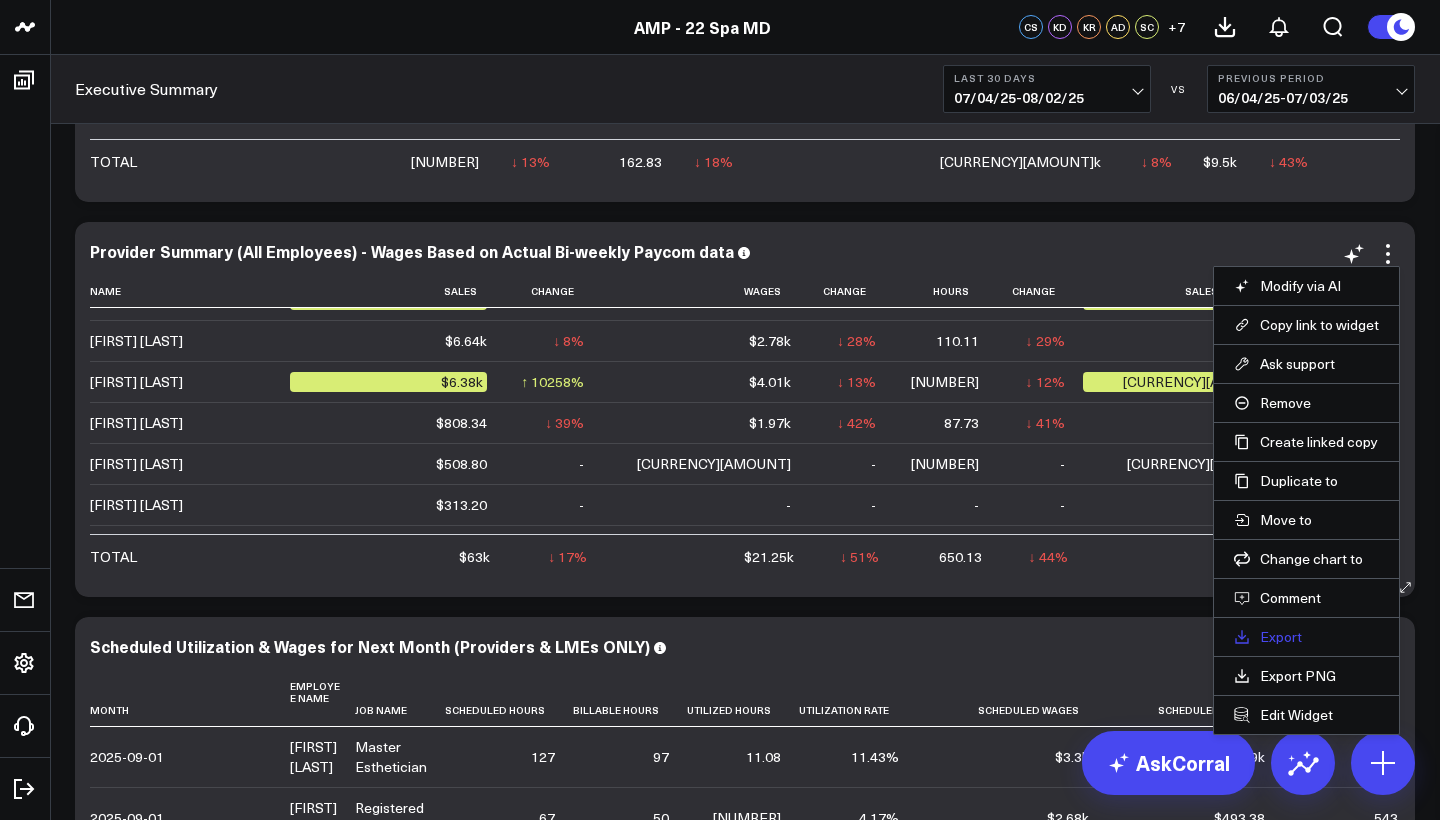 click on "Export" at bounding box center [1306, 637] 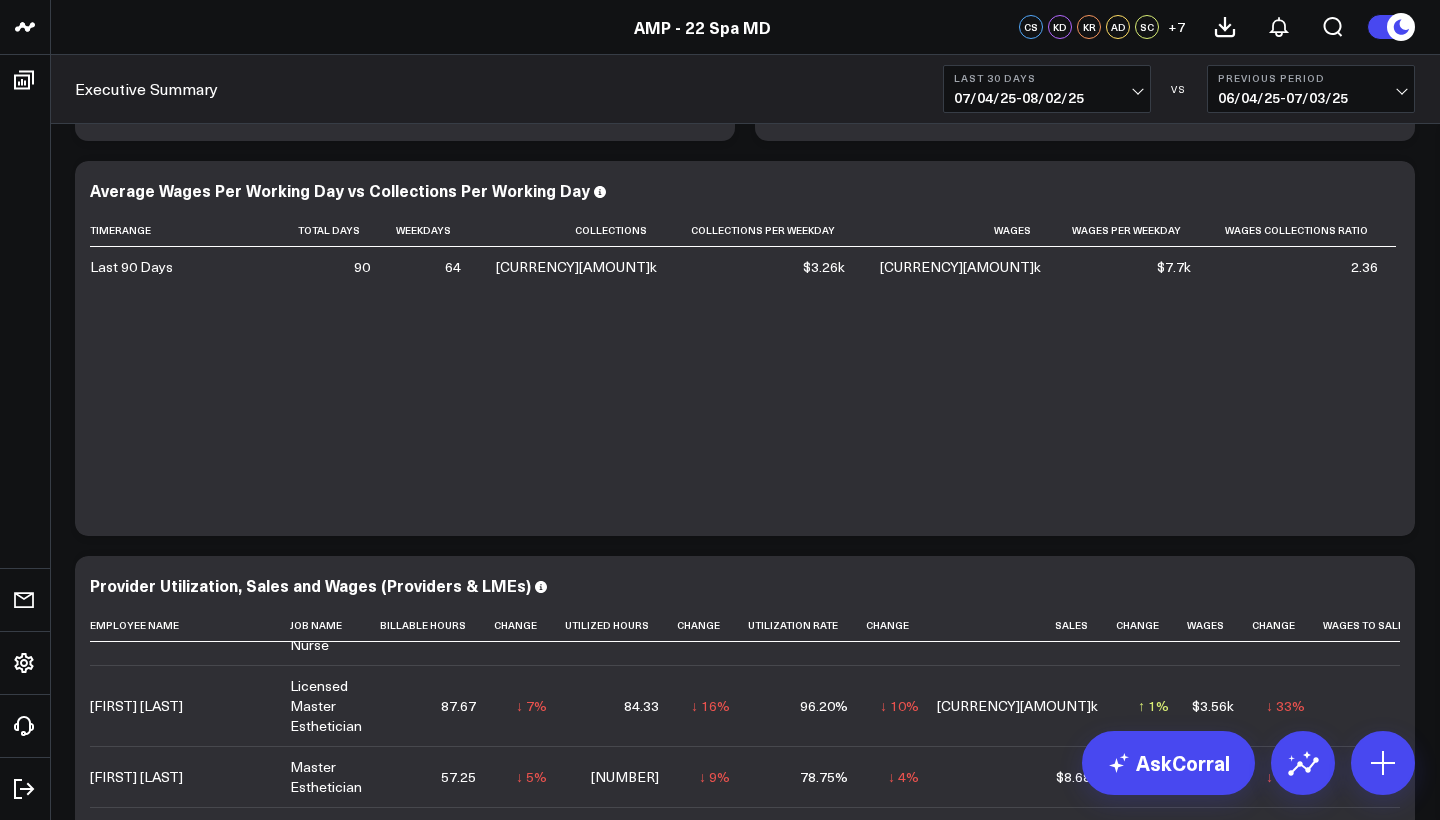 scroll, scrollTop: 5953, scrollLeft: 0, axis: vertical 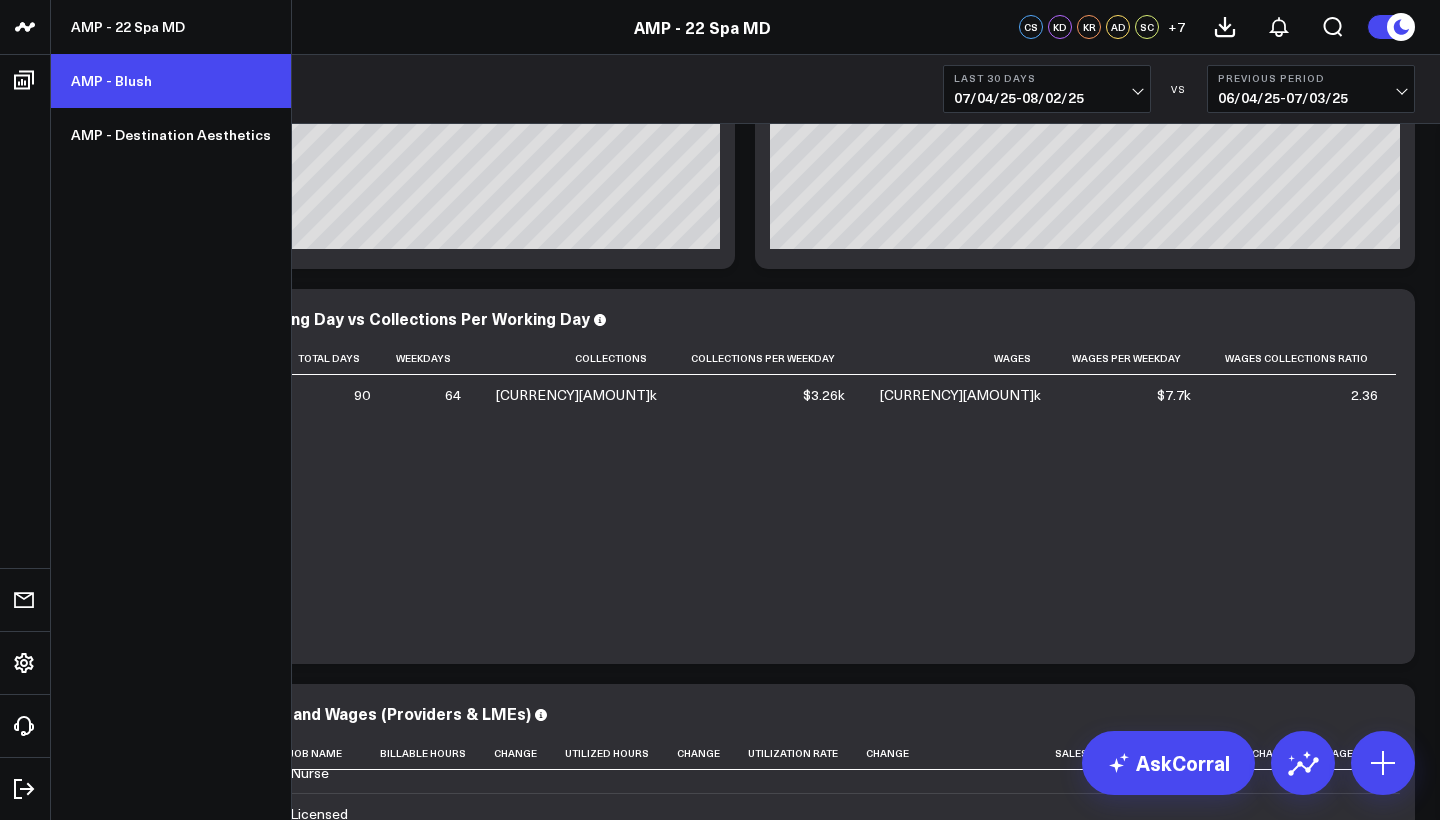click on "AMP - Blush" at bounding box center [171, 81] 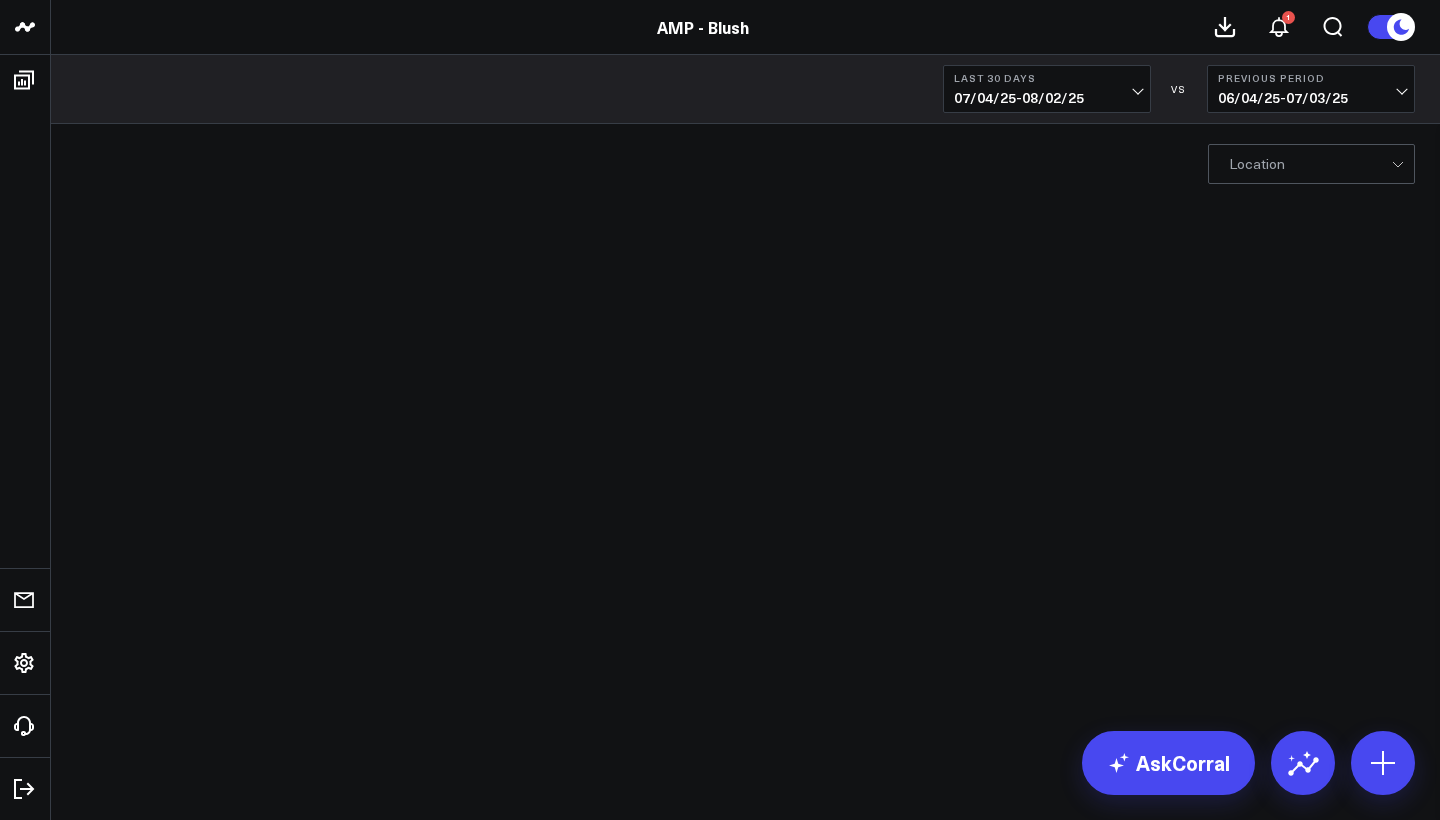 scroll, scrollTop: 0, scrollLeft: 0, axis: both 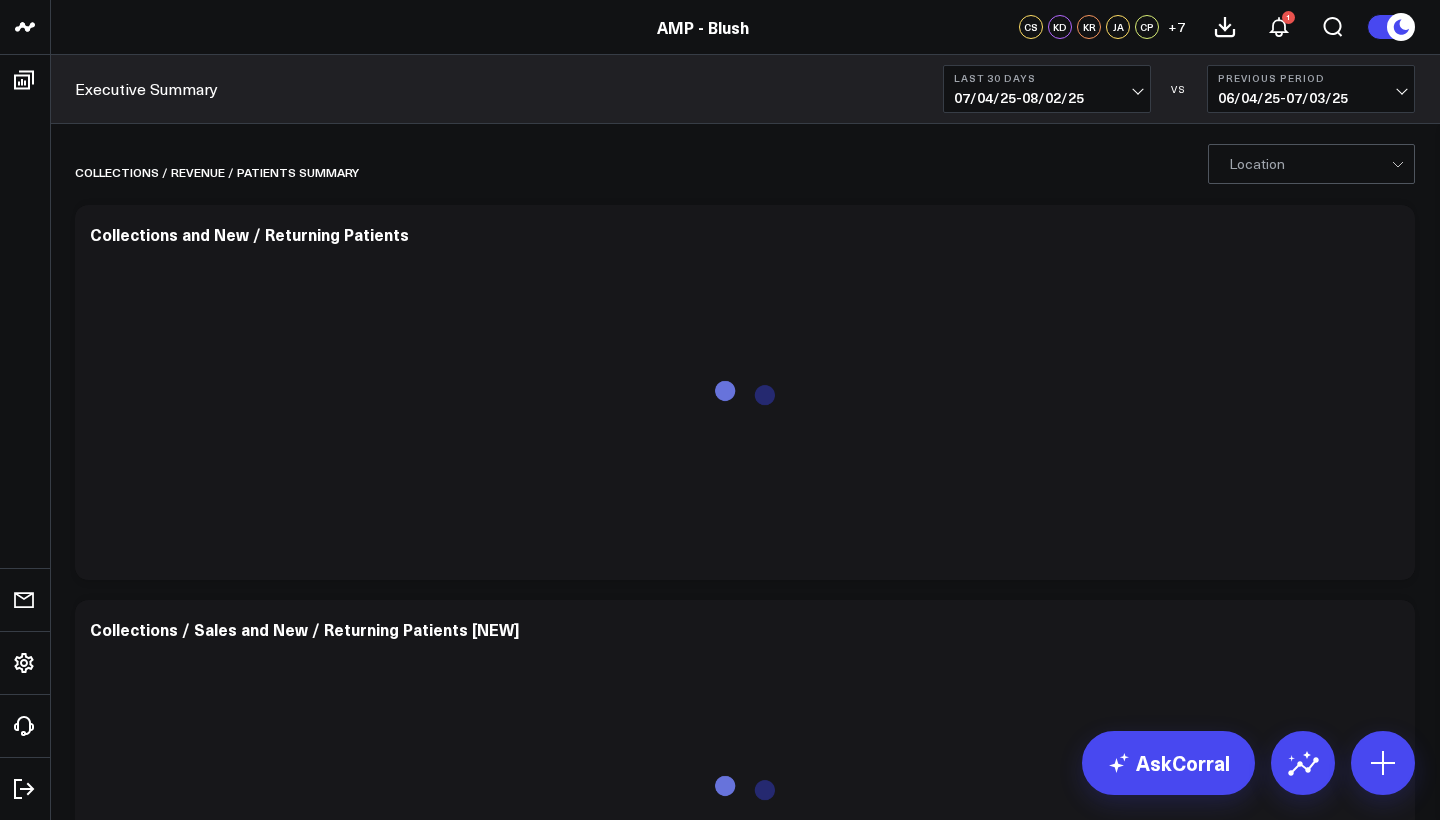 click on "07/04/25  -  08/02/25" at bounding box center (1047, 98) 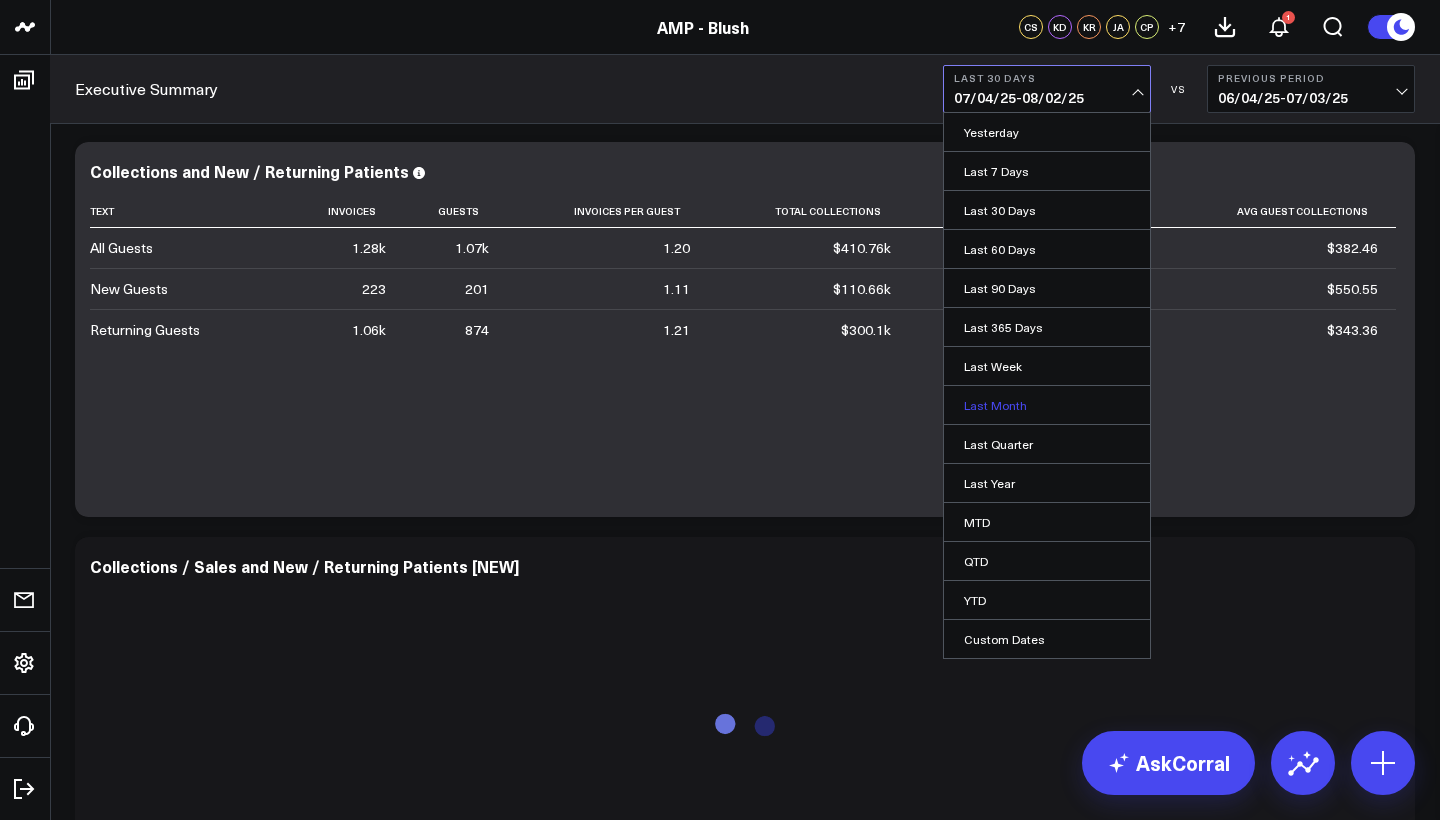scroll, scrollTop: 87, scrollLeft: 0, axis: vertical 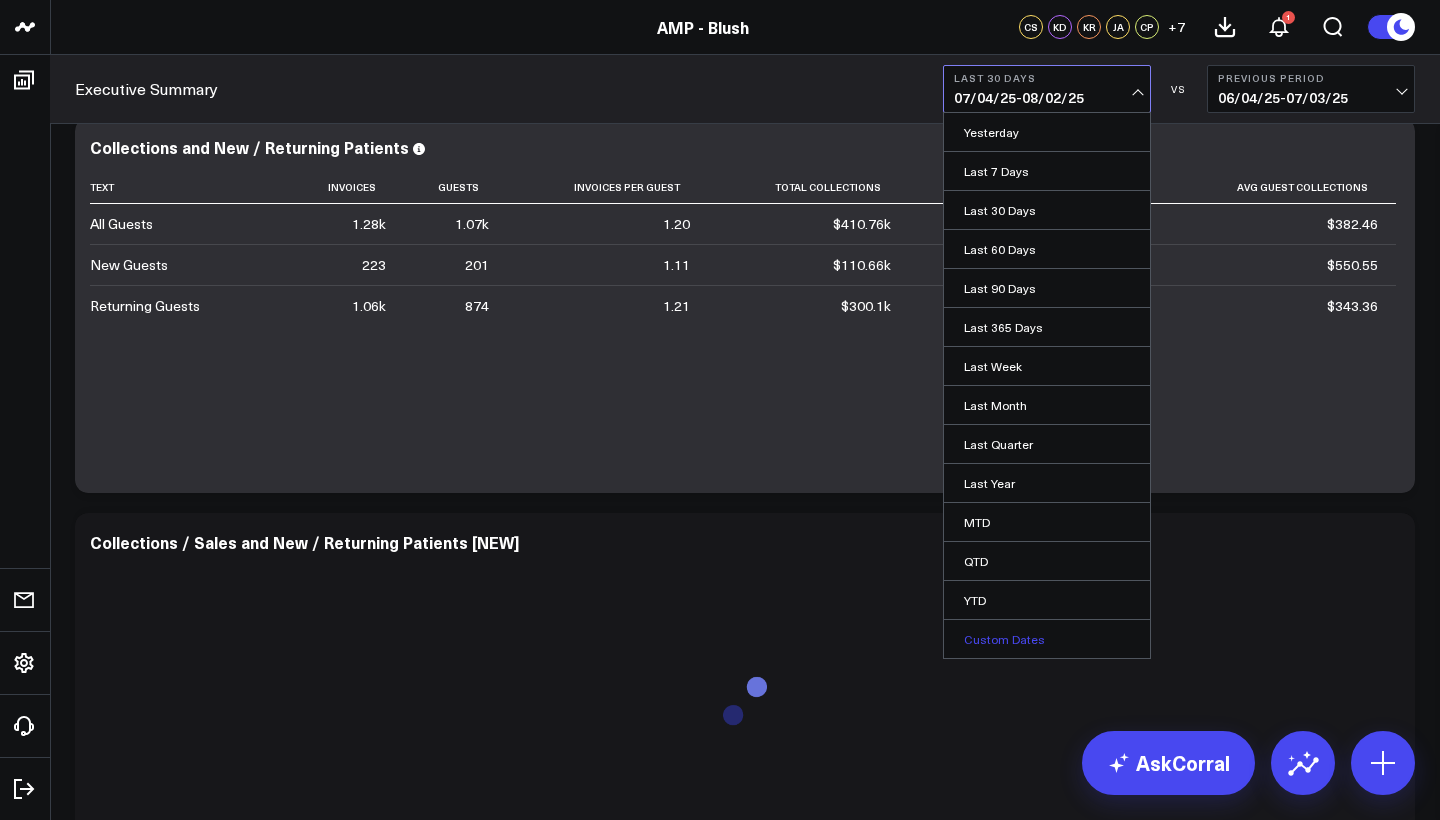 click on "Custom Dates" at bounding box center [1047, 639] 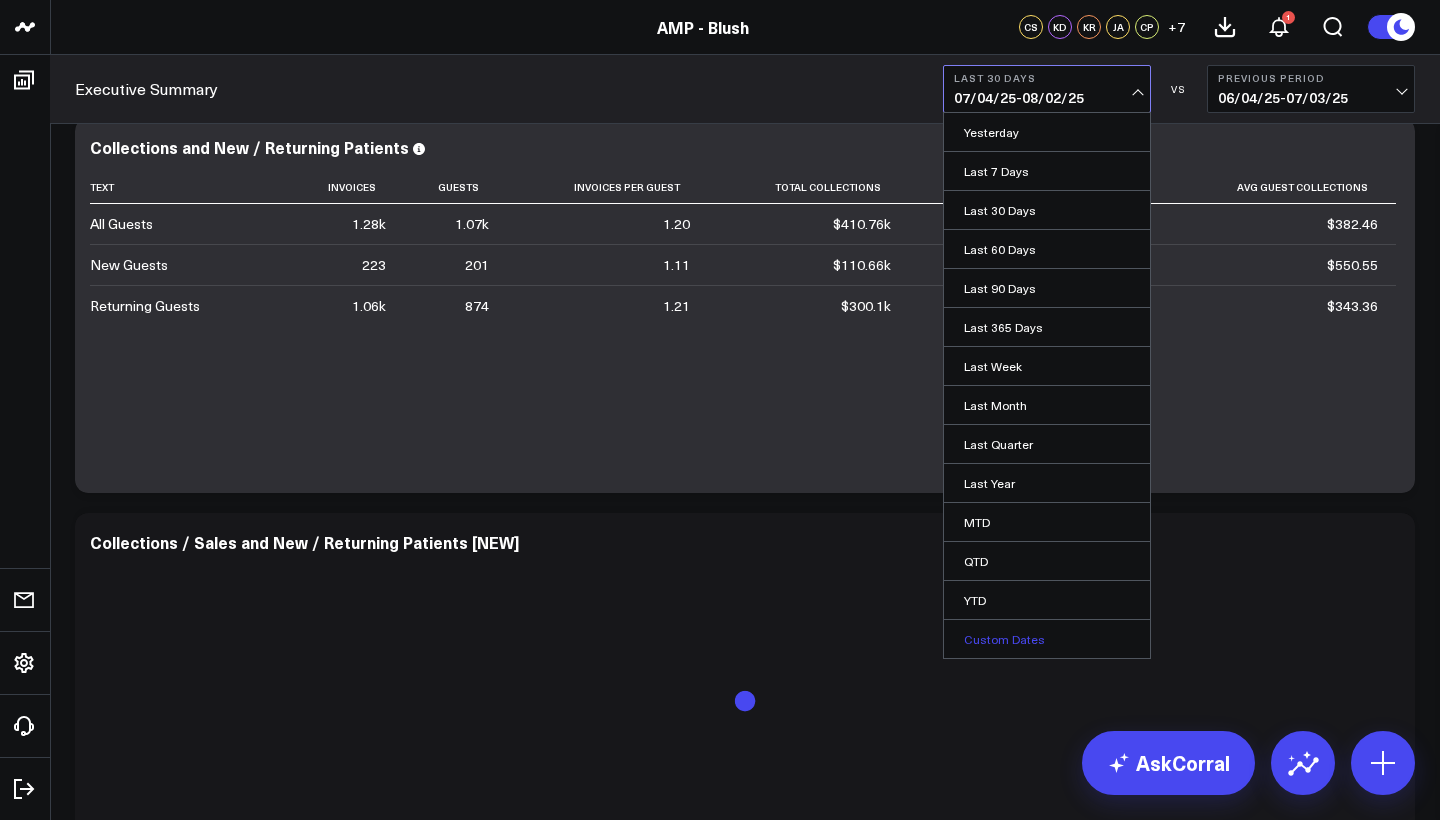 select on "7" 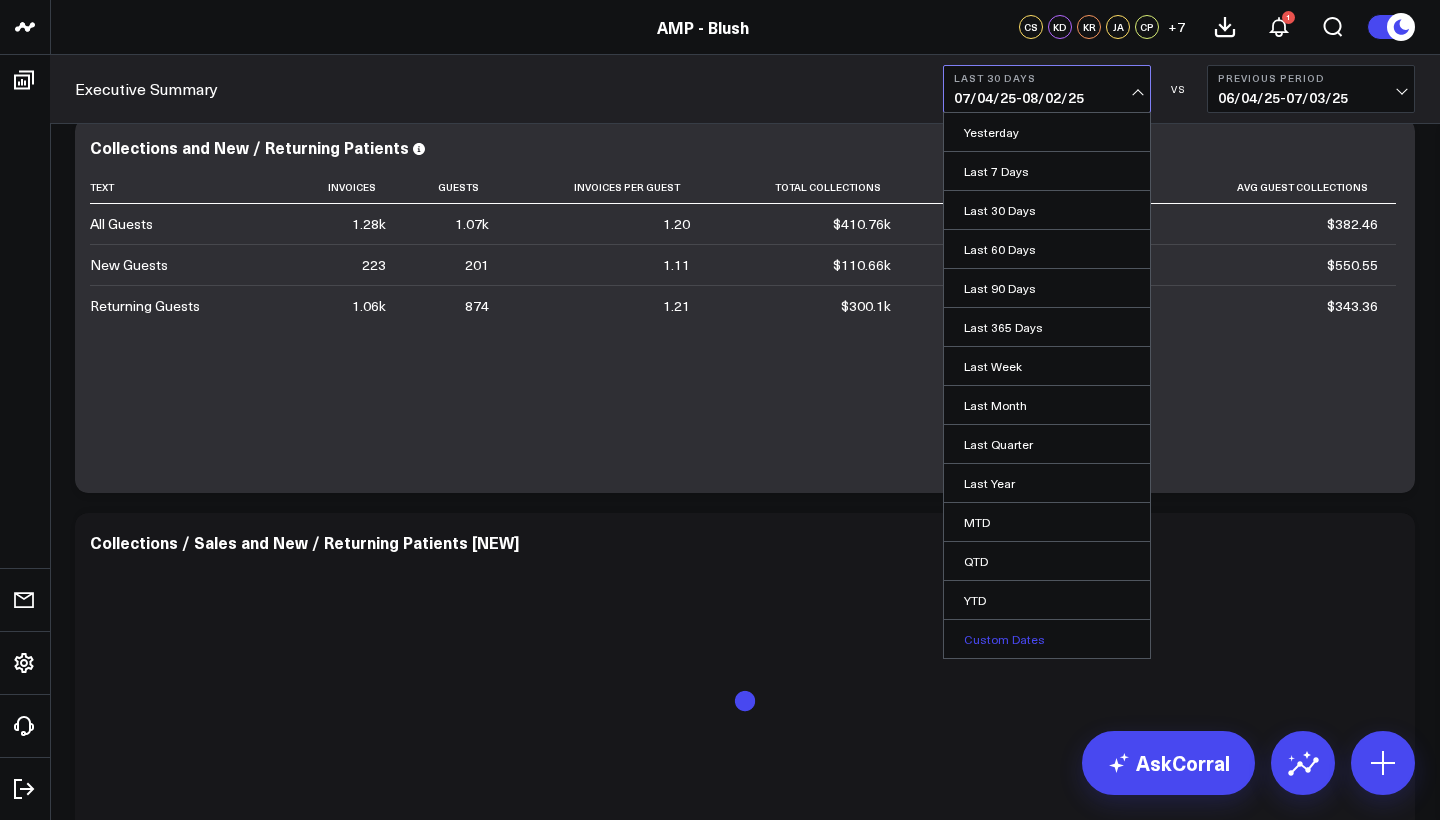 select on "2025" 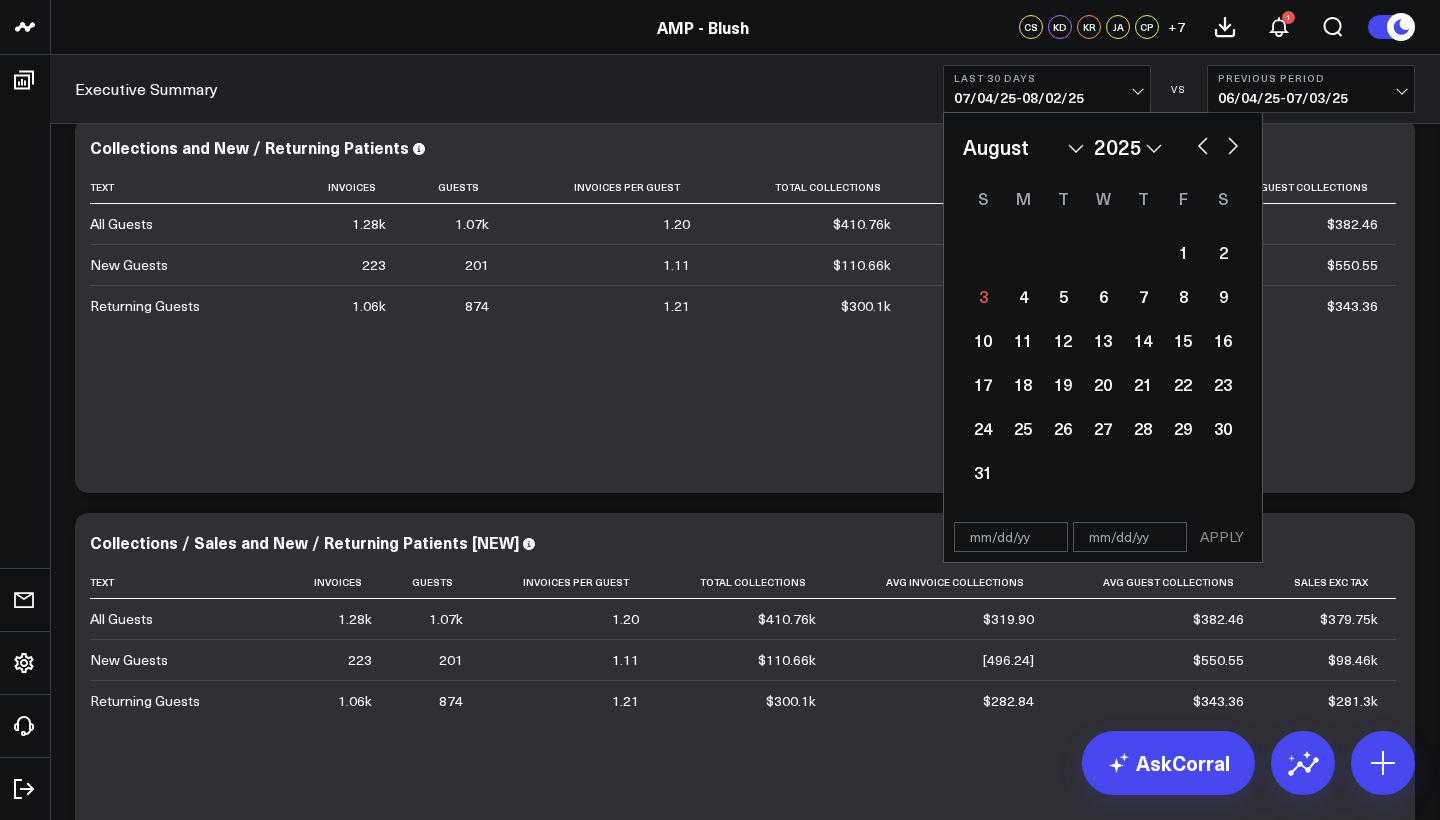 click at bounding box center (1203, 144) 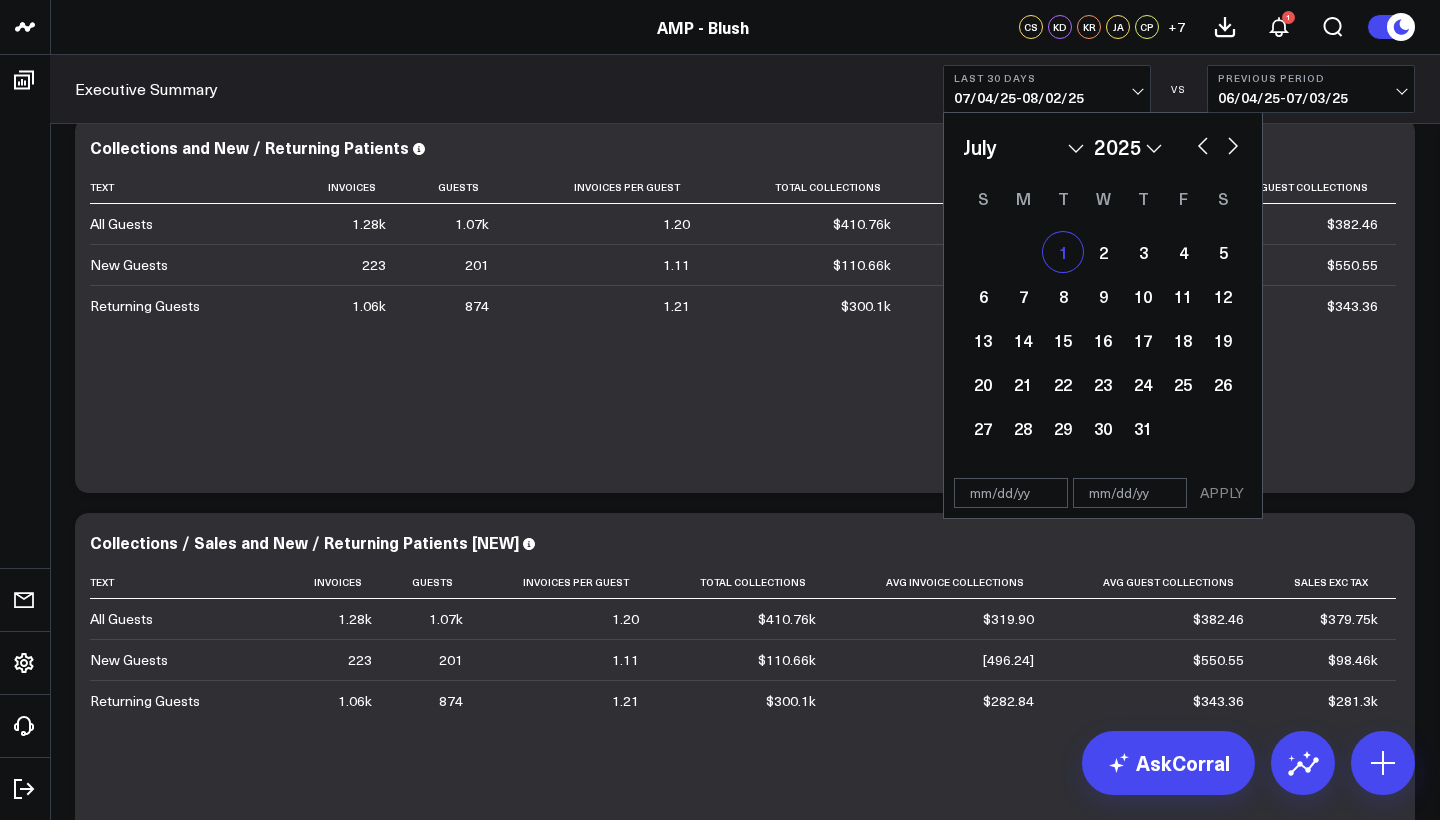 click on "1" at bounding box center (1063, 252) 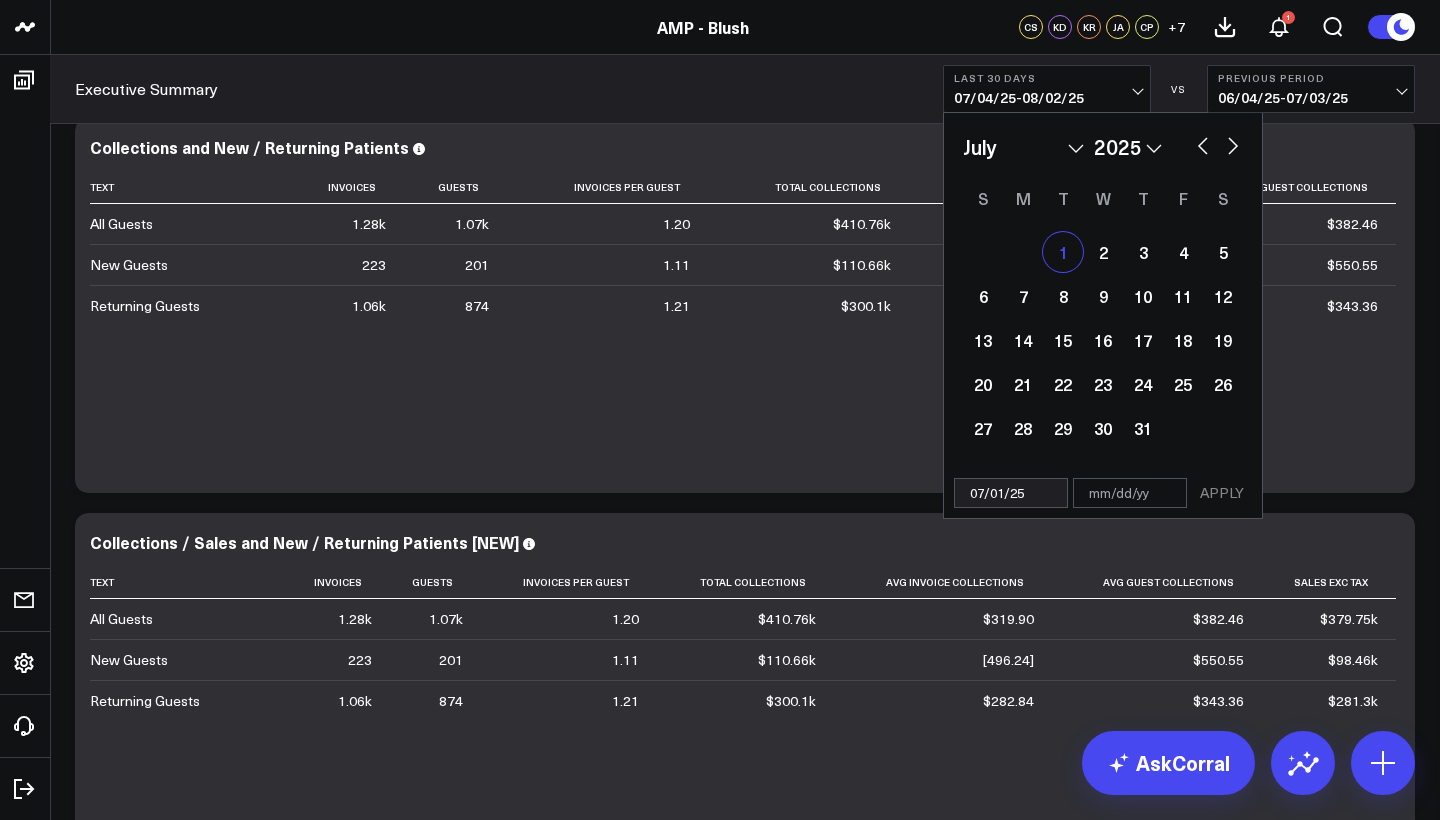select on "6" 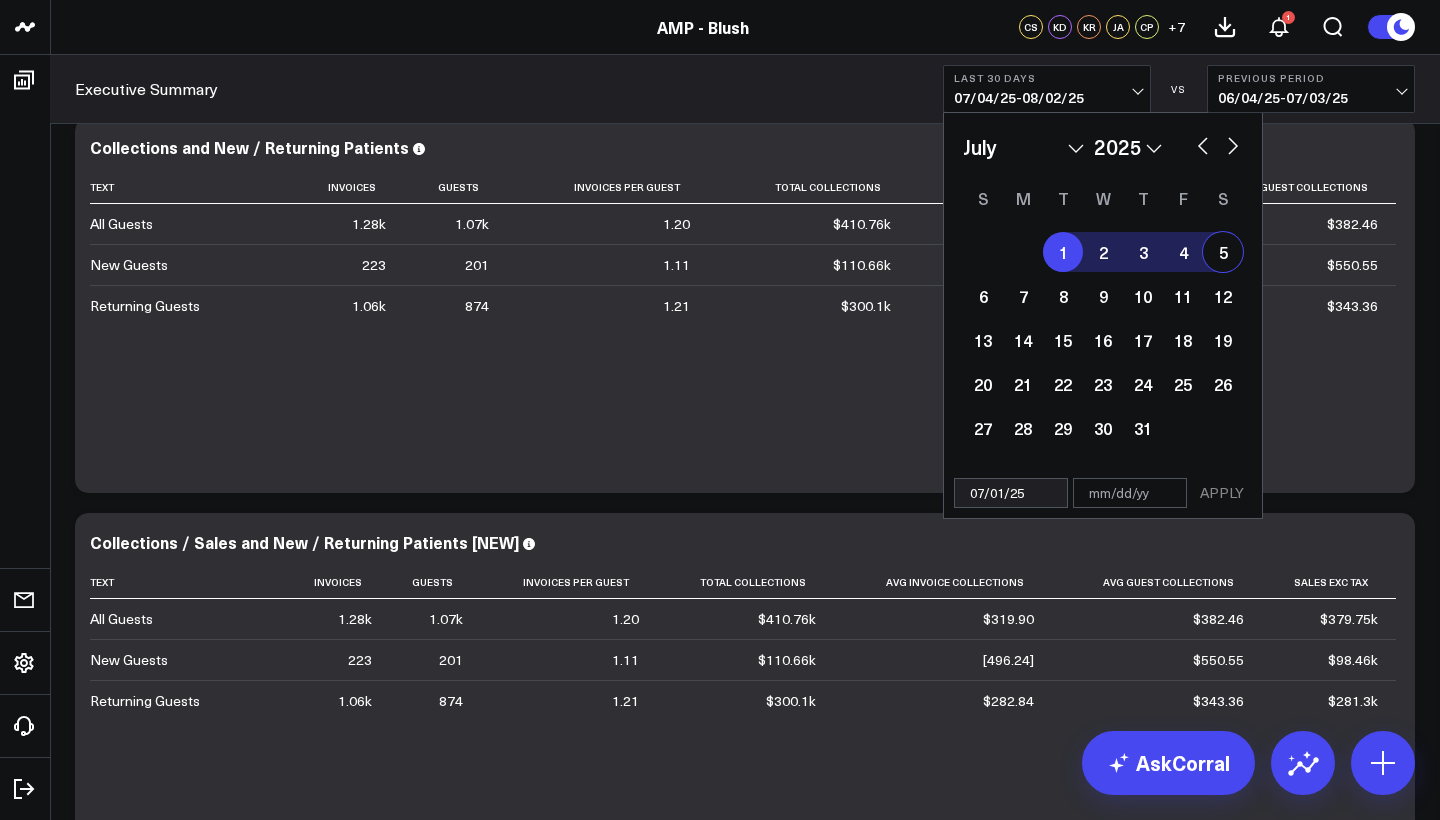 click at bounding box center [1233, 144] 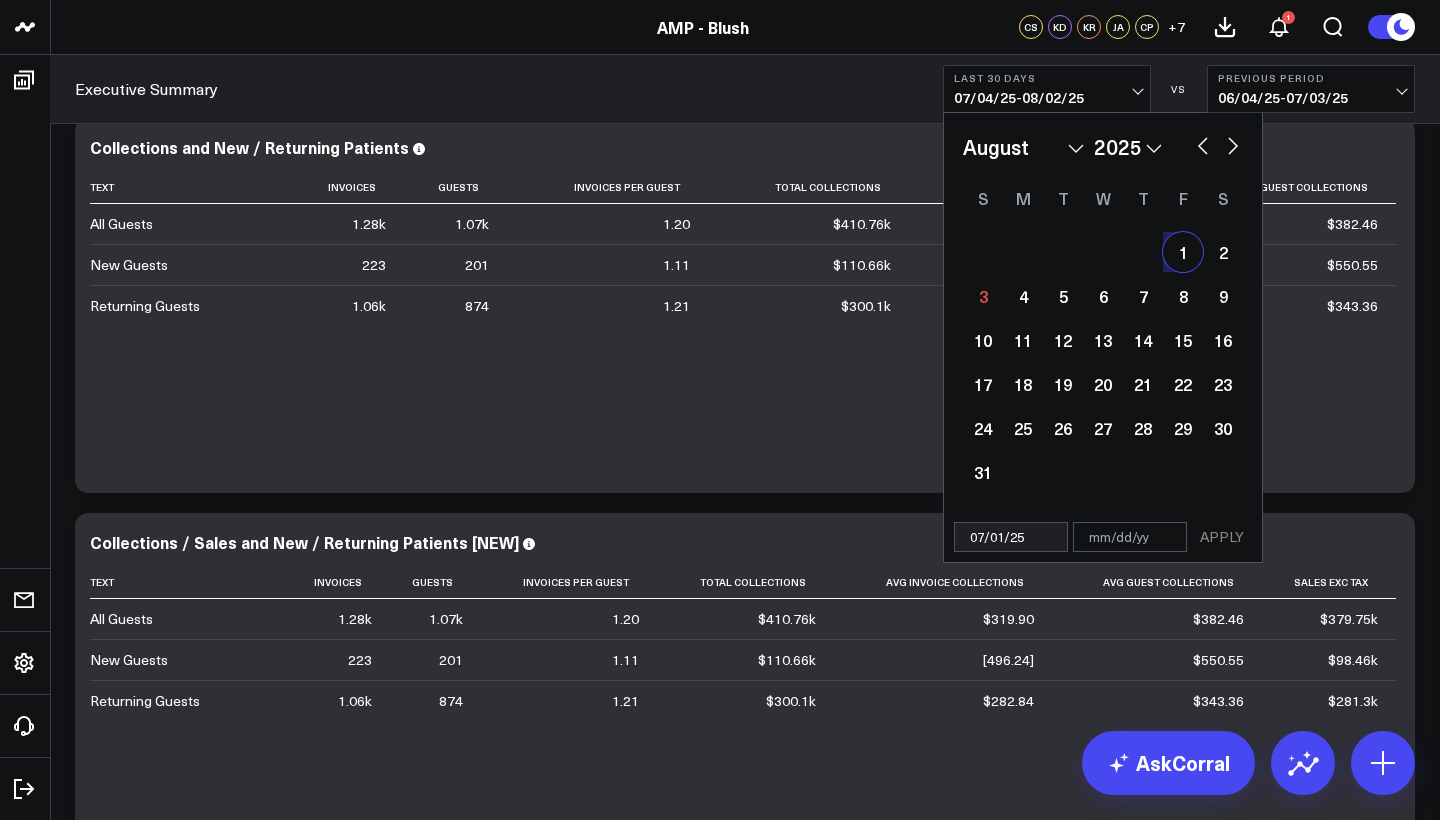 click on "1" at bounding box center (1183, 252) 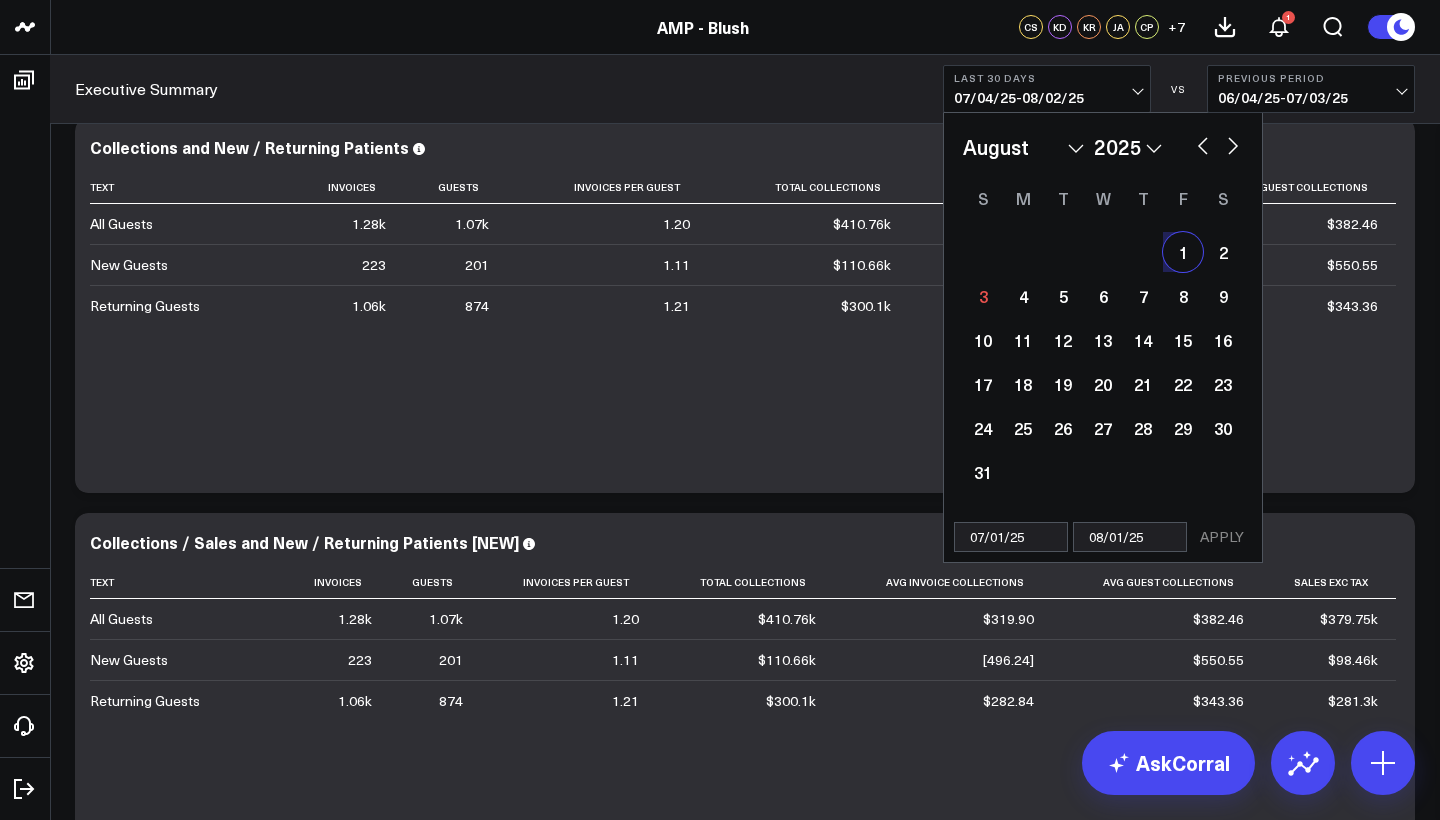 select on "7" 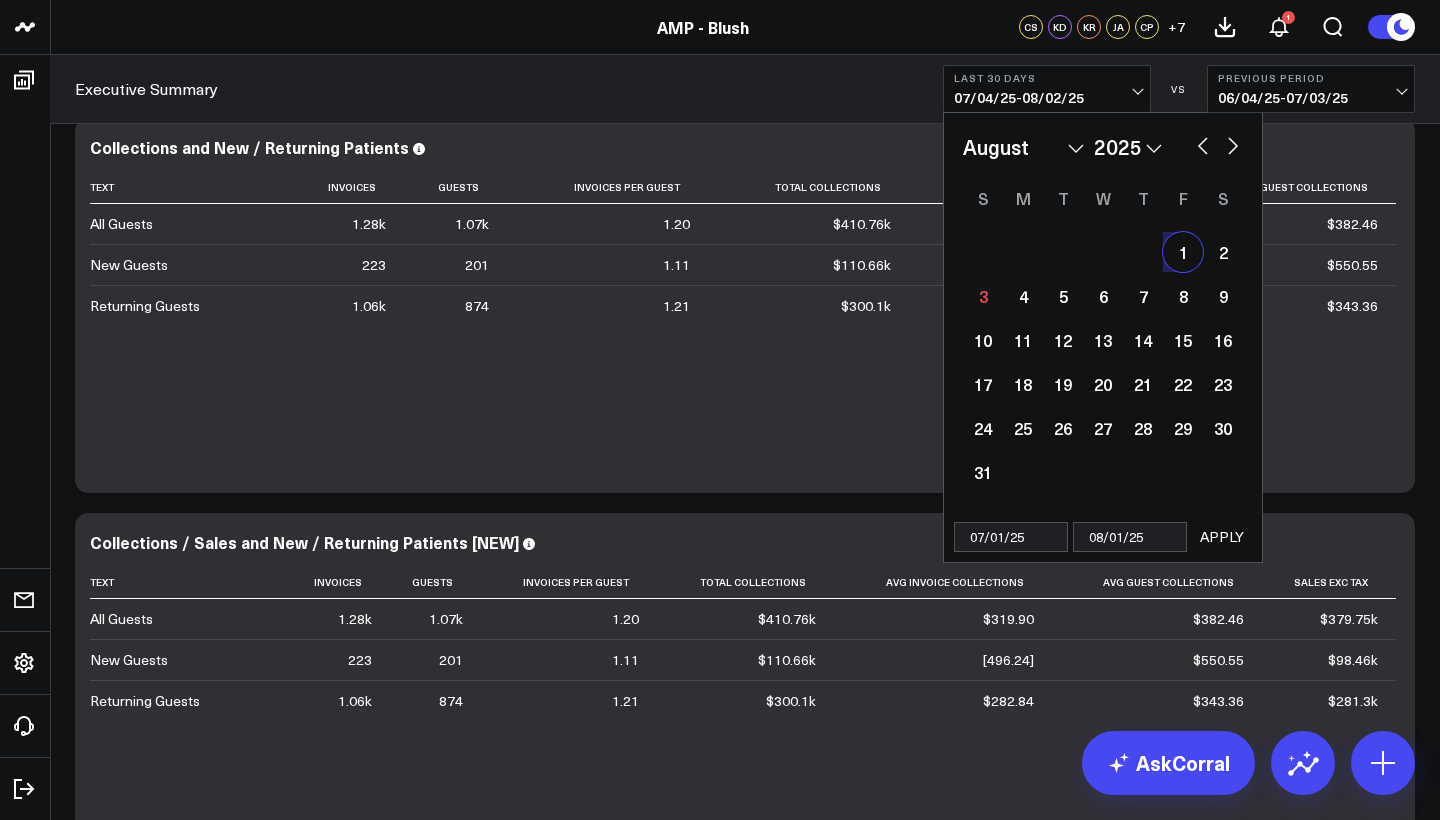 click on "APPLY" at bounding box center [1222, 537] 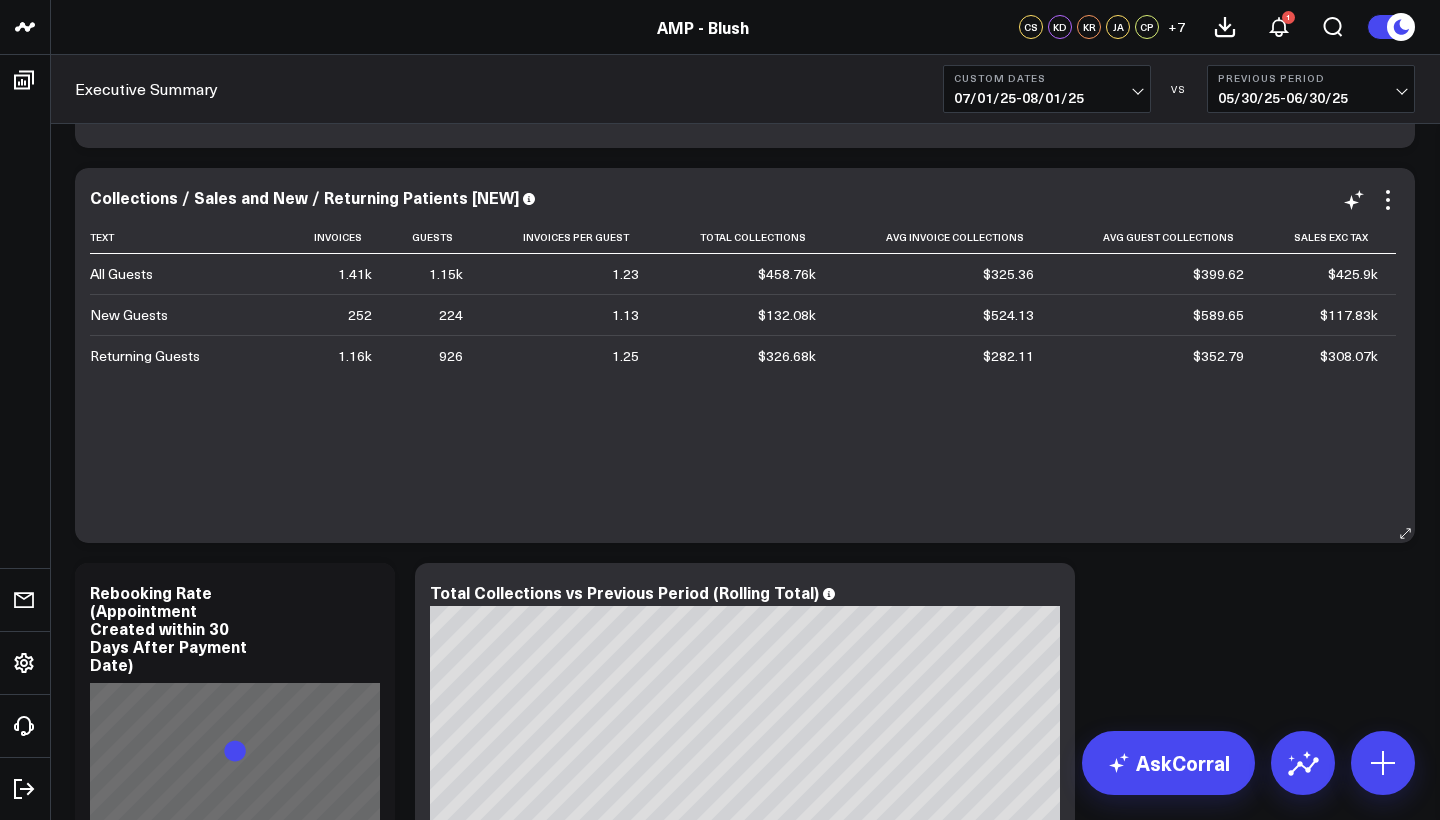 scroll, scrollTop: 435, scrollLeft: 0, axis: vertical 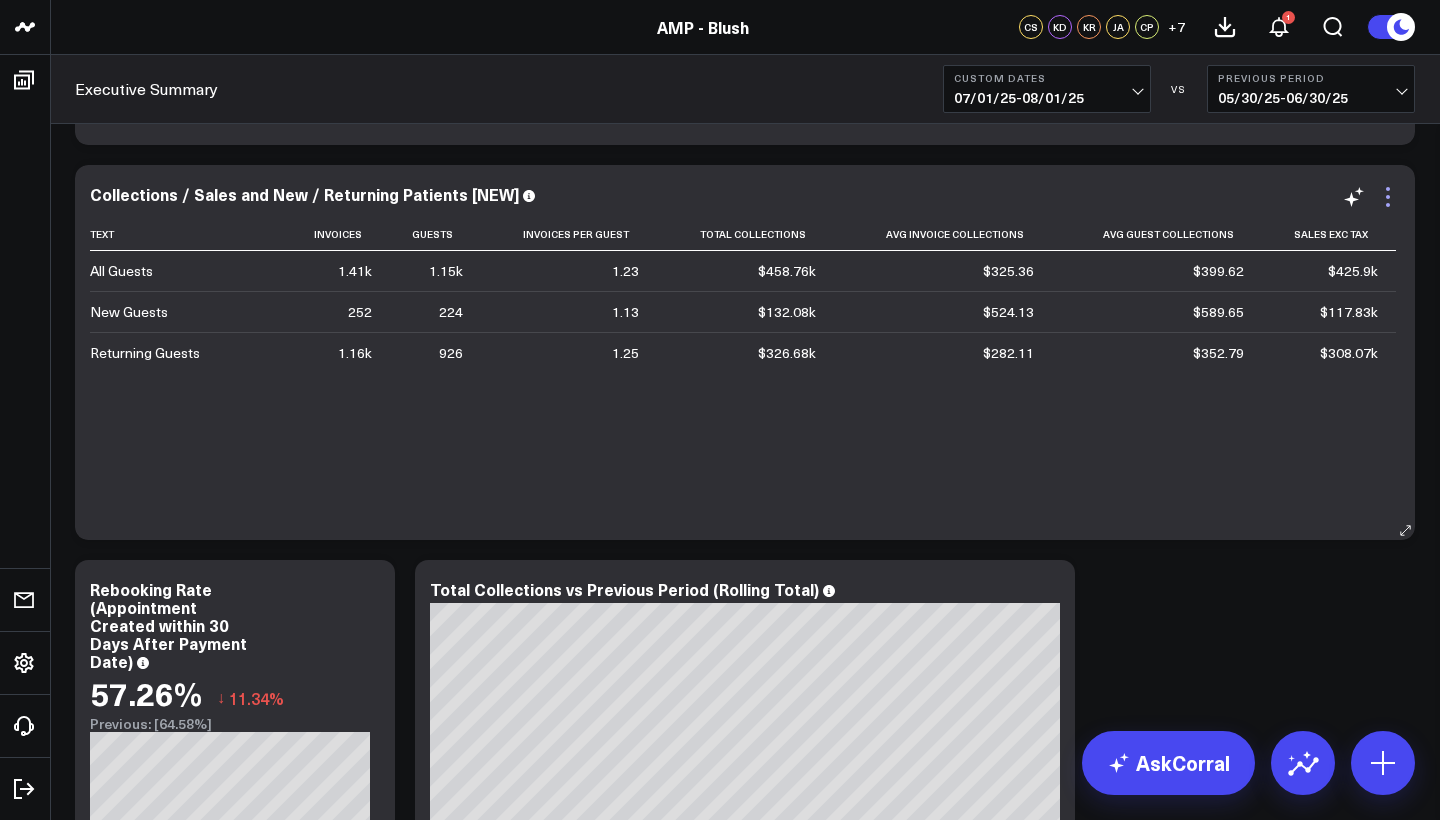 click 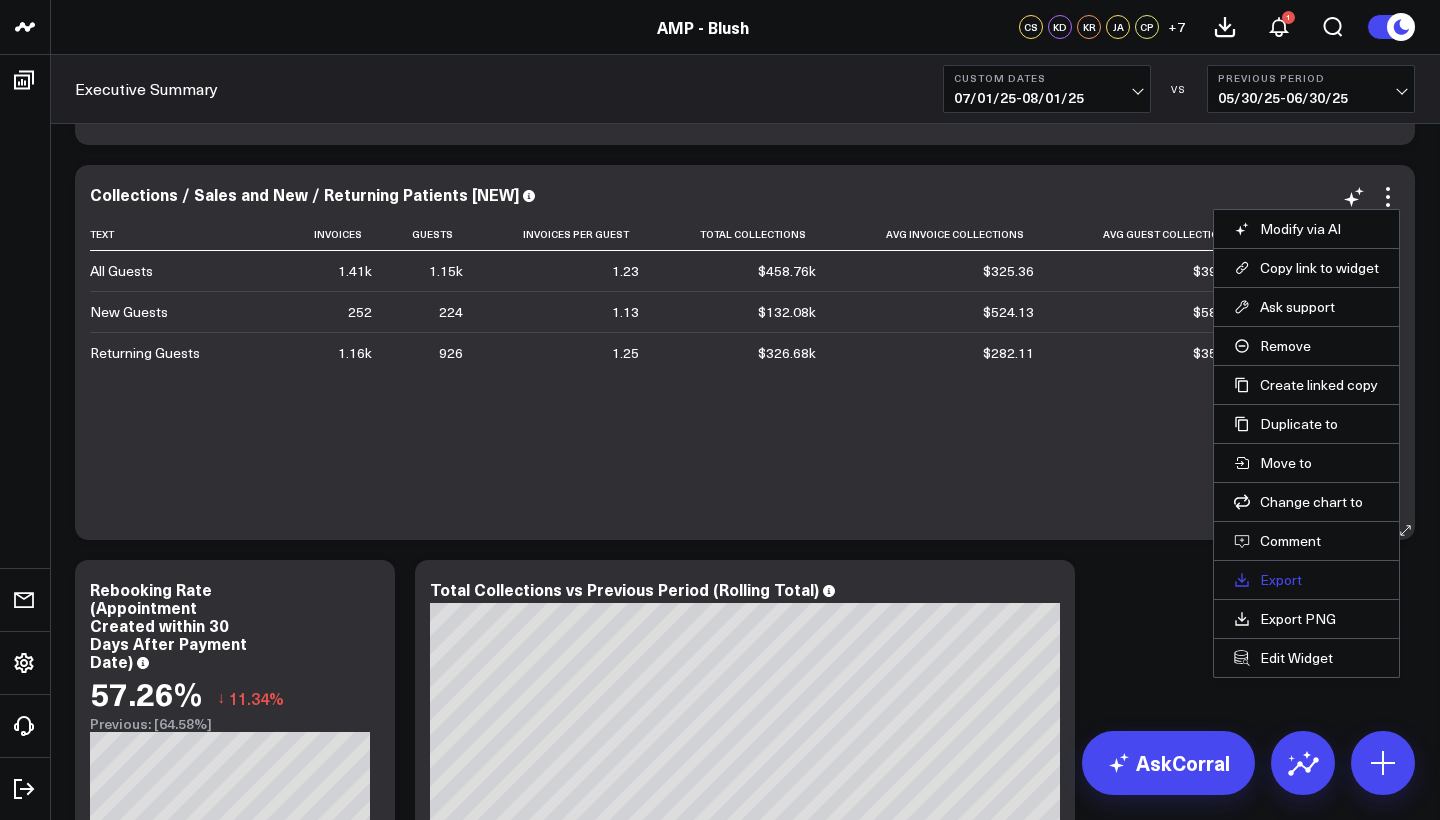 click on "Export" at bounding box center (1306, 580) 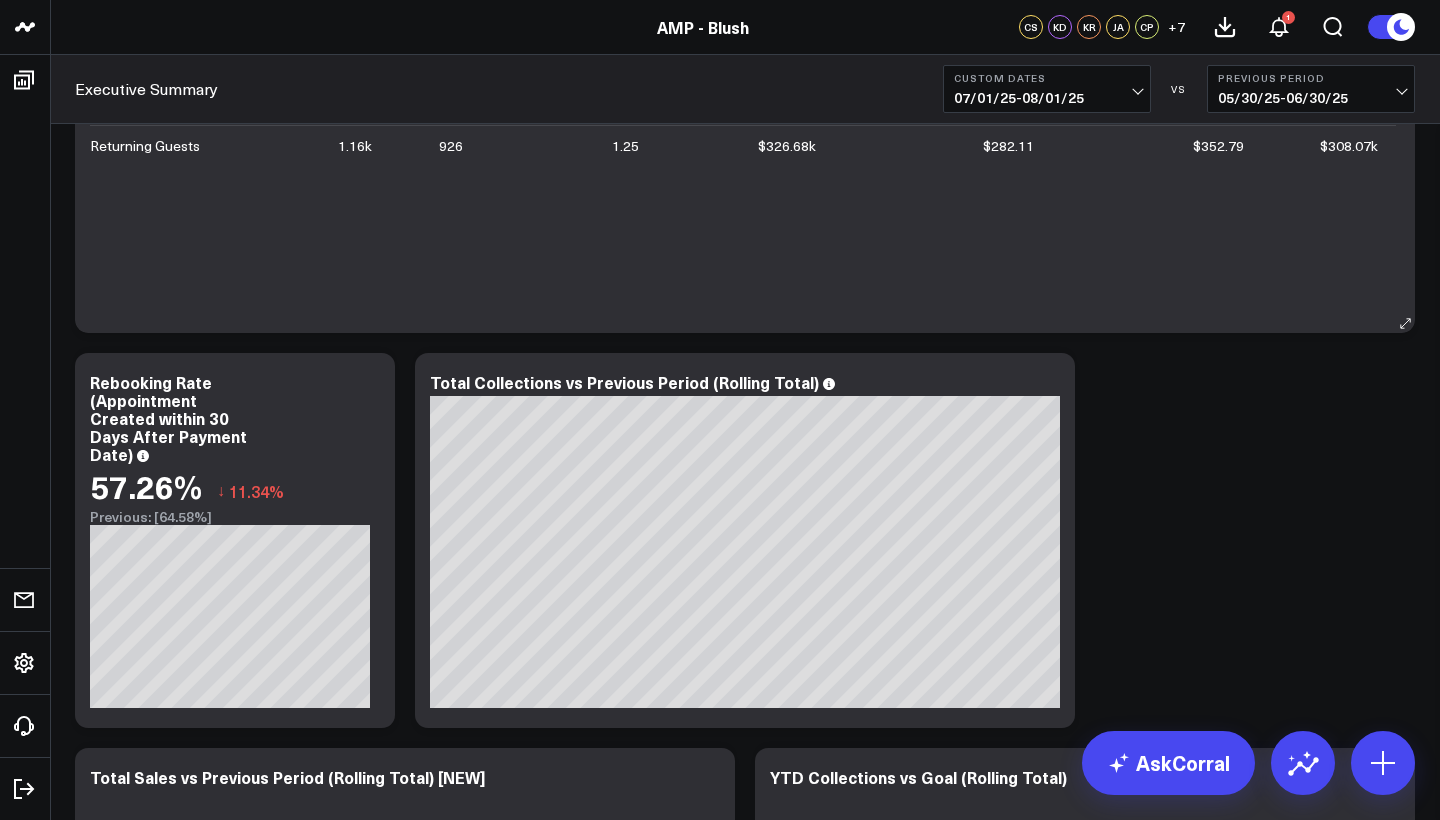 scroll, scrollTop: 664, scrollLeft: 0, axis: vertical 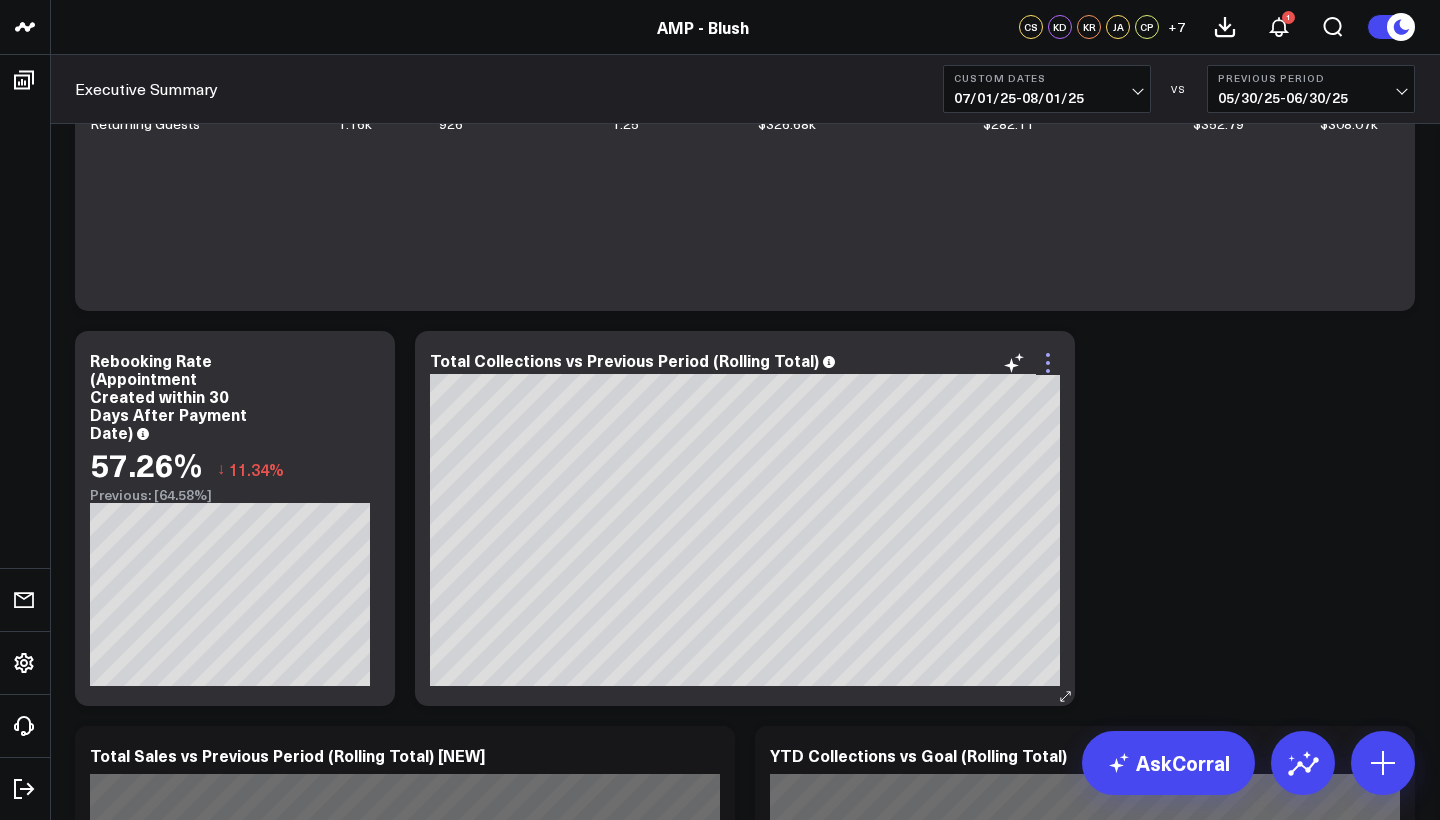 click 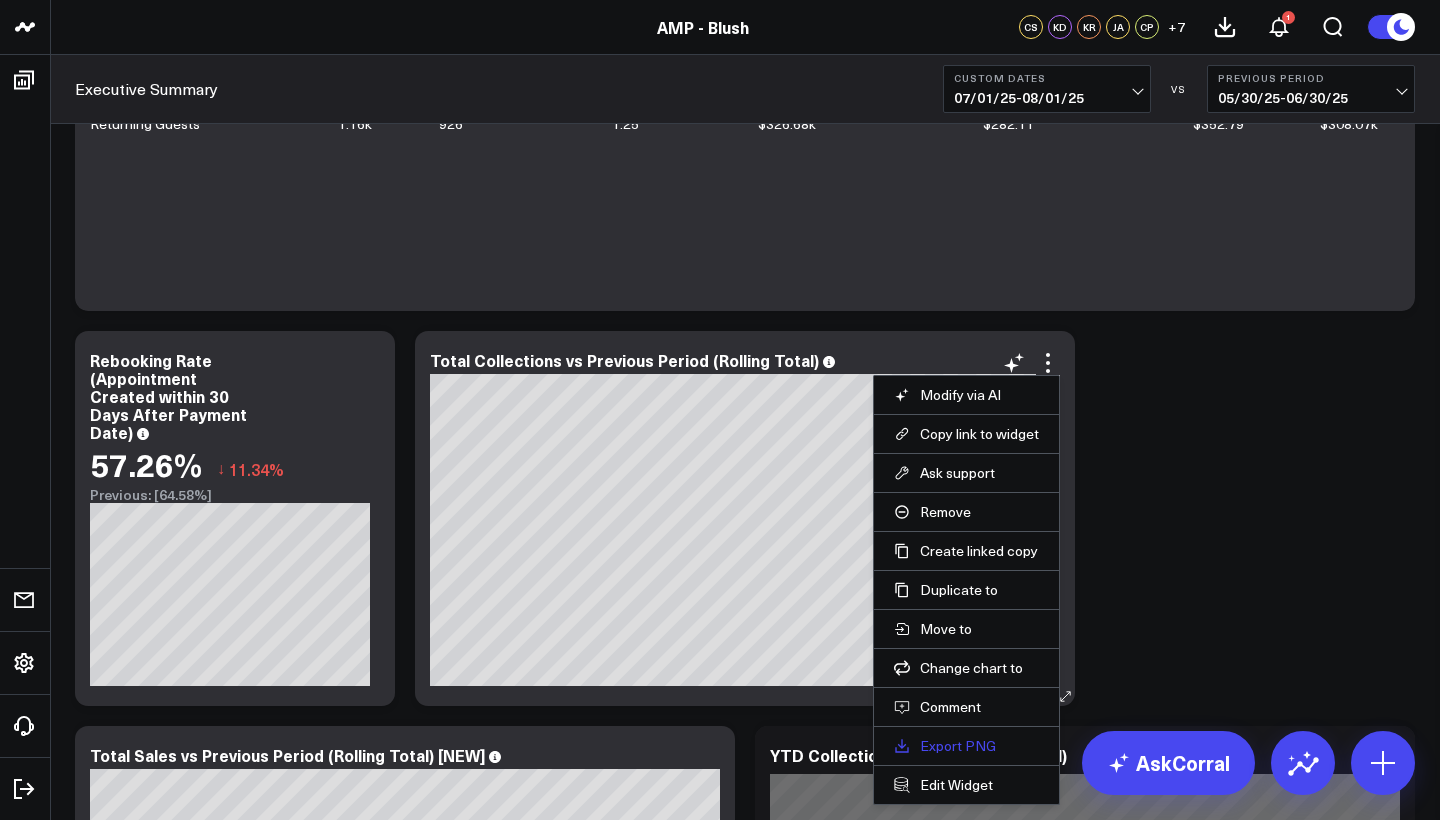 click on "Export PNG" at bounding box center [966, 746] 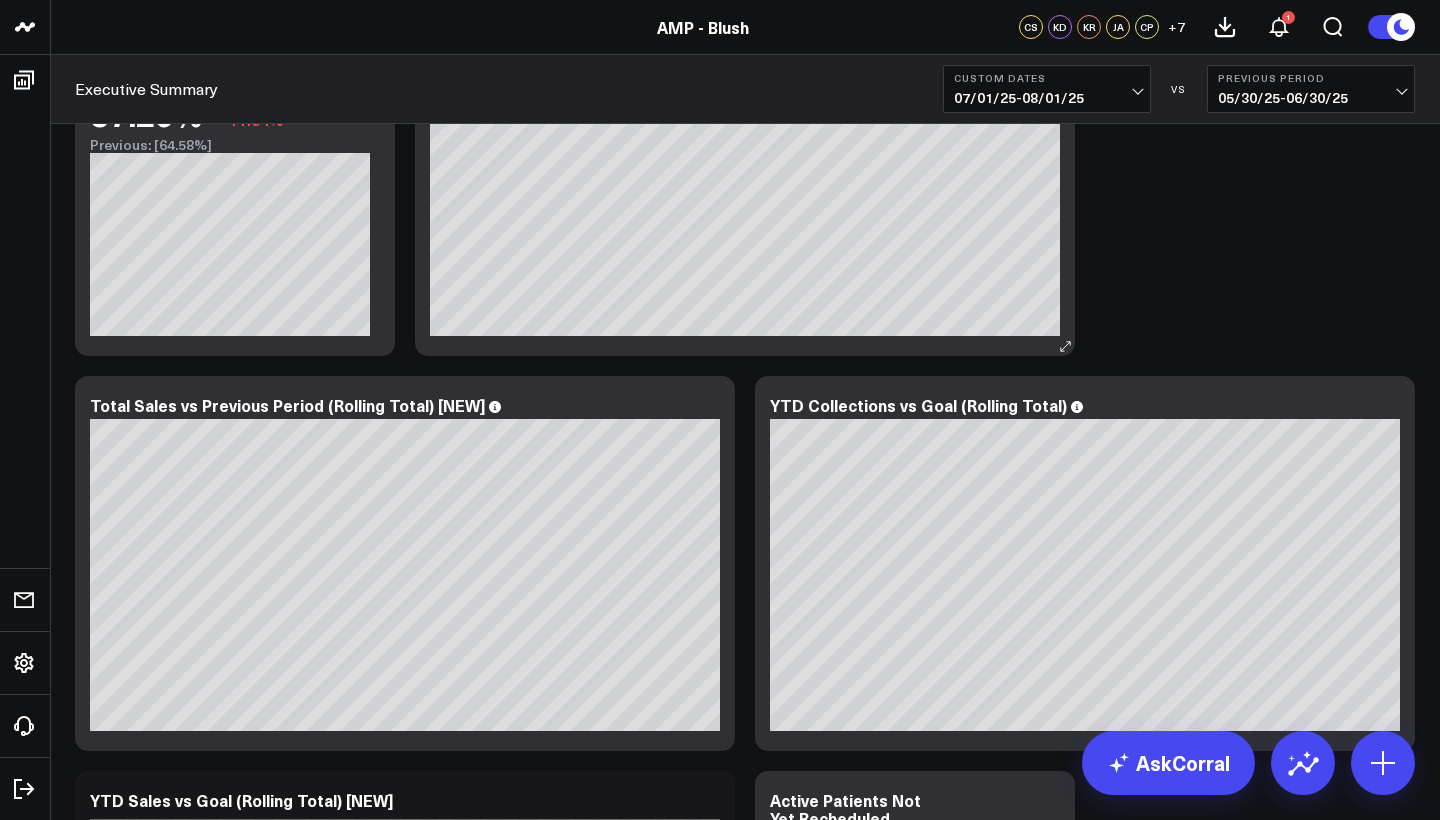 scroll, scrollTop: 1182, scrollLeft: 0, axis: vertical 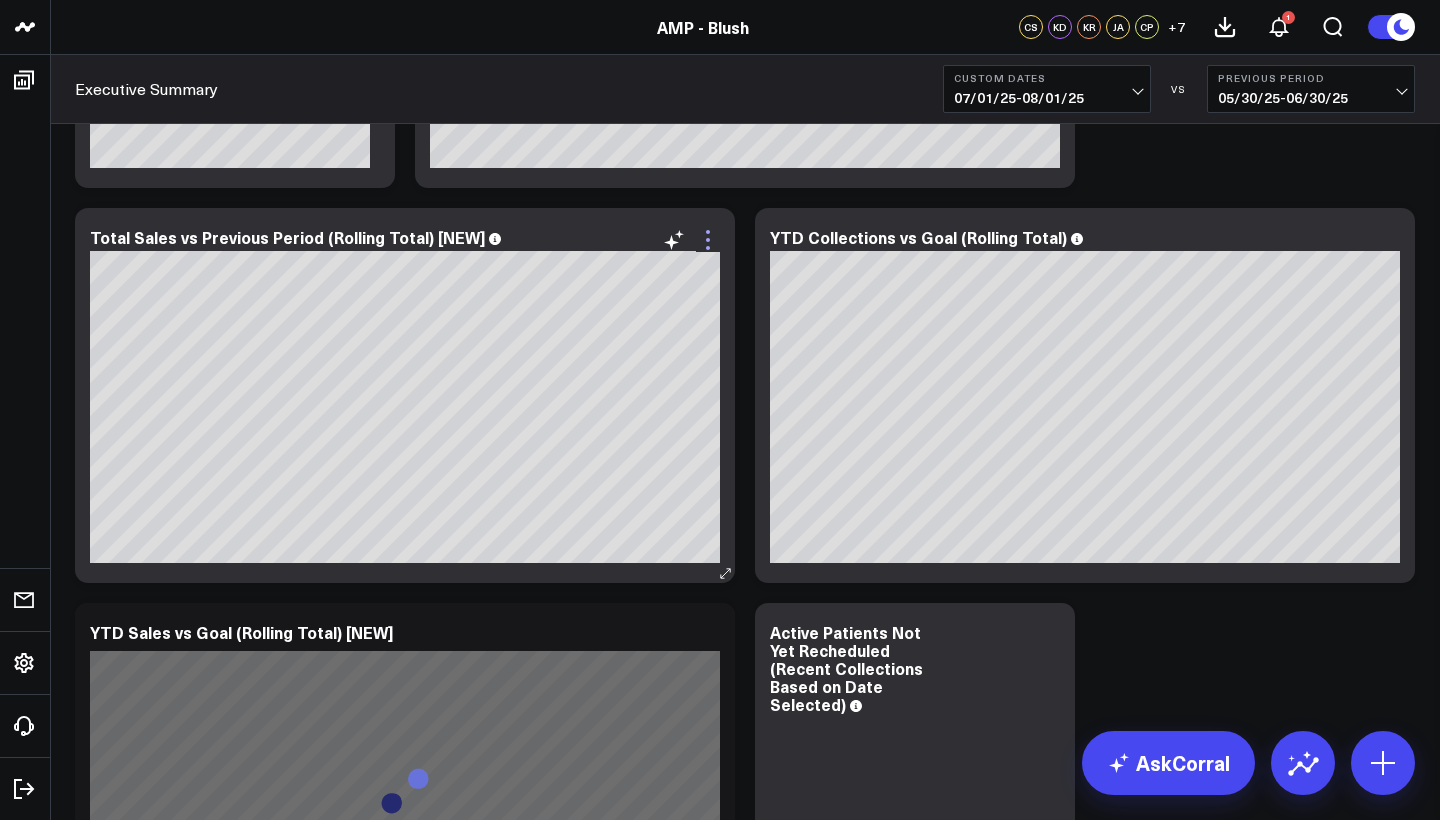 click 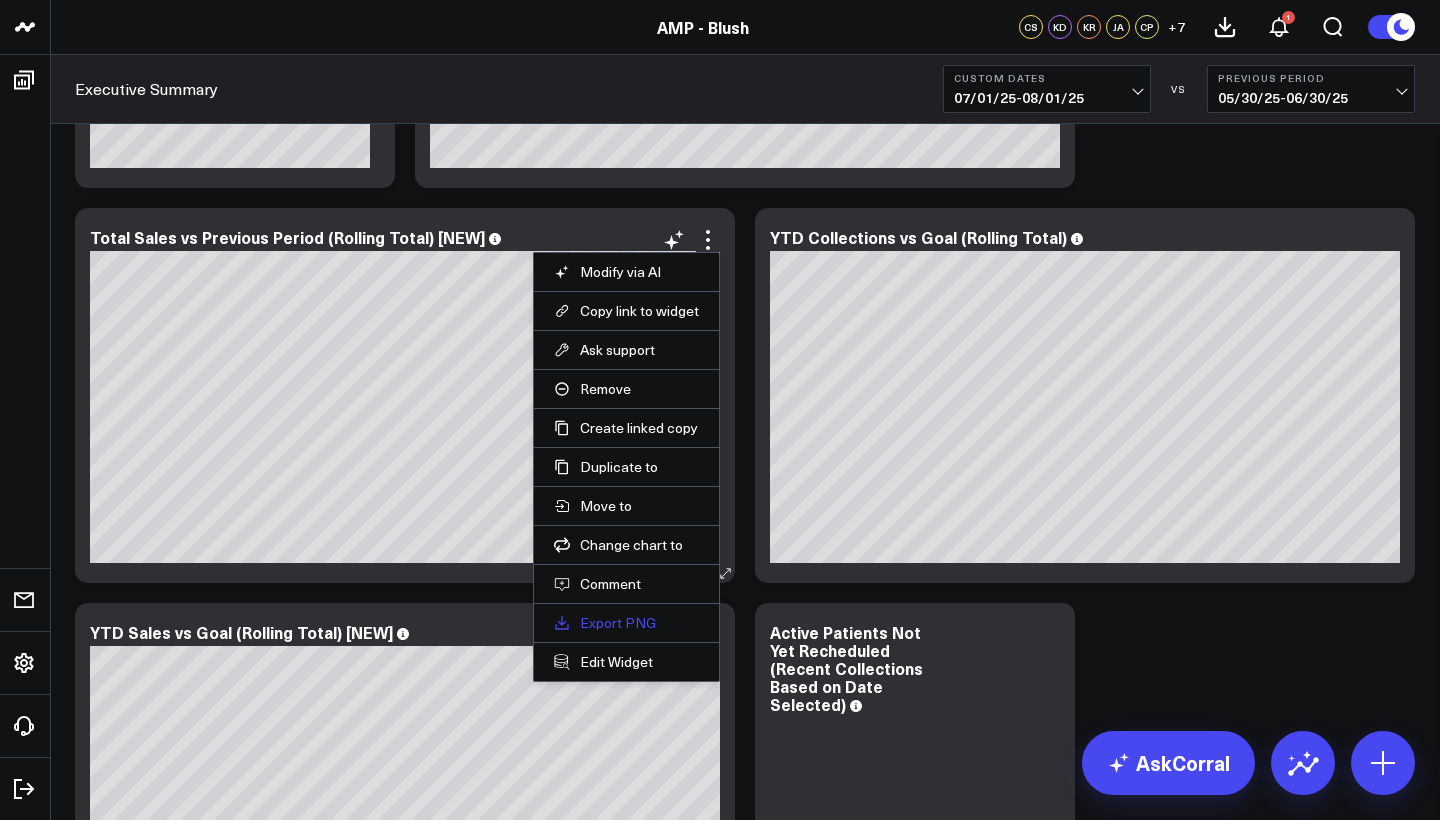 click on "Export PNG" at bounding box center (626, 623) 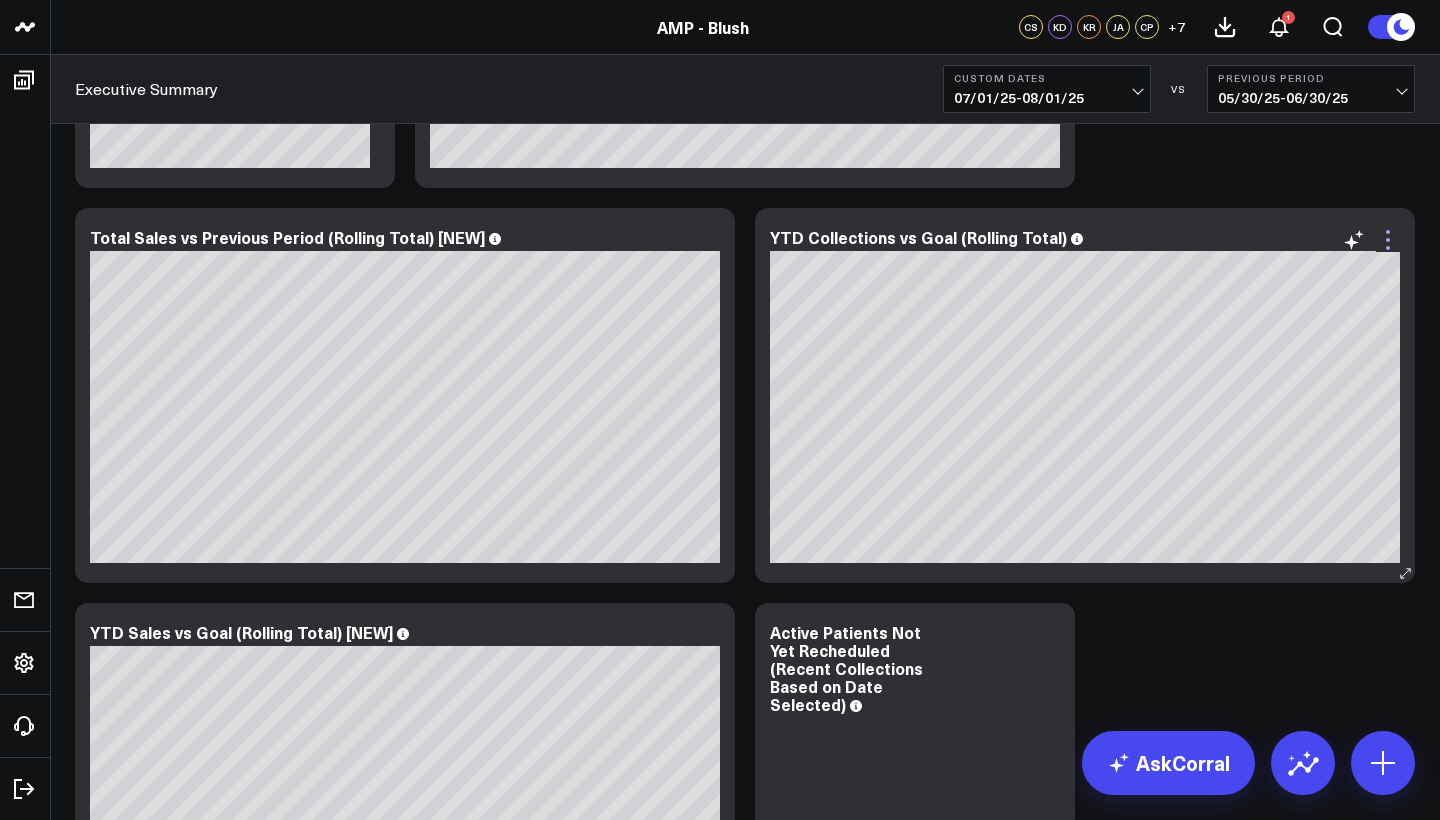 click 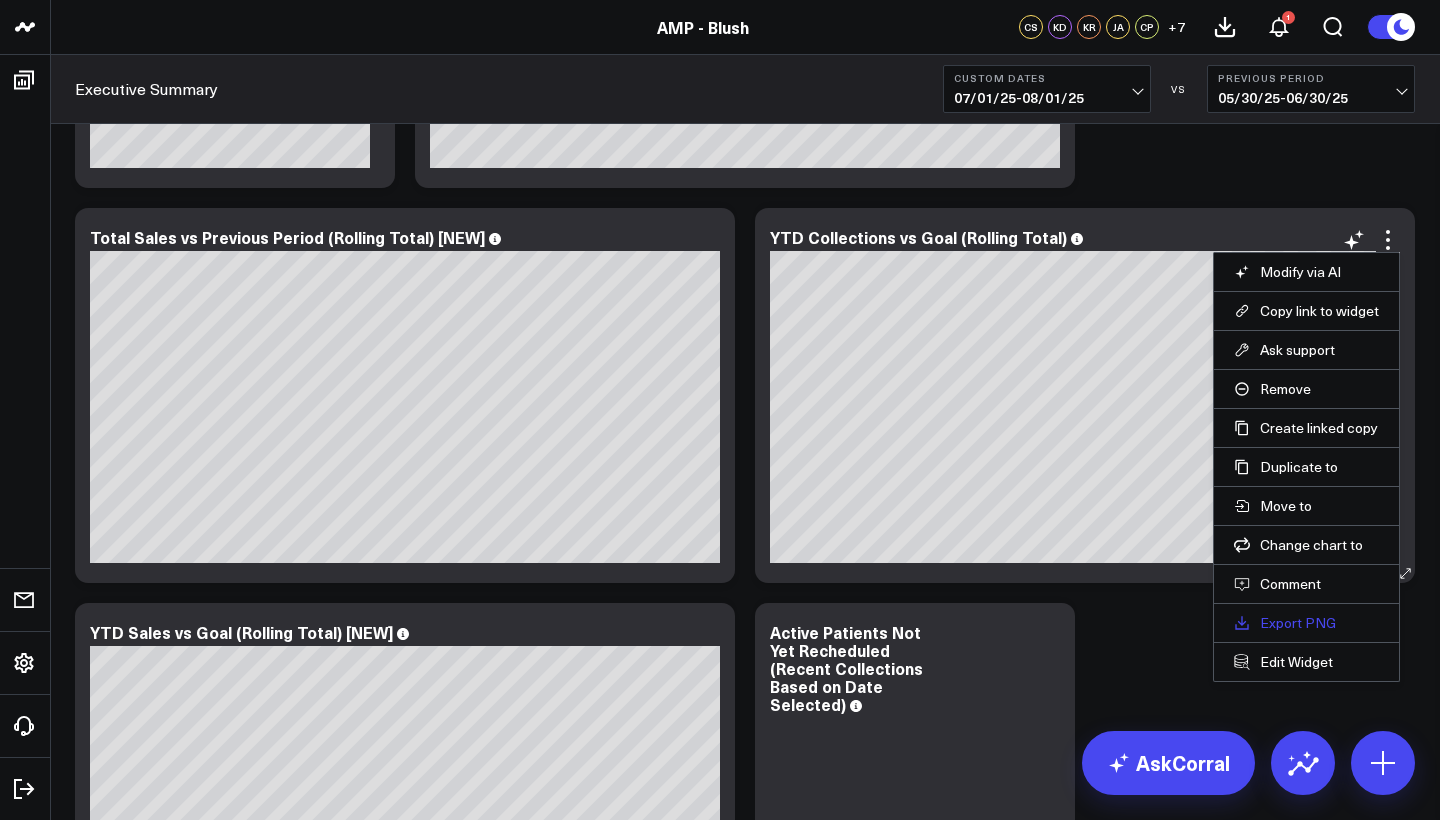 click on "Export PNG" at bounding box center (1306, 623) 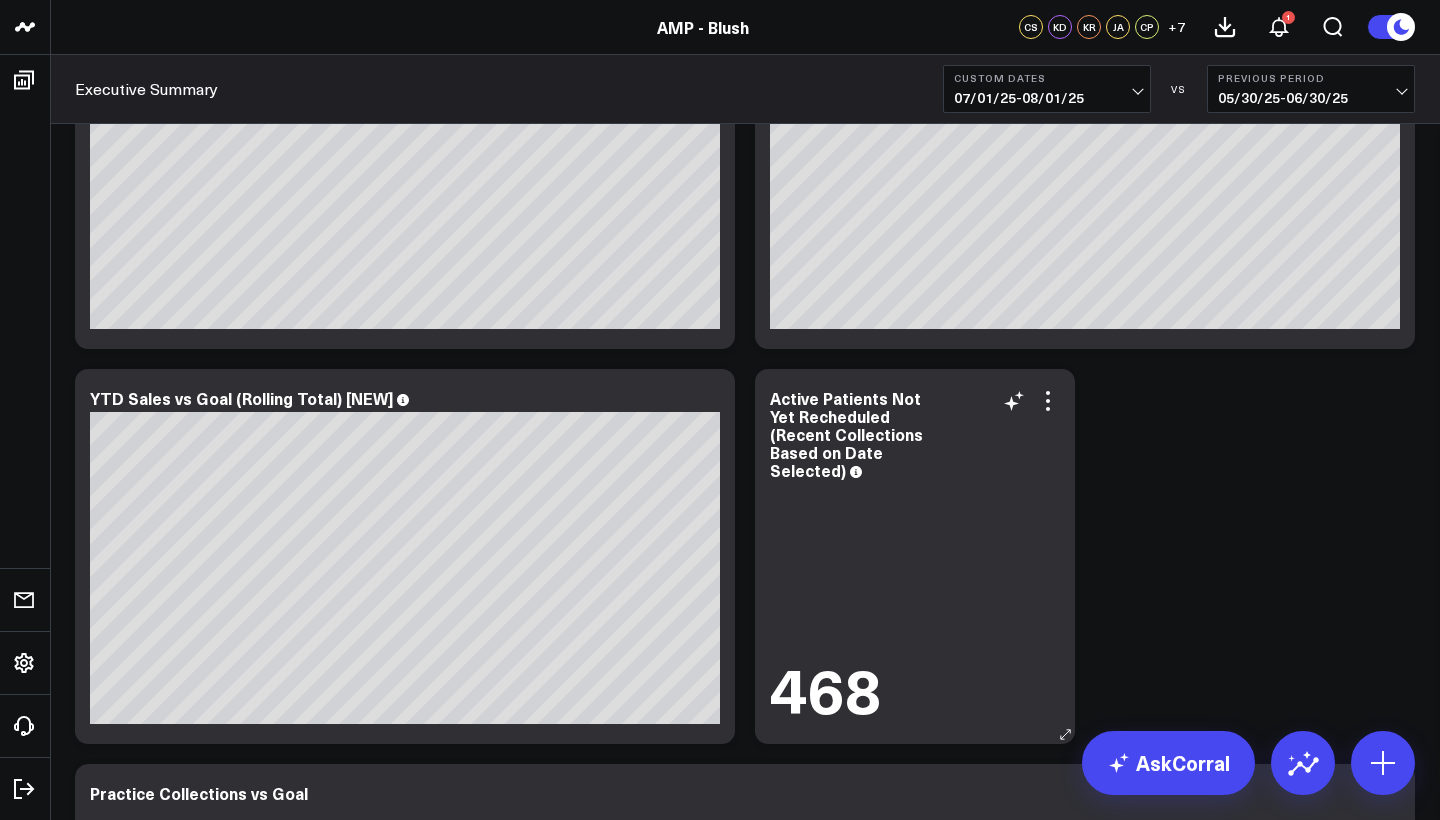 scroll, scrollTop: 1533, scrollLeft: 0, axis: vertical 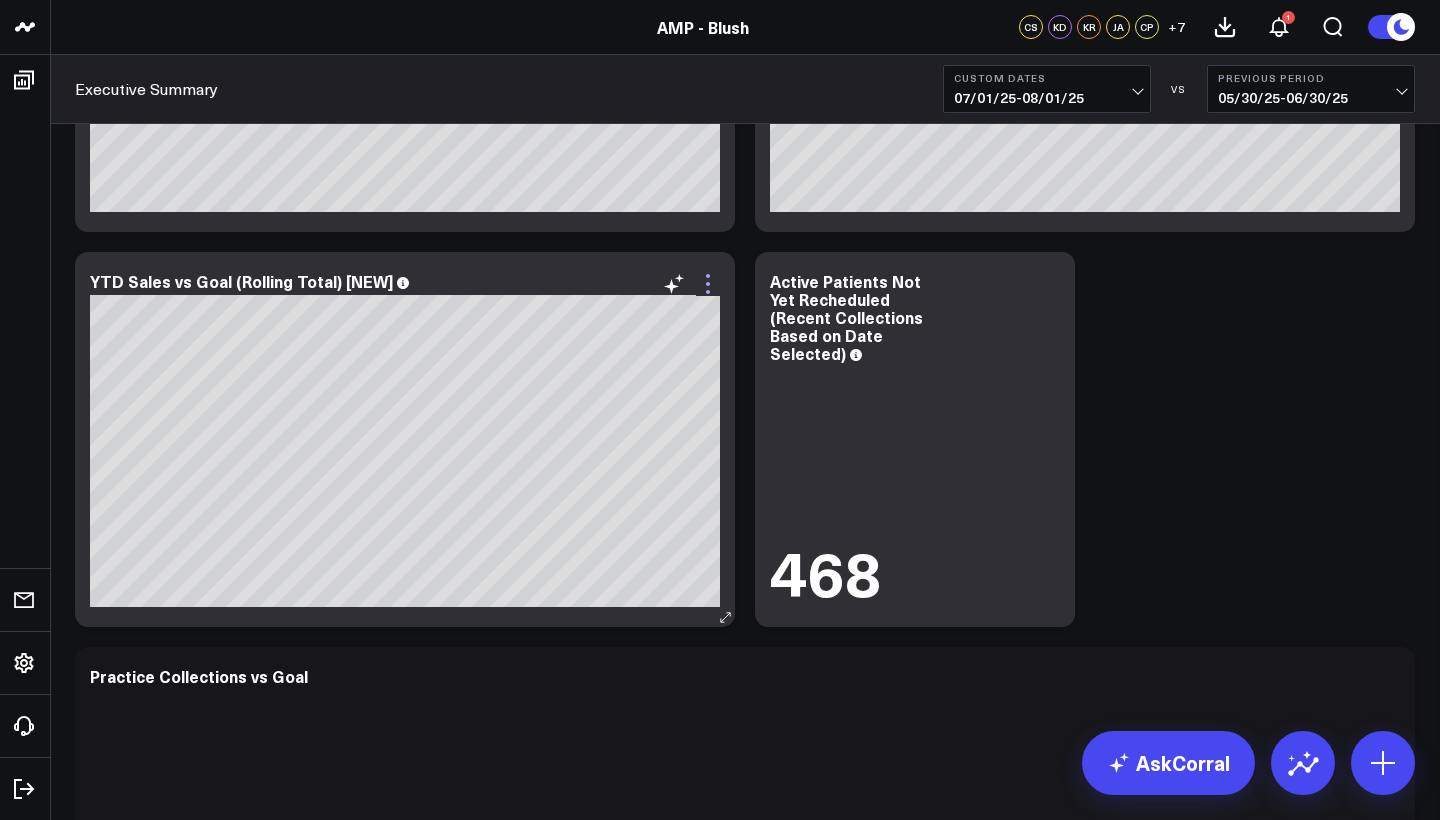 click 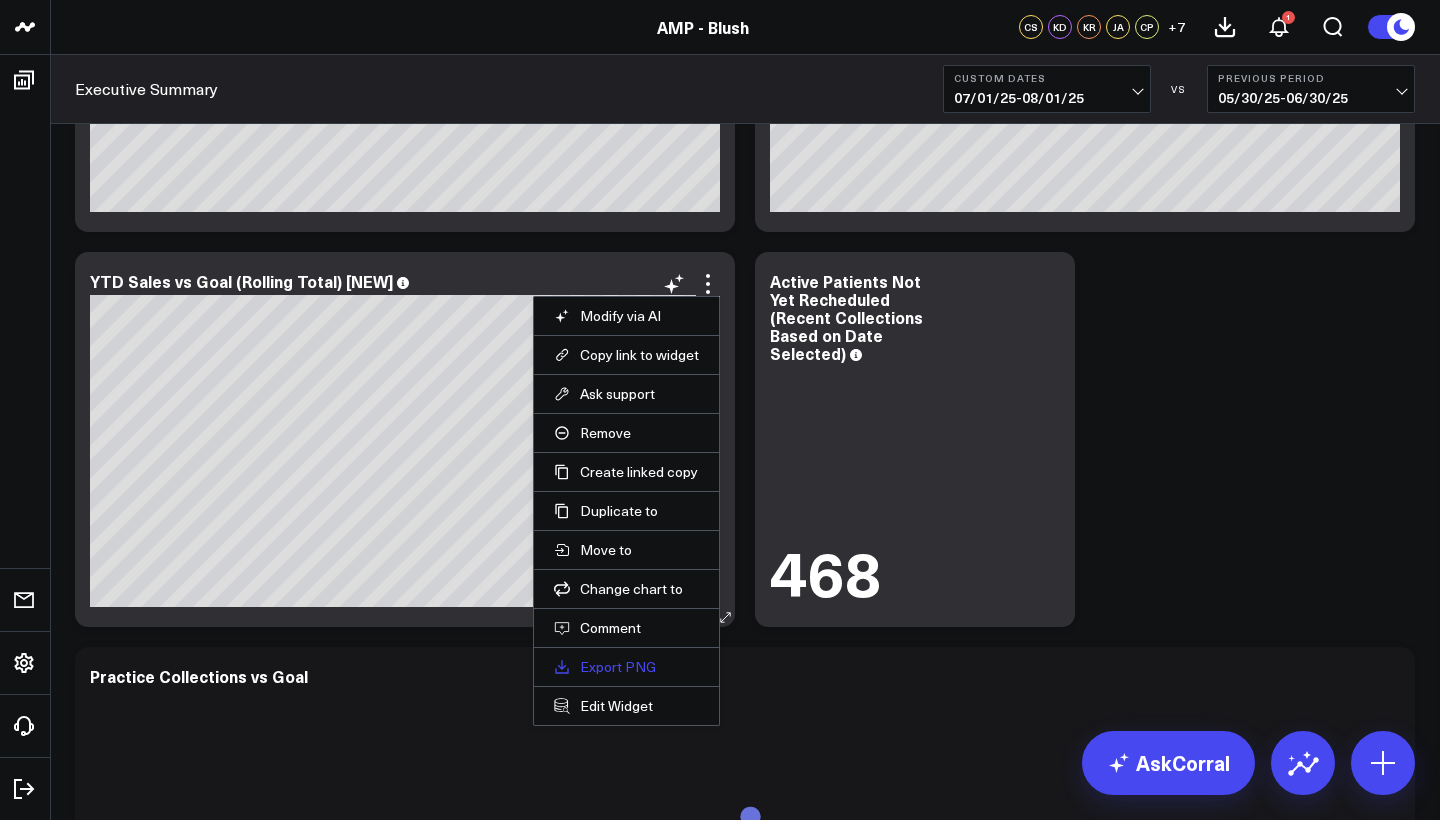 click on "Export PNG" at bounding box center (626, 667) 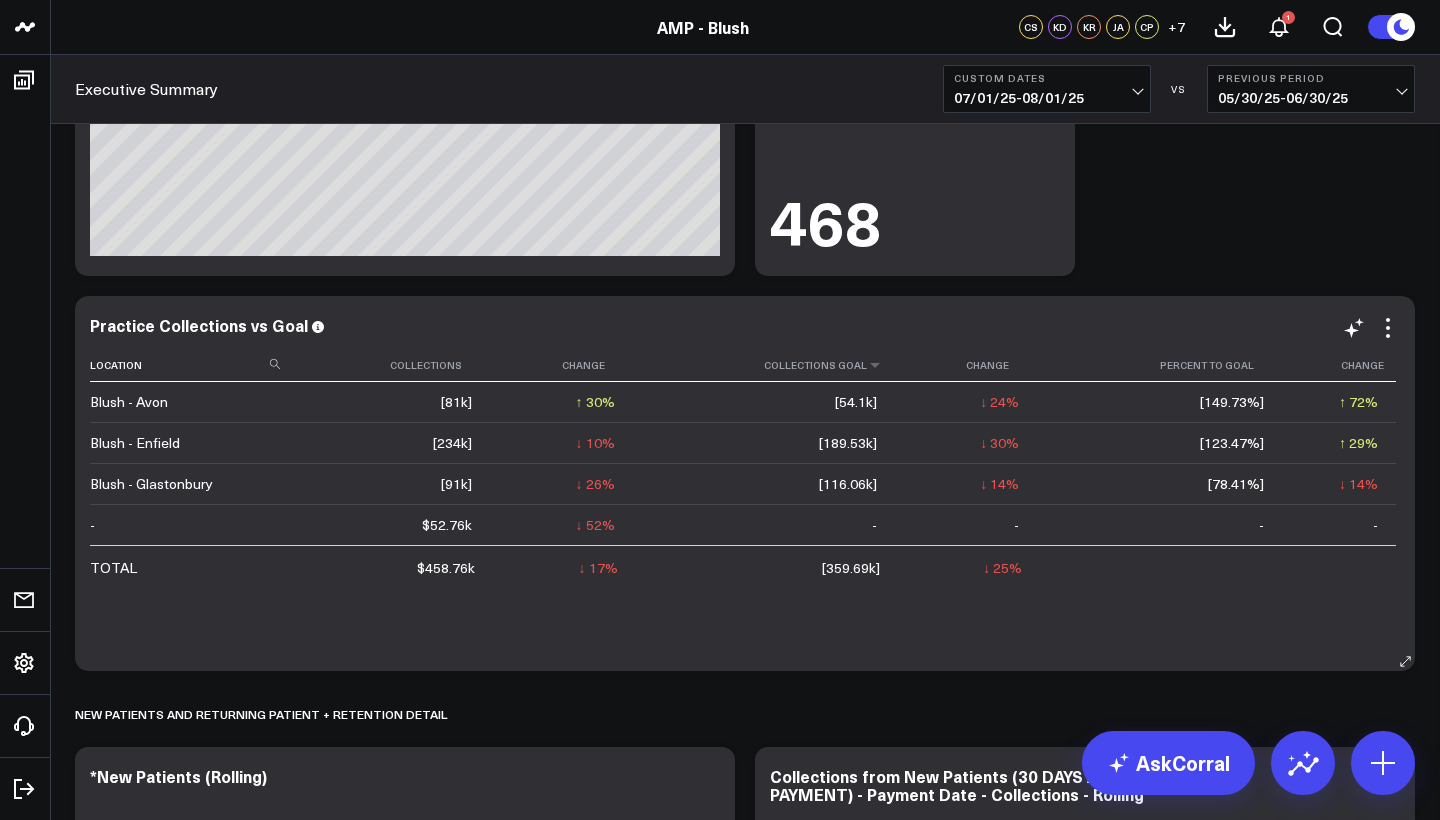 scroll, scrollTop: 1895, scrollLeft: 0, axis: vertical 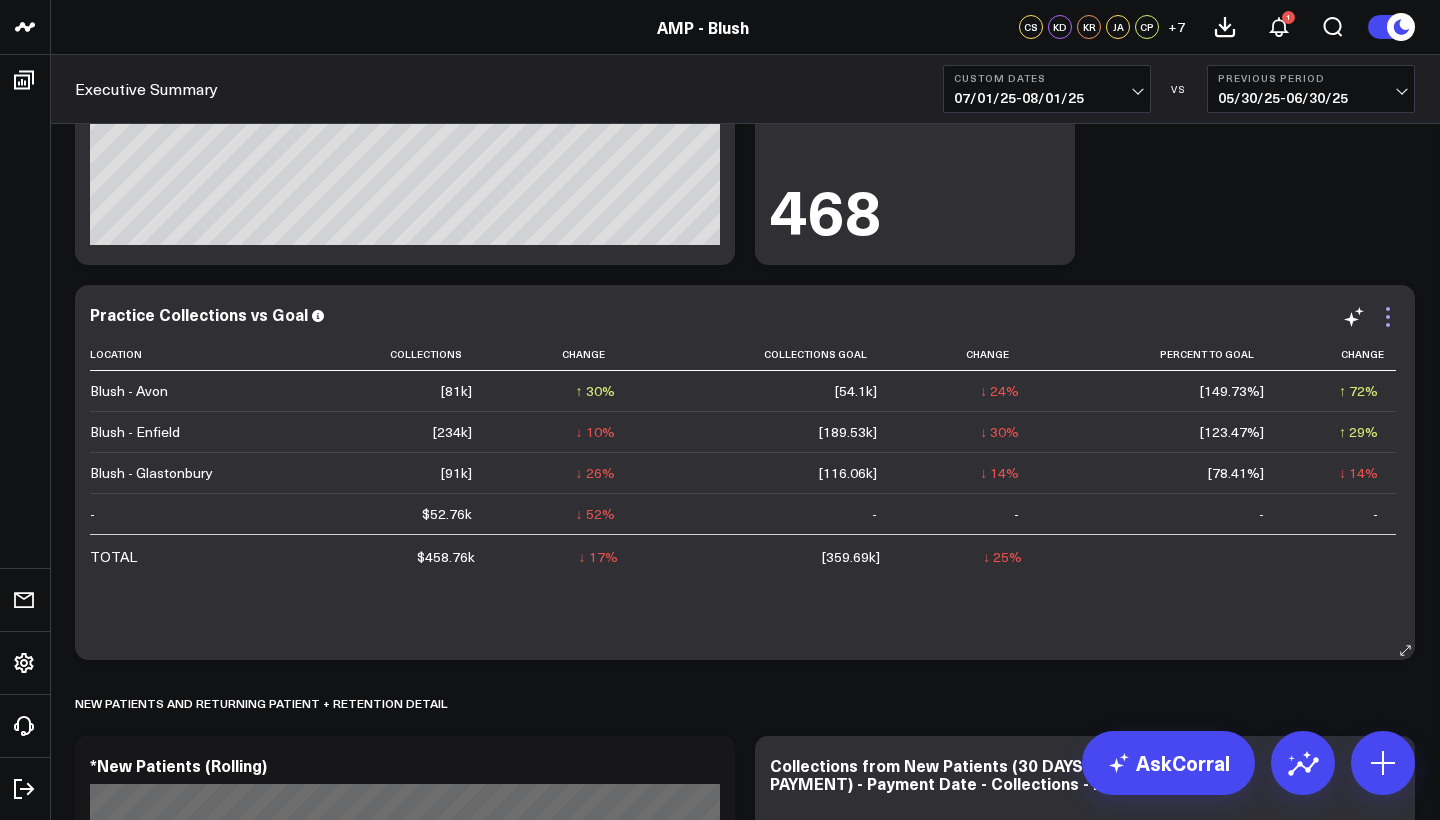 click 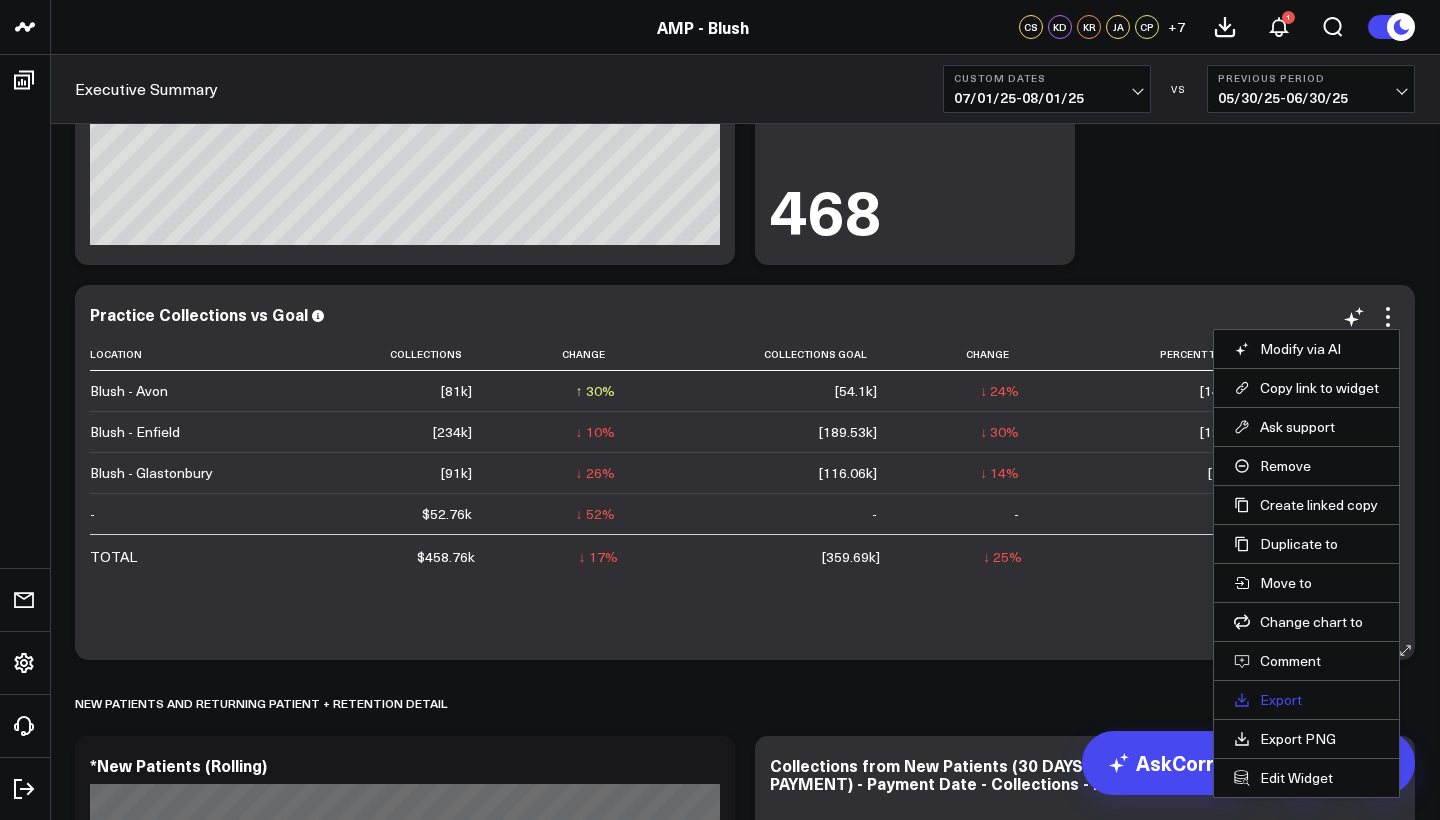 click on "Export" at bounding box center (1306, 700) 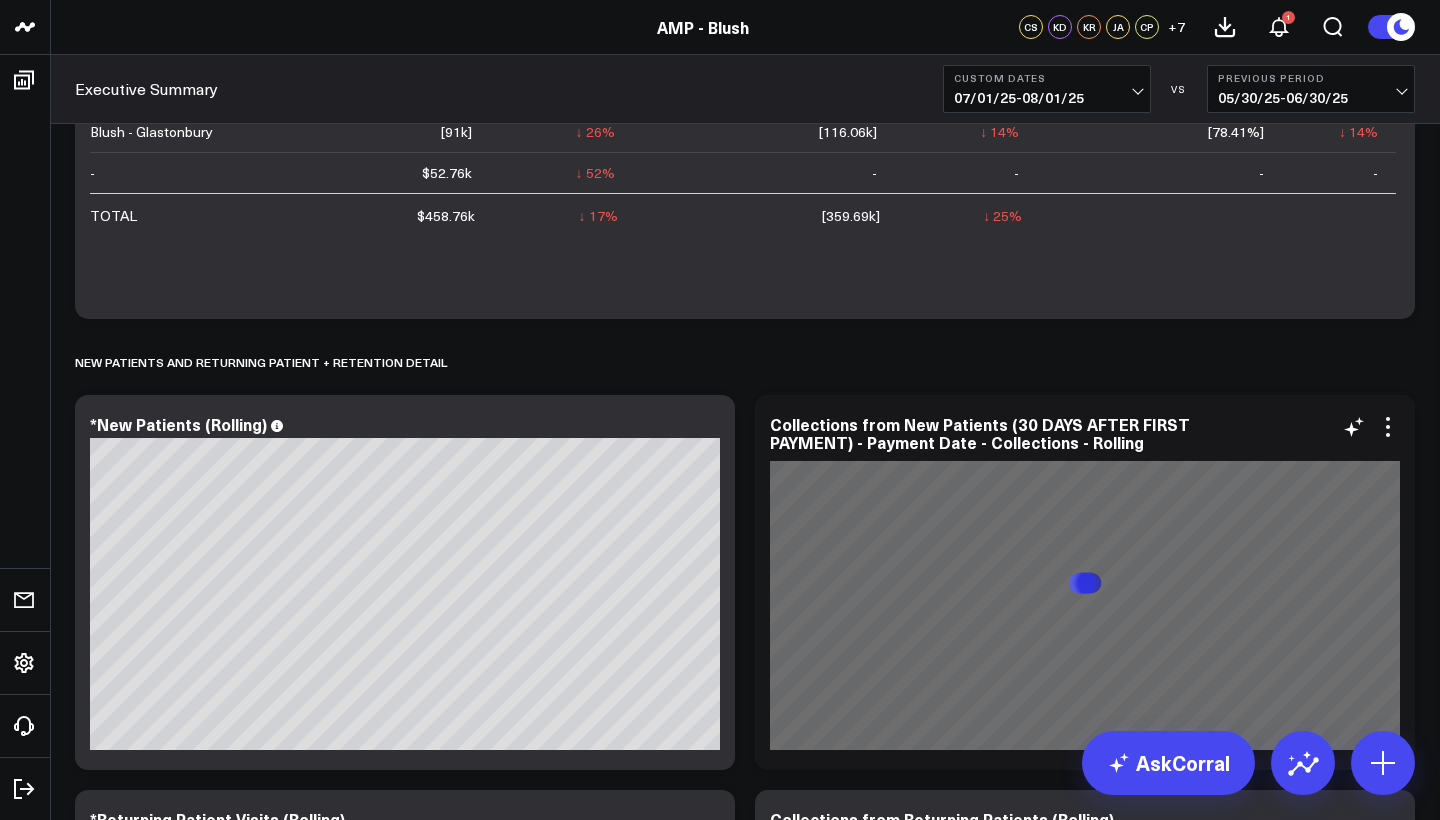 scroll, scrollTop: 2293, scrollLeft: 0, axis: vertical 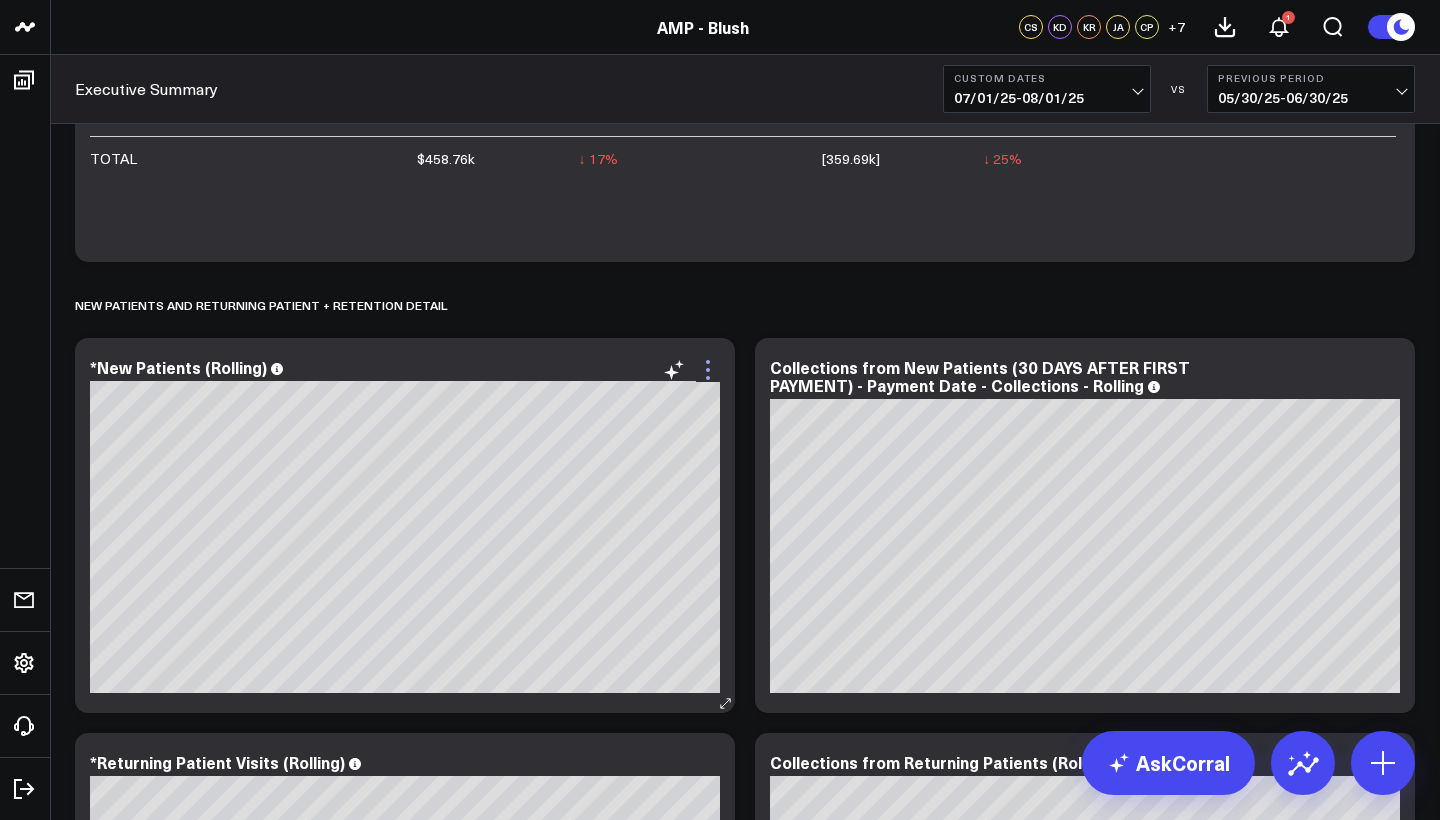 click 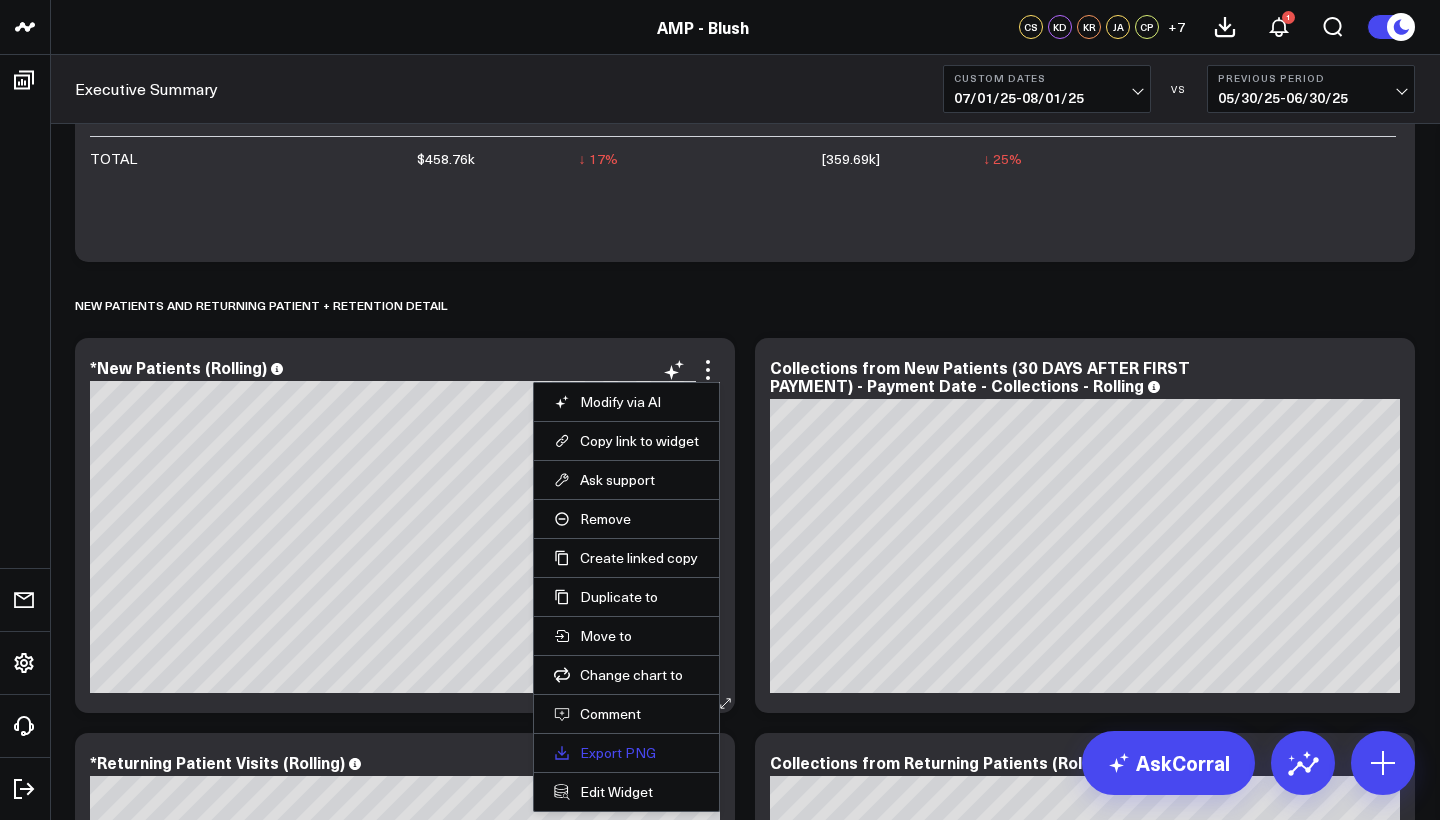 click on "Export PNG" at bounding box center [626, 753] 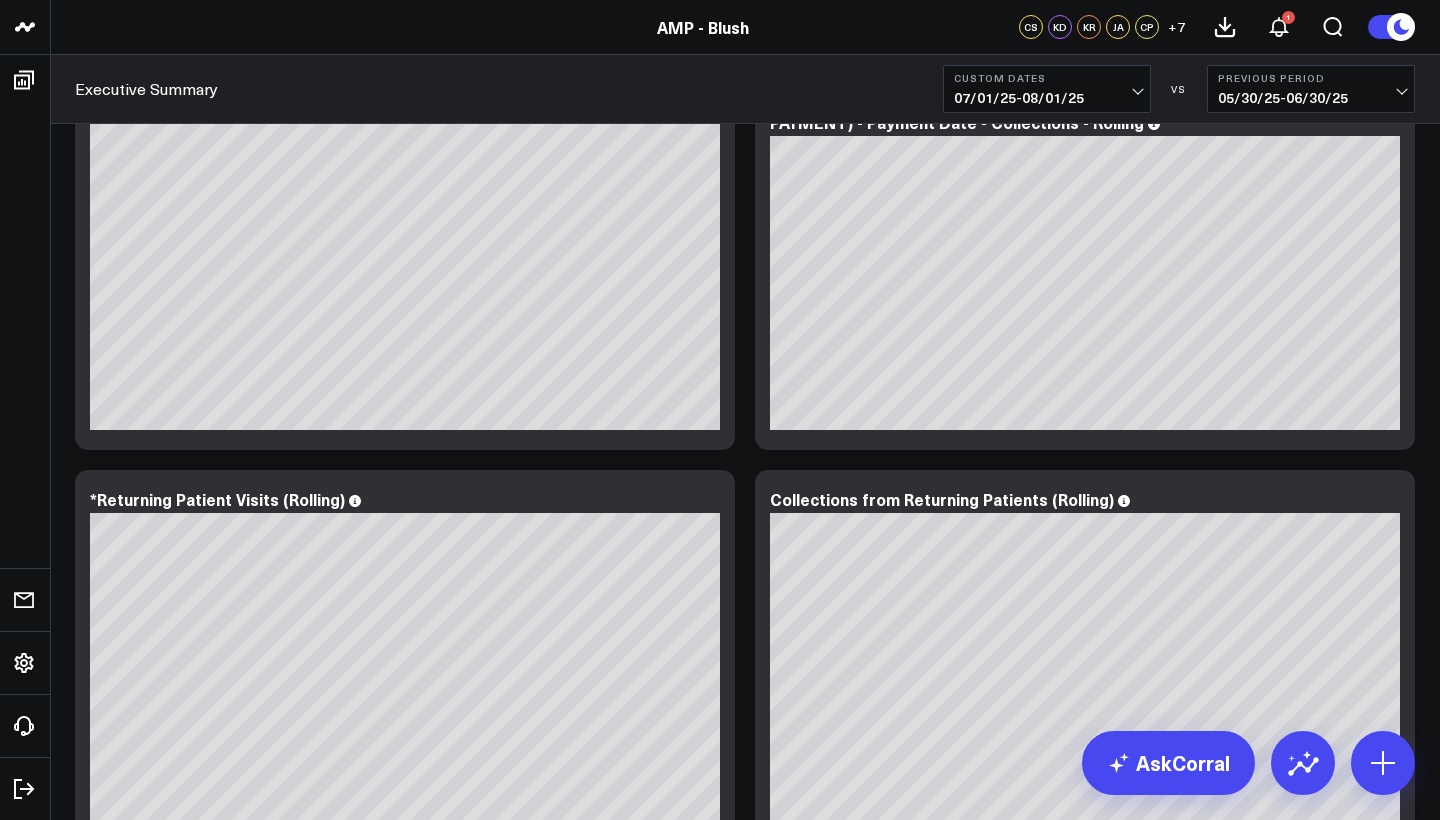 scroll, scrollTop: 2561, scrollLeft: 0, axis: vertical 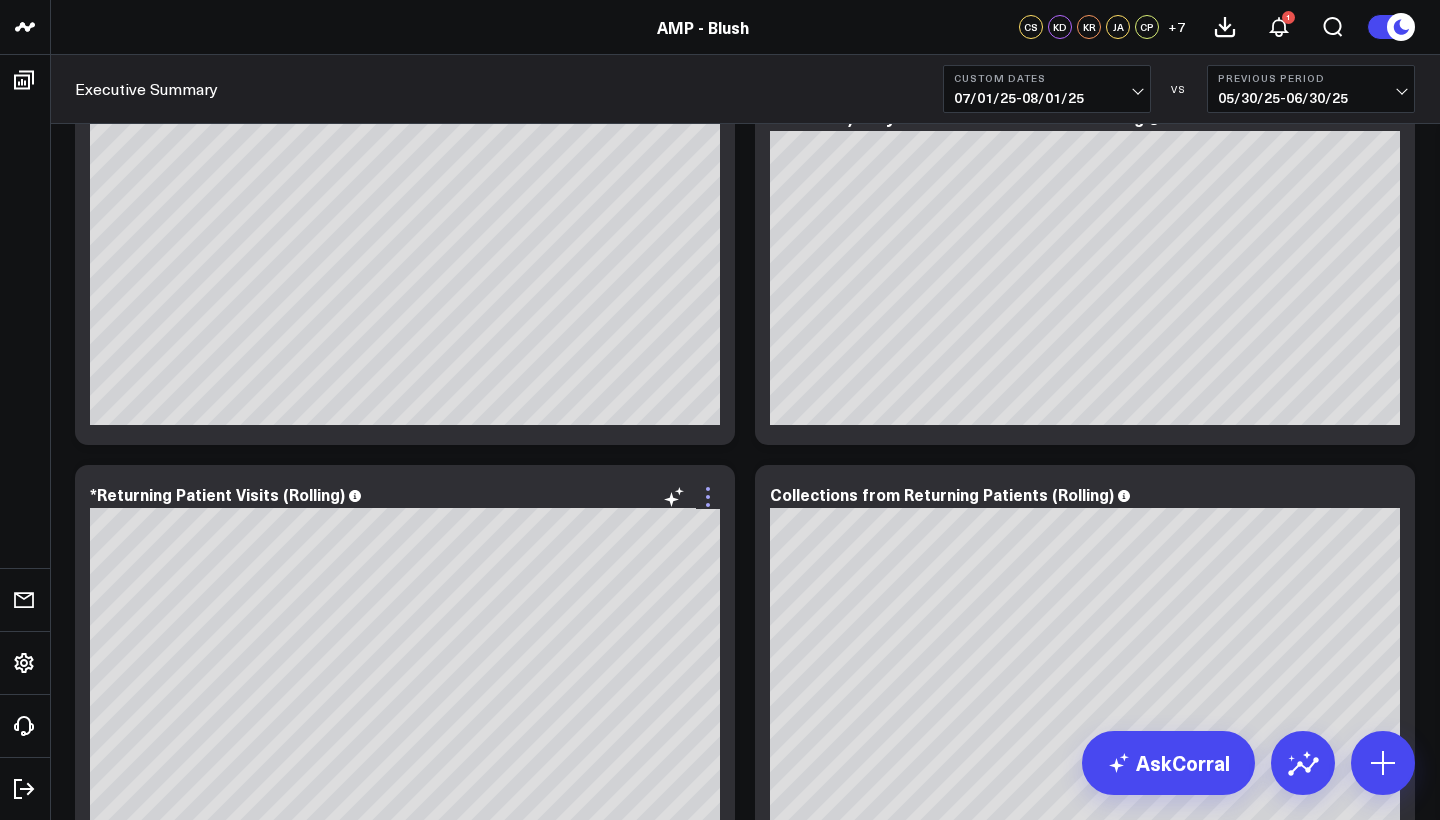 click 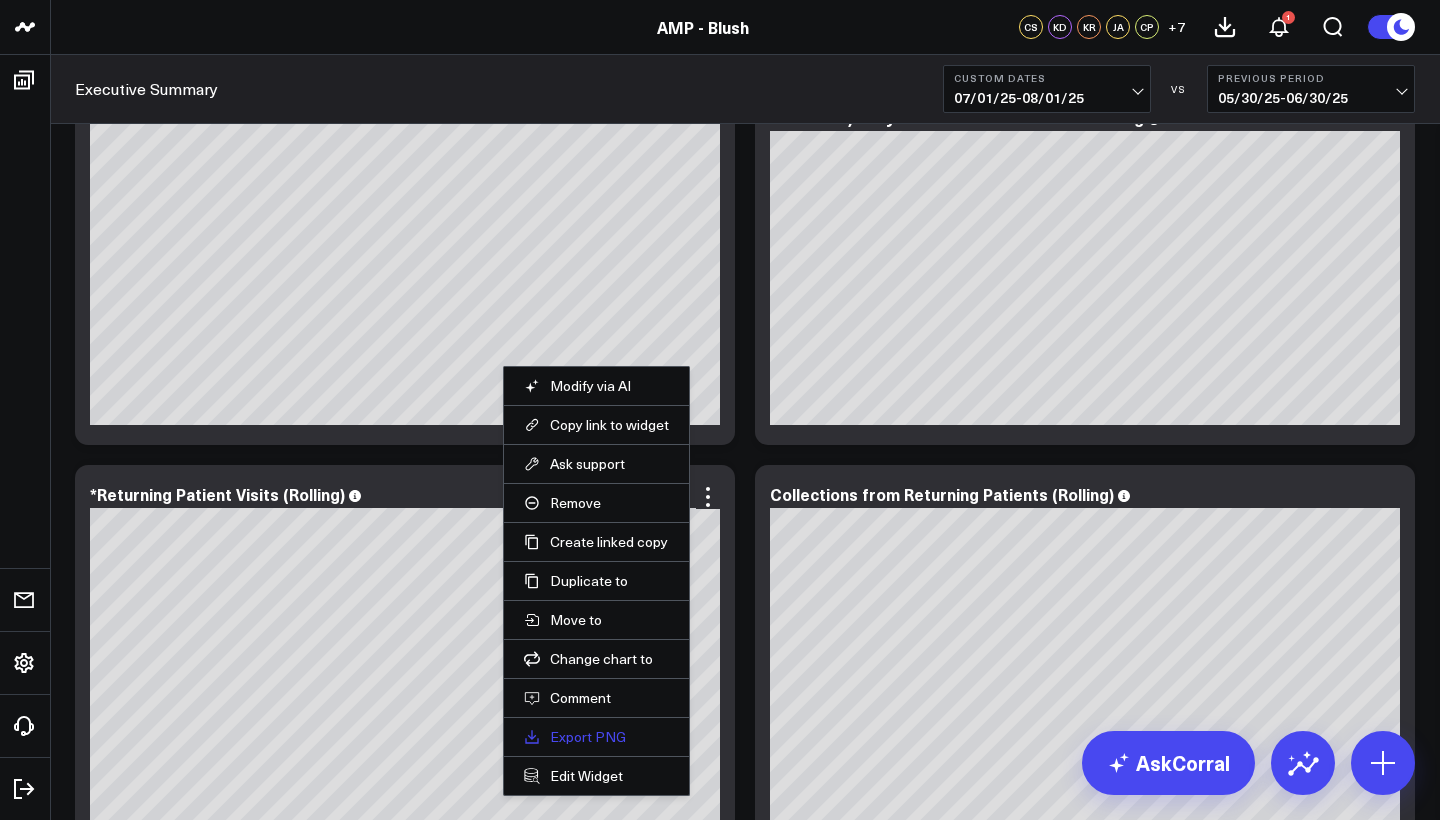 click on "Export PNG" at bounding box center [596, 737] 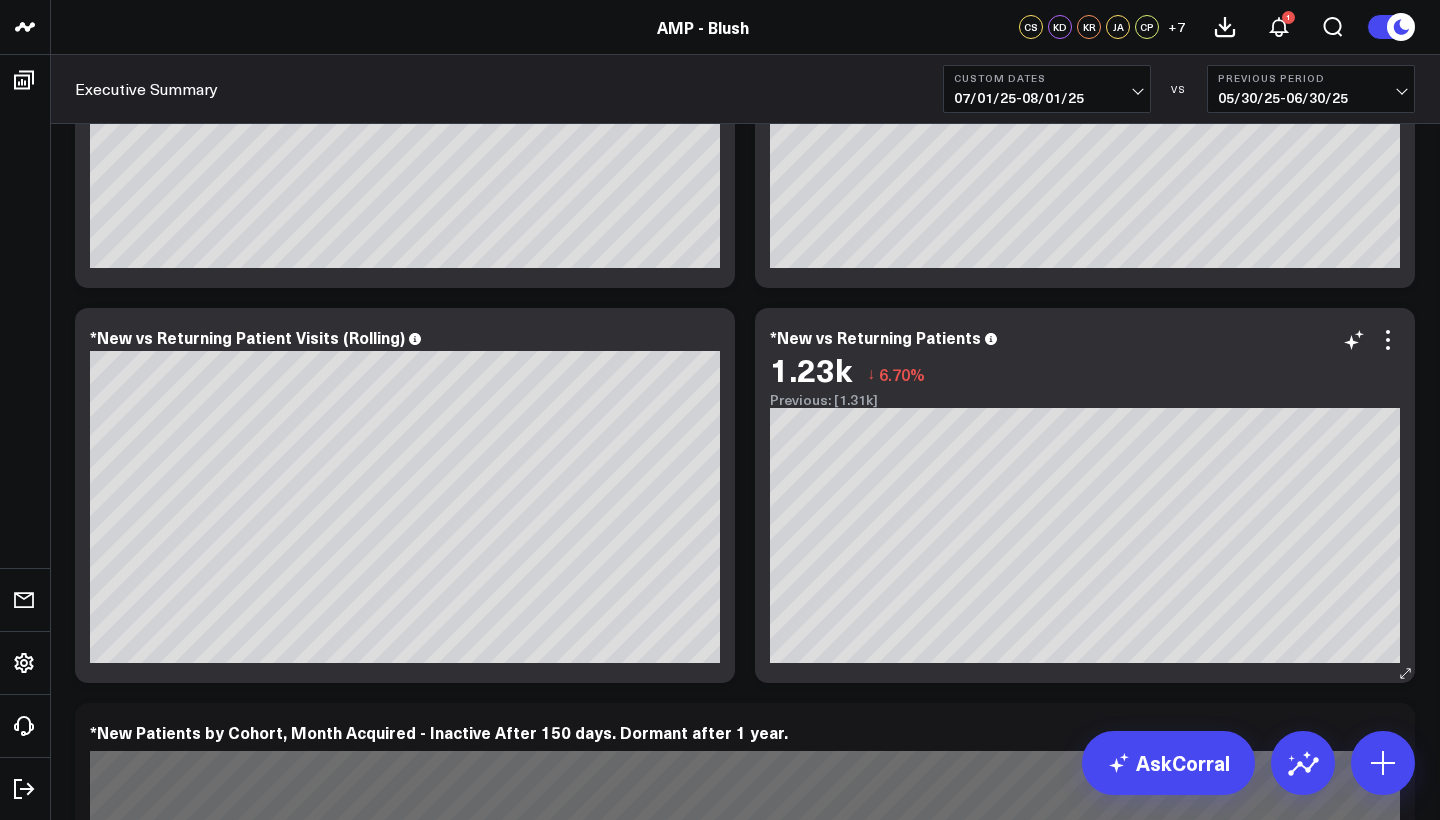 scroll, scrollTop: 3126, scrollLeft: 0, axis: vertical 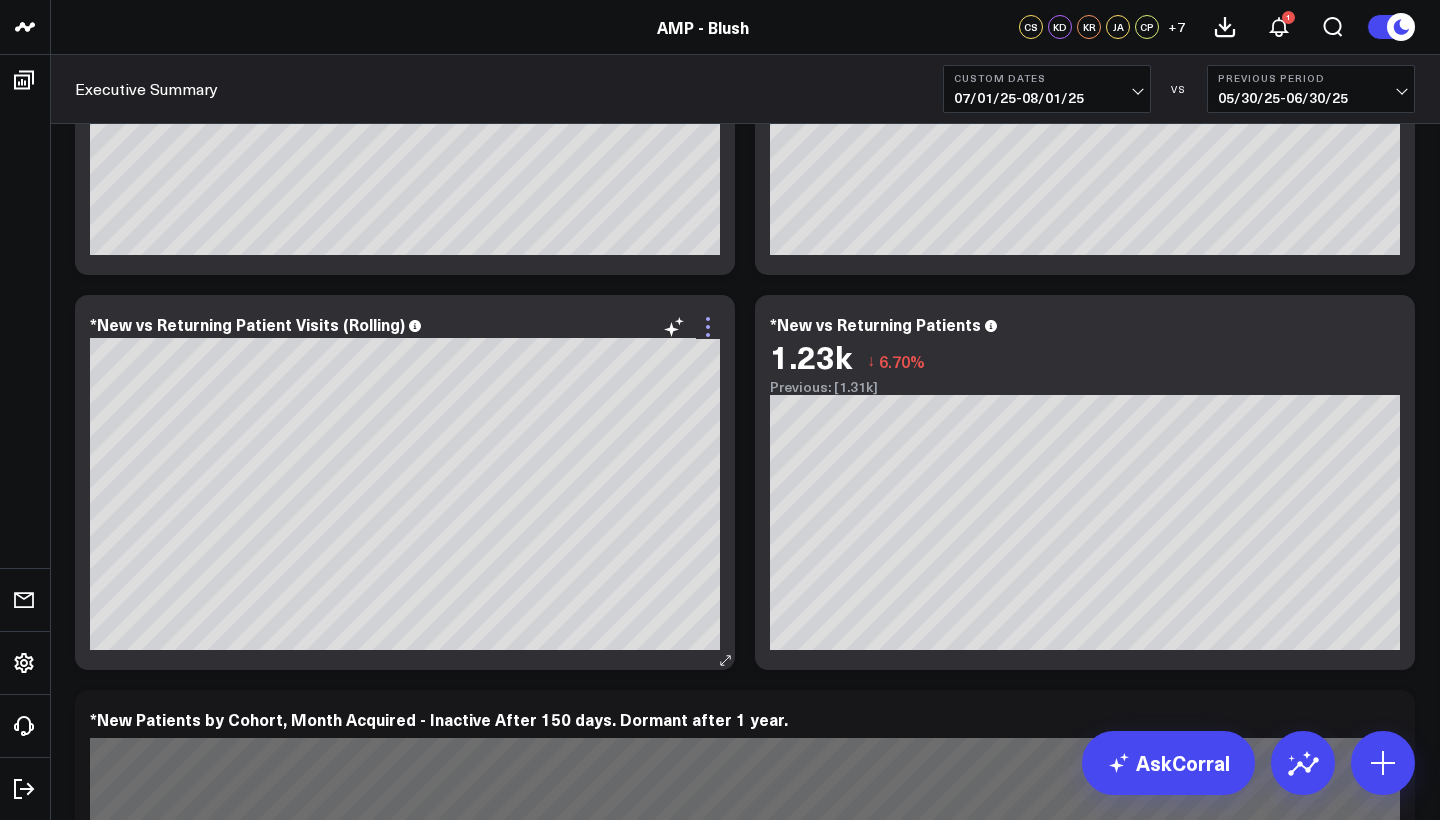 click 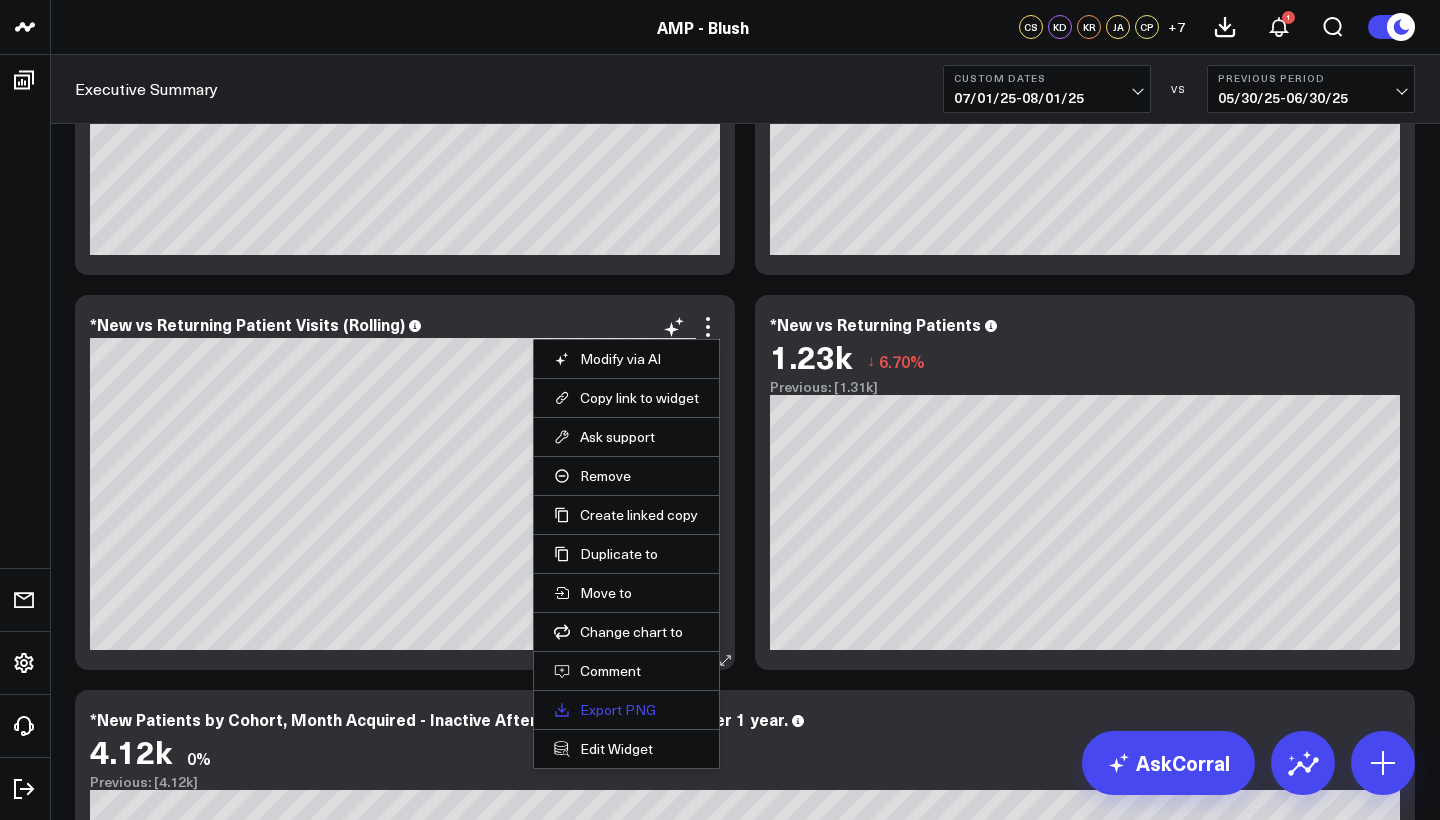 click on "Export PNG" at bounding box center (626, 710) 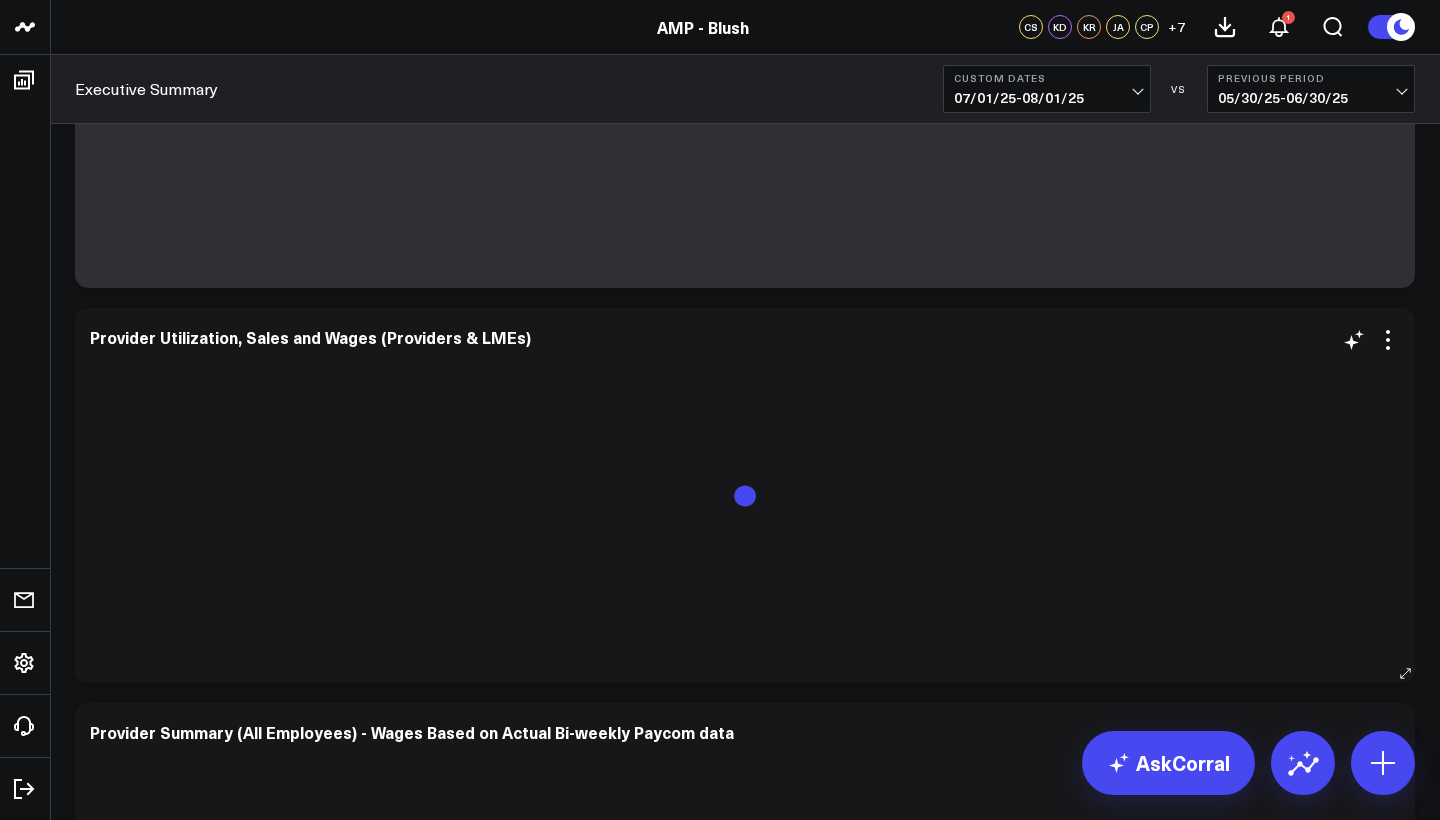 scroll, scrollTop: 5962, scrollLeft: 0, axis: vertical 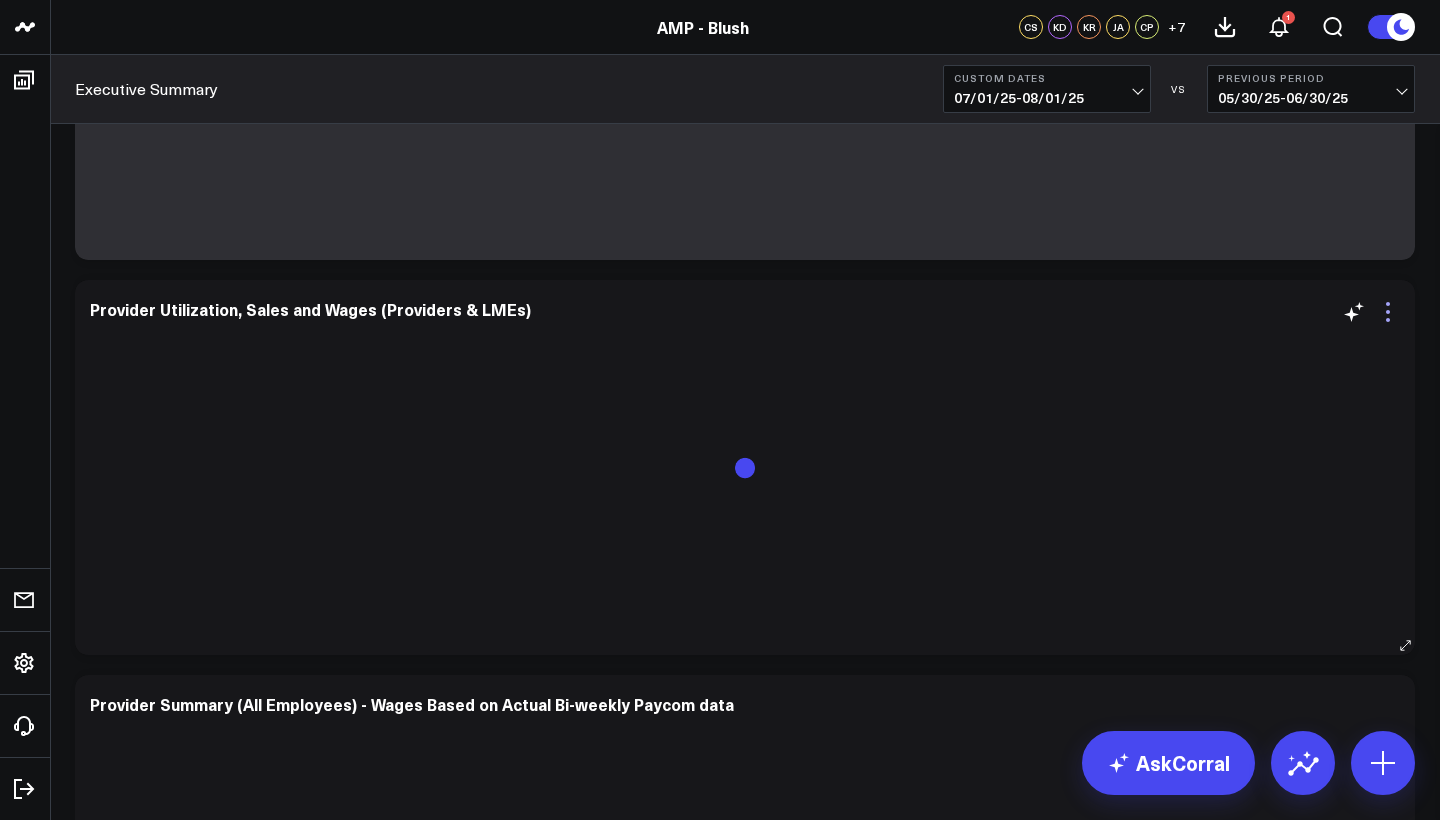 click 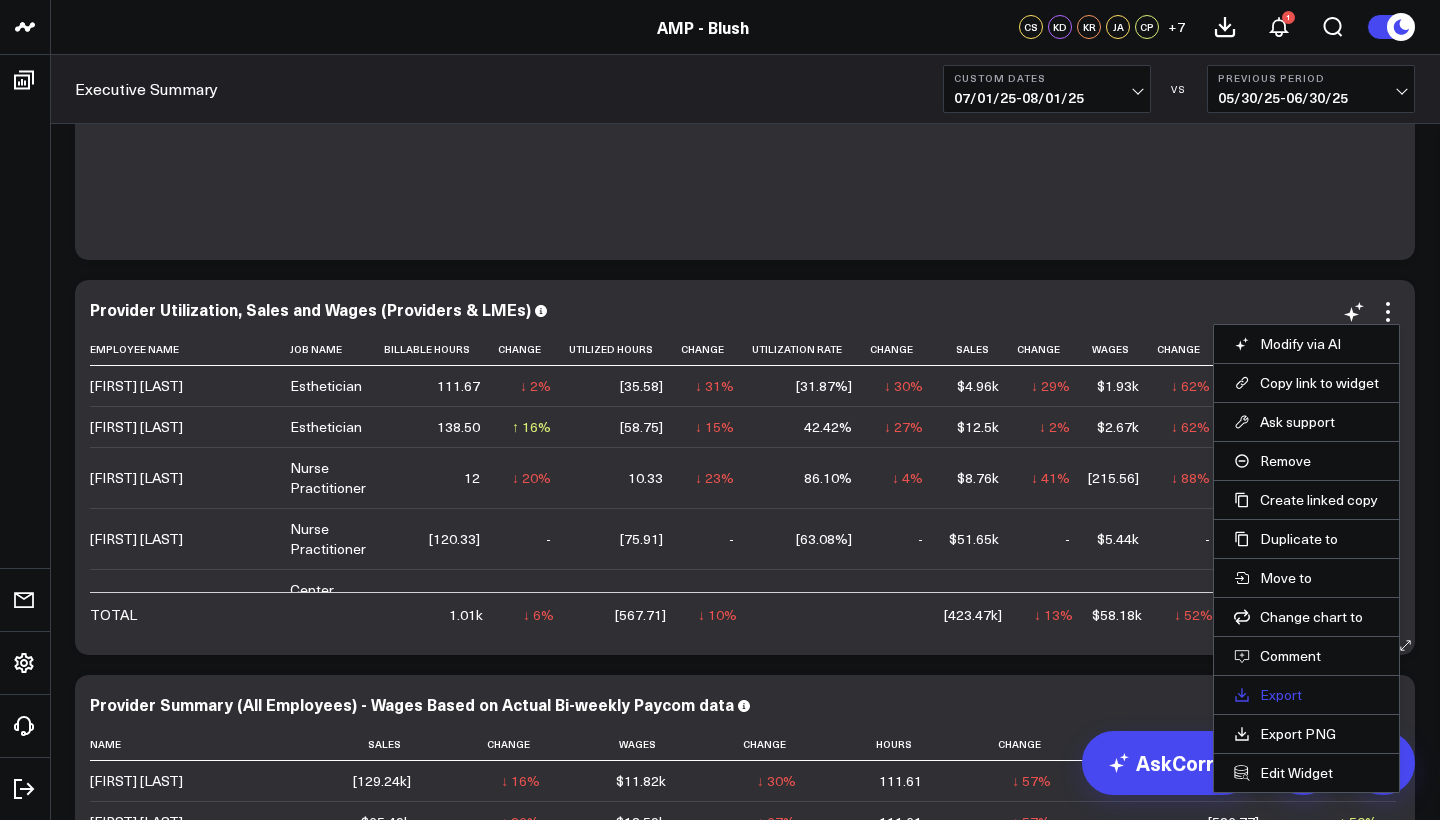 click on "Export" at bounding box center [1306, 695] 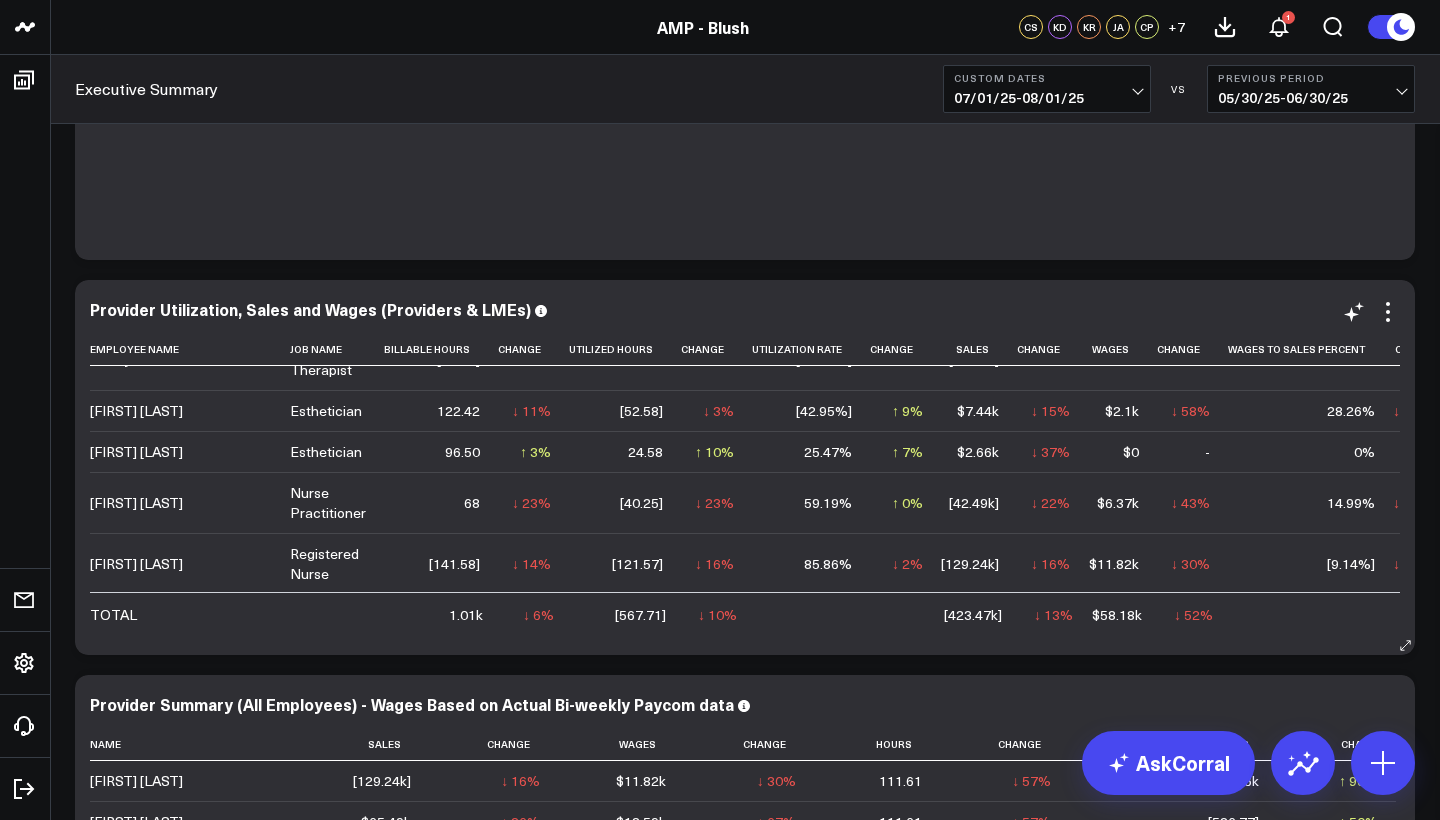 scroll, scrollTop: 243, scrollLeft: 0, axis: vertical 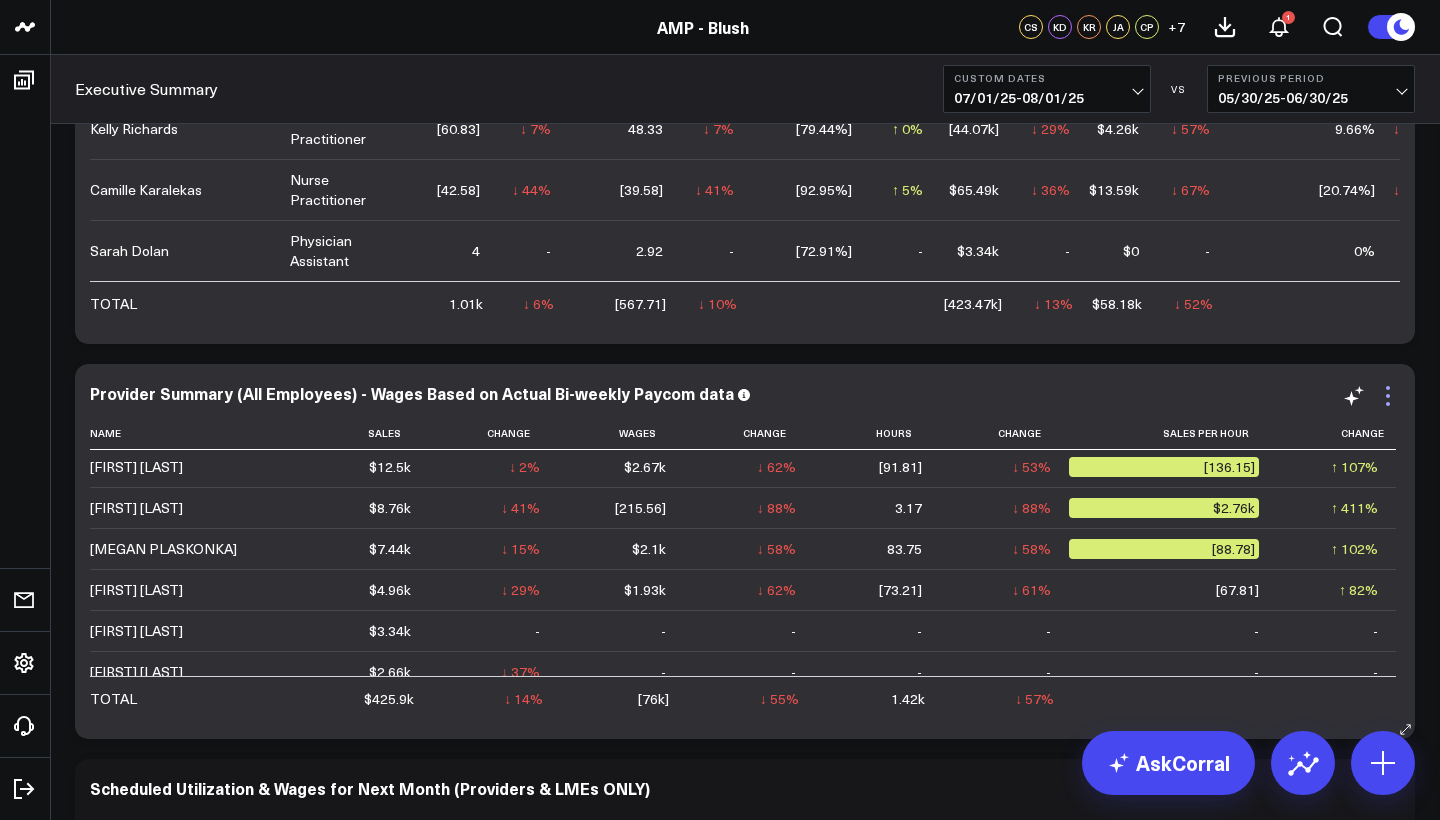 click 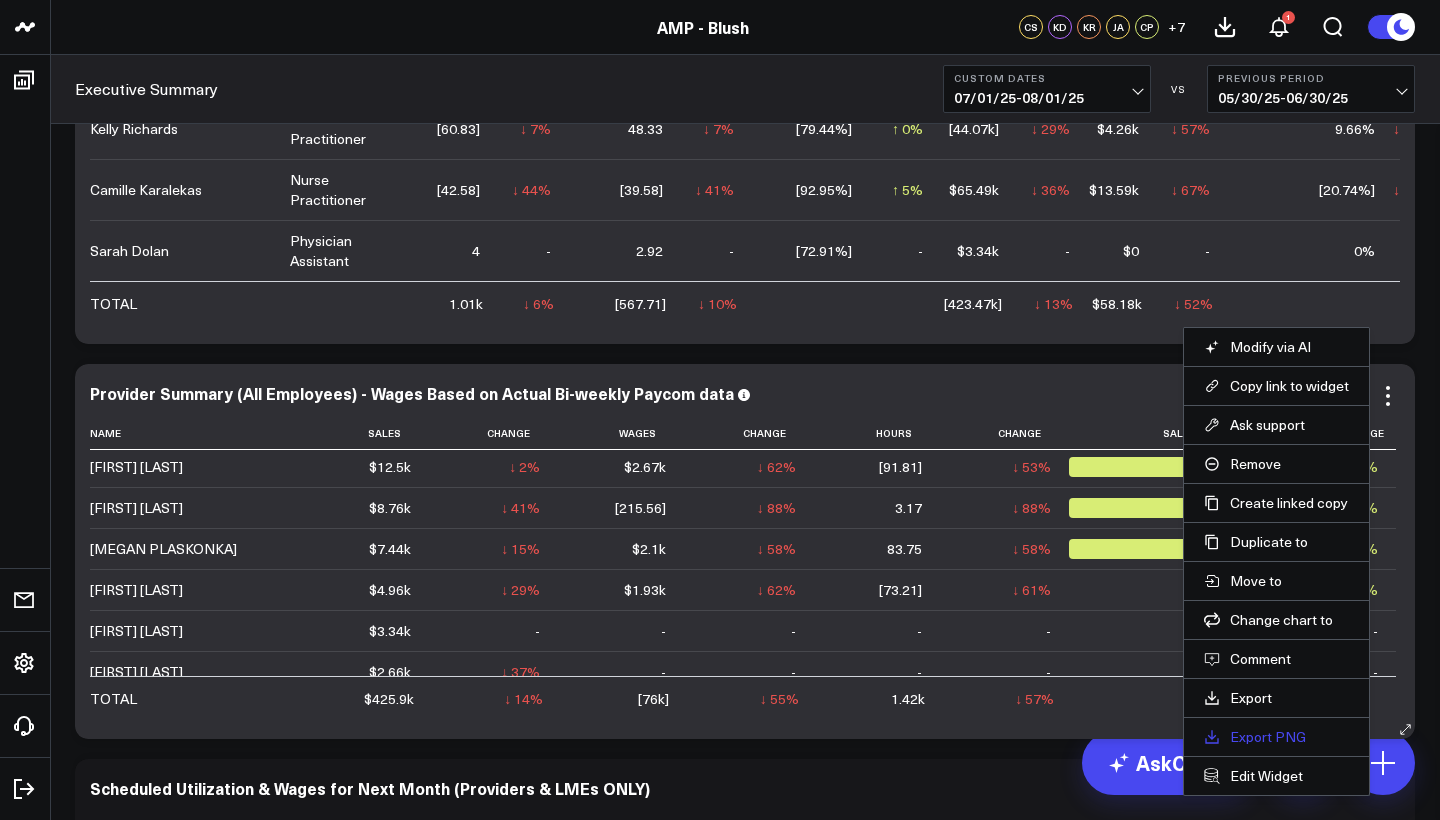 click on "Export PNG" at bounding box center (1276, 737) 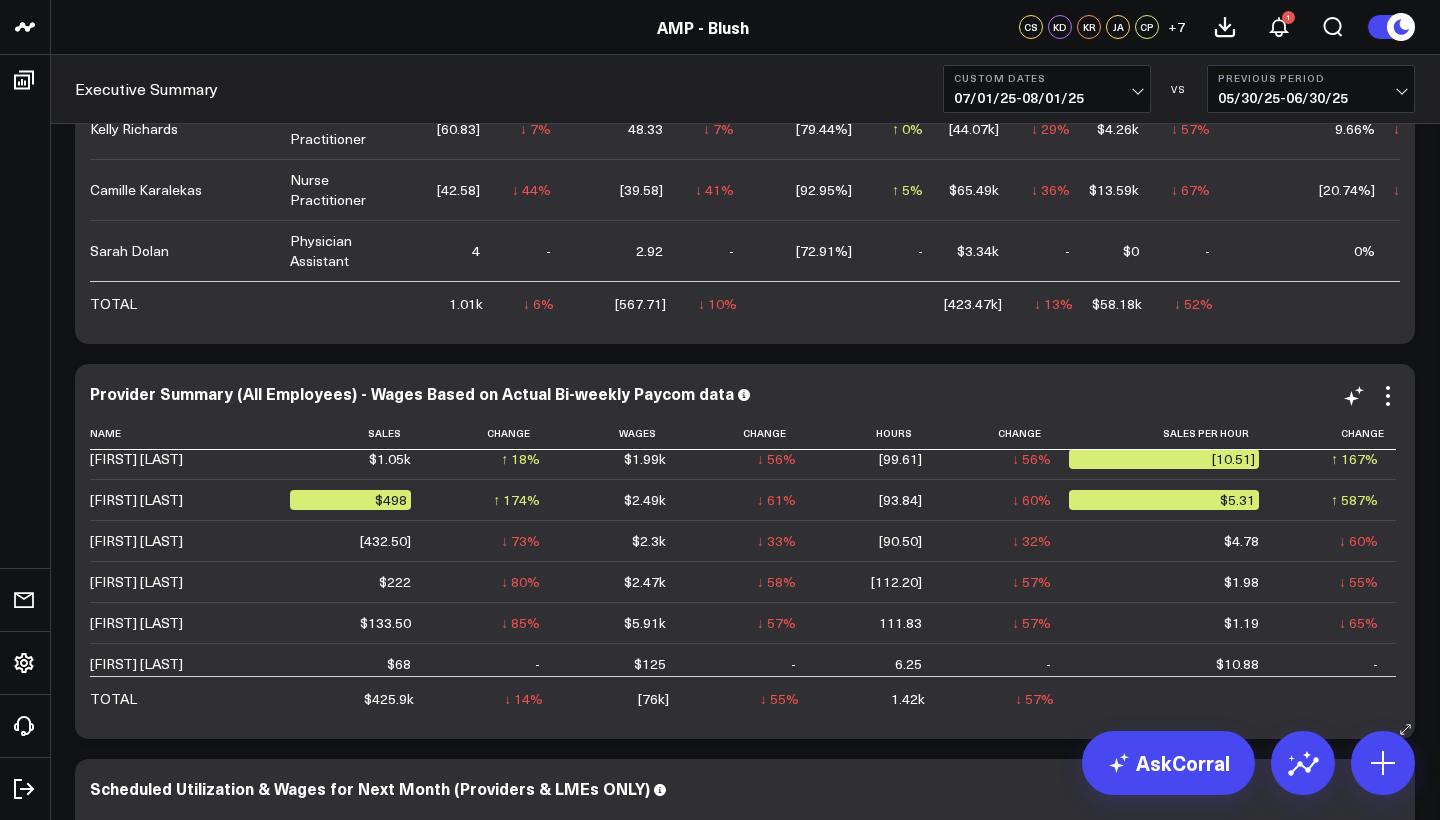 scroll, scrollTop: 519, scrollLeft: 0, axis: vertical 